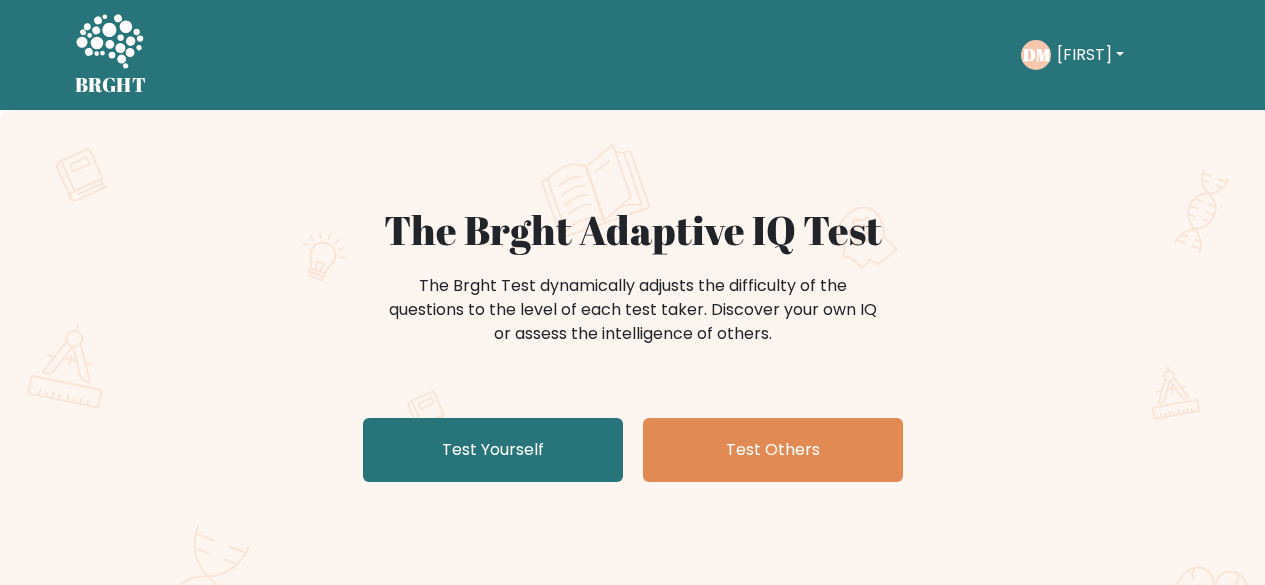 scroll, scrollTop: 0, scrollLeft: 0, axis: both 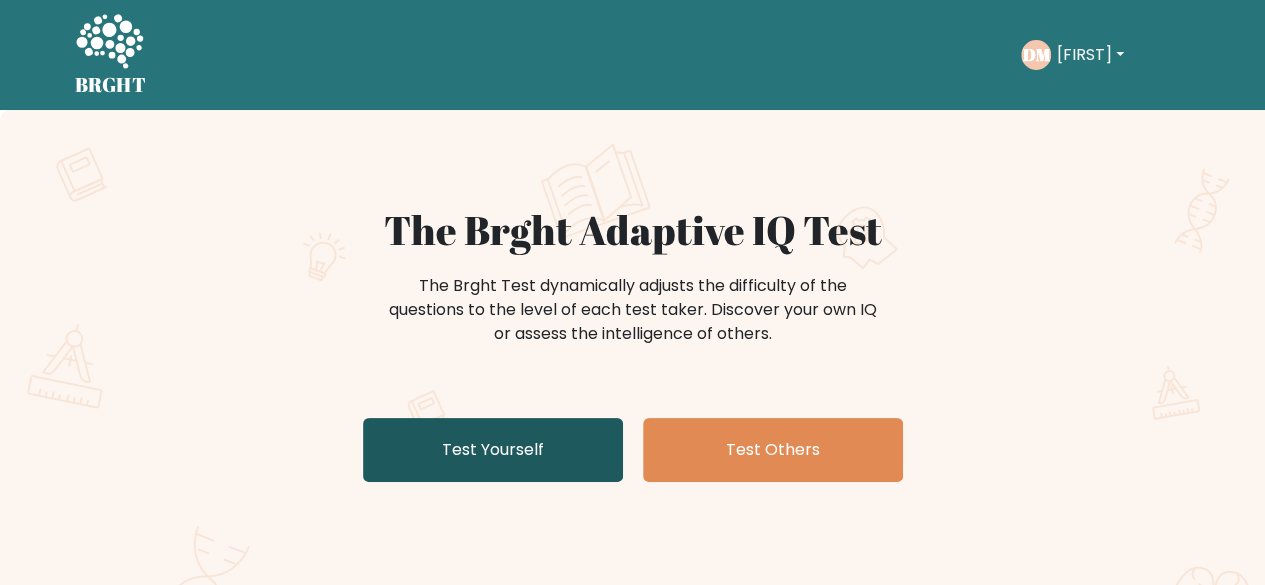 click on "Test Yourself" at bounding box center [493, 450] 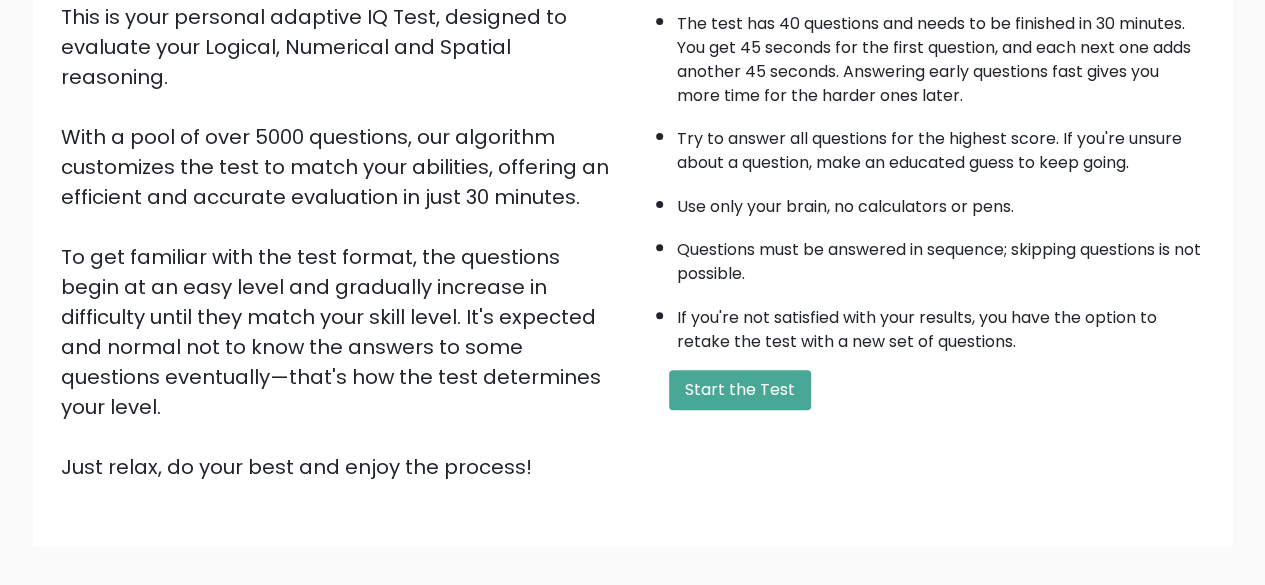 scroll, scrollTop: 330, scrollLeft: 0, axis: vertical 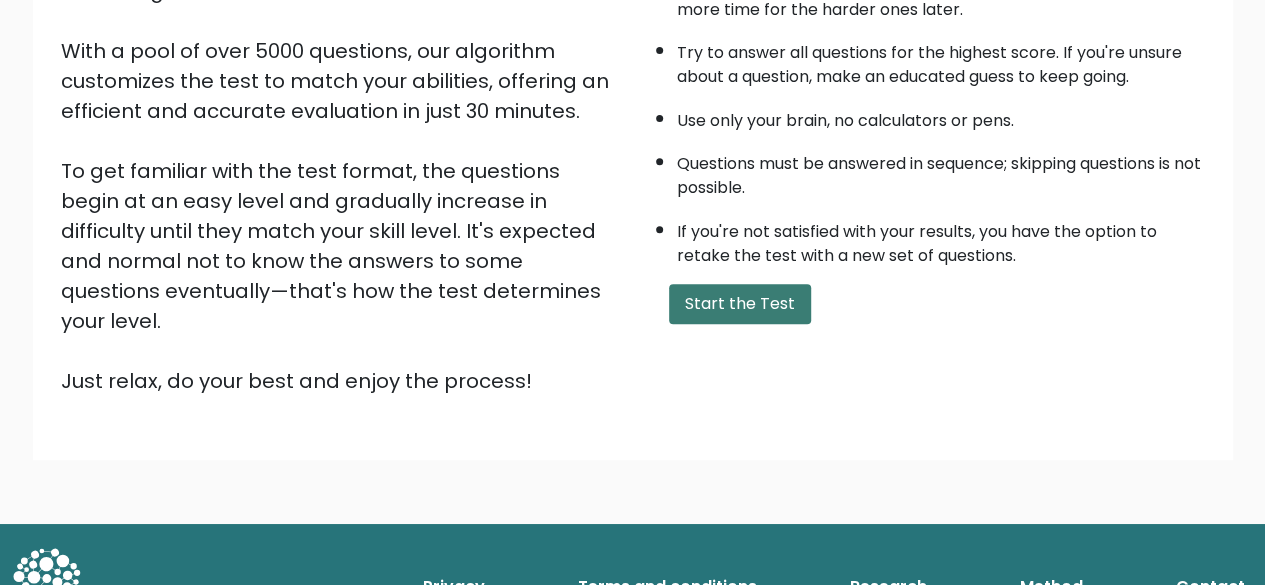 click on "Start the Test" at bounding box center (740, 304) 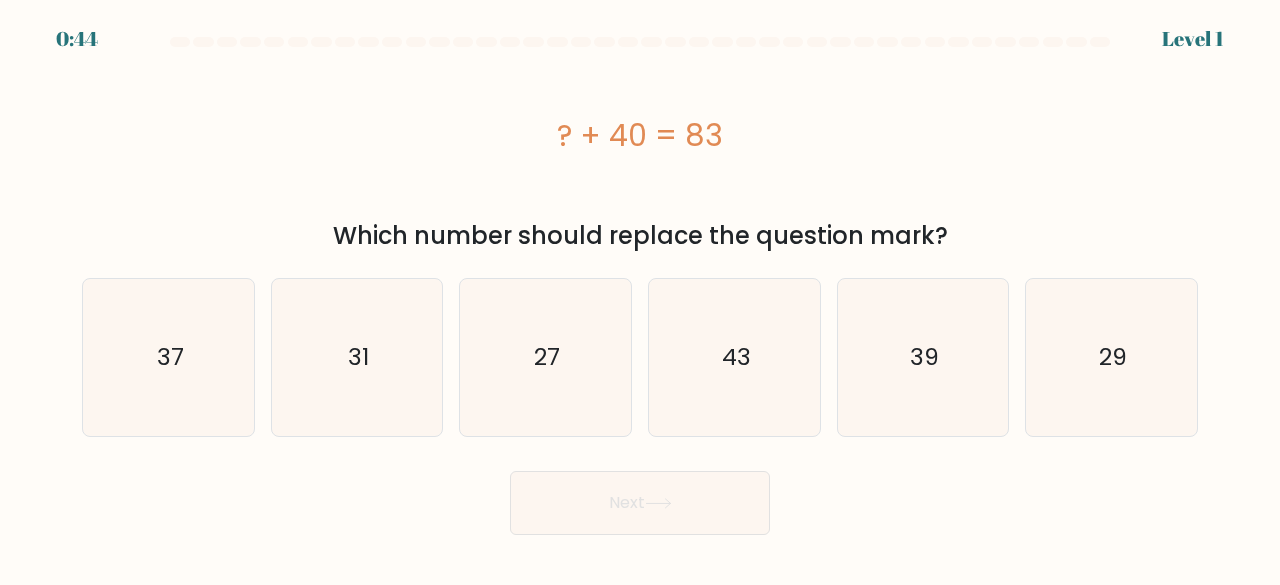scroll, scrollTop: 0, scrollLeft: 0, axis: both 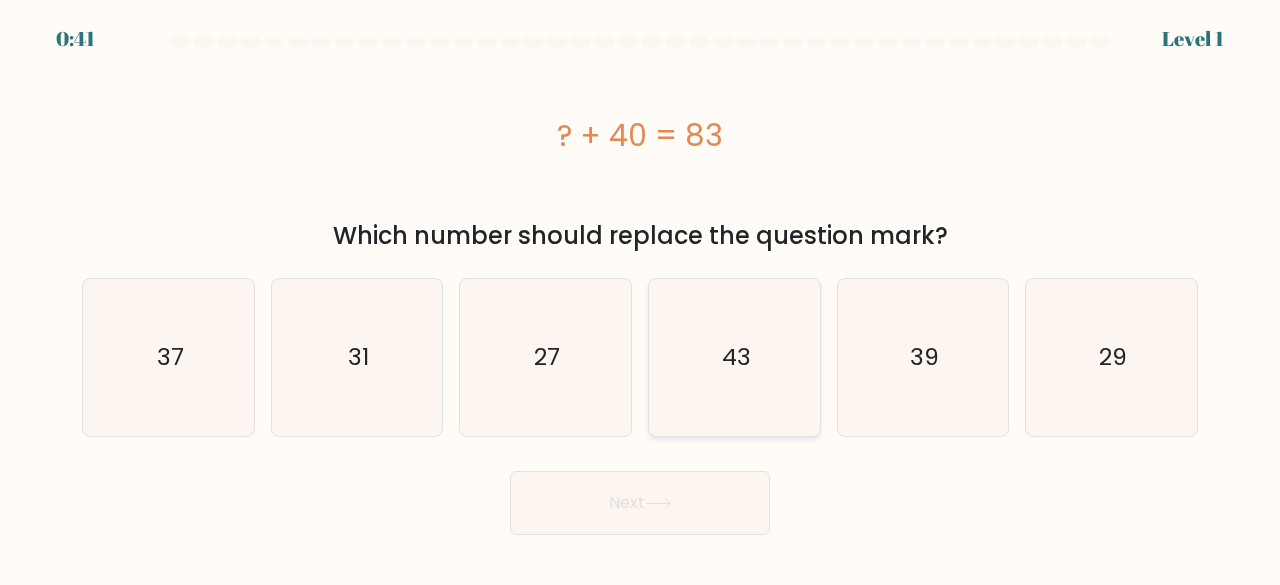 click on "43" 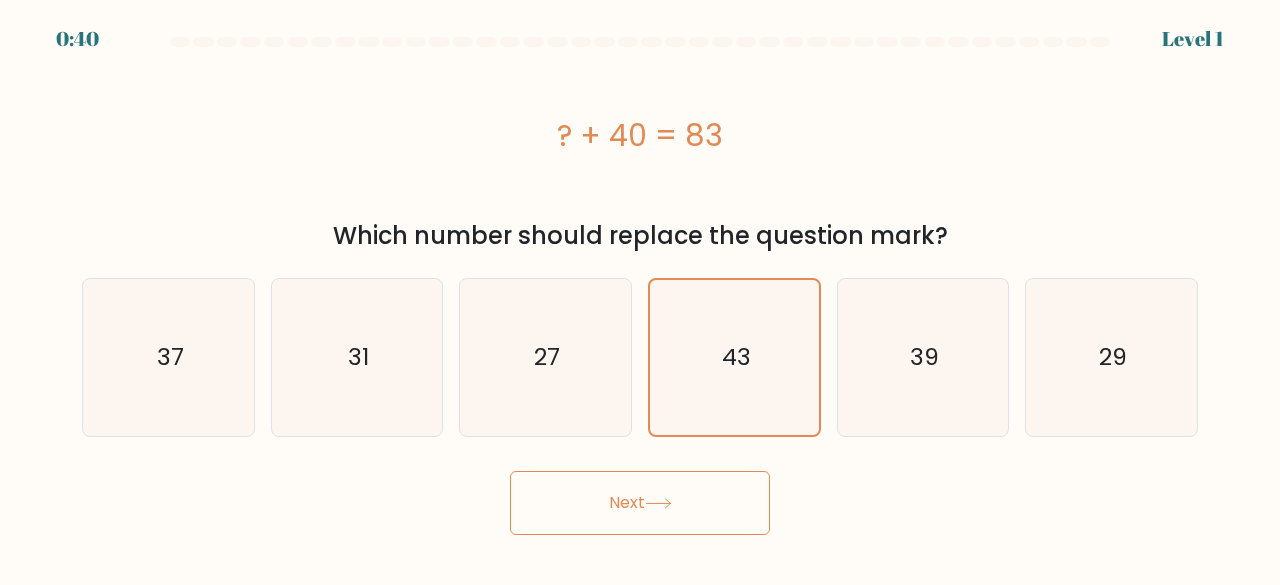 click on "Next" at bounding box center (640, 503) 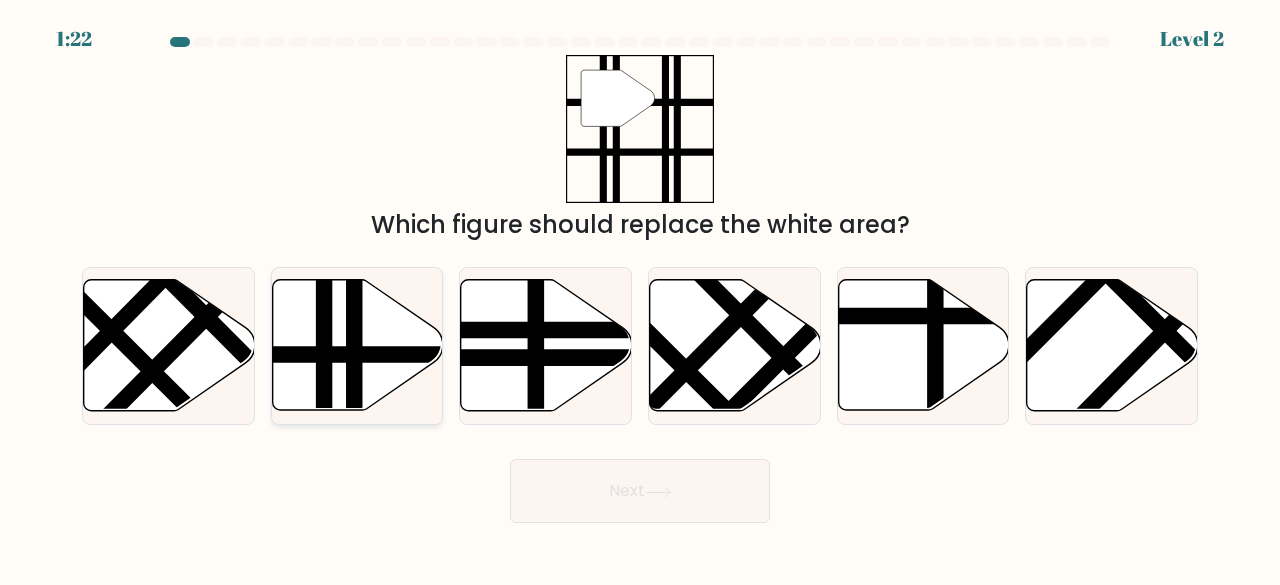 click 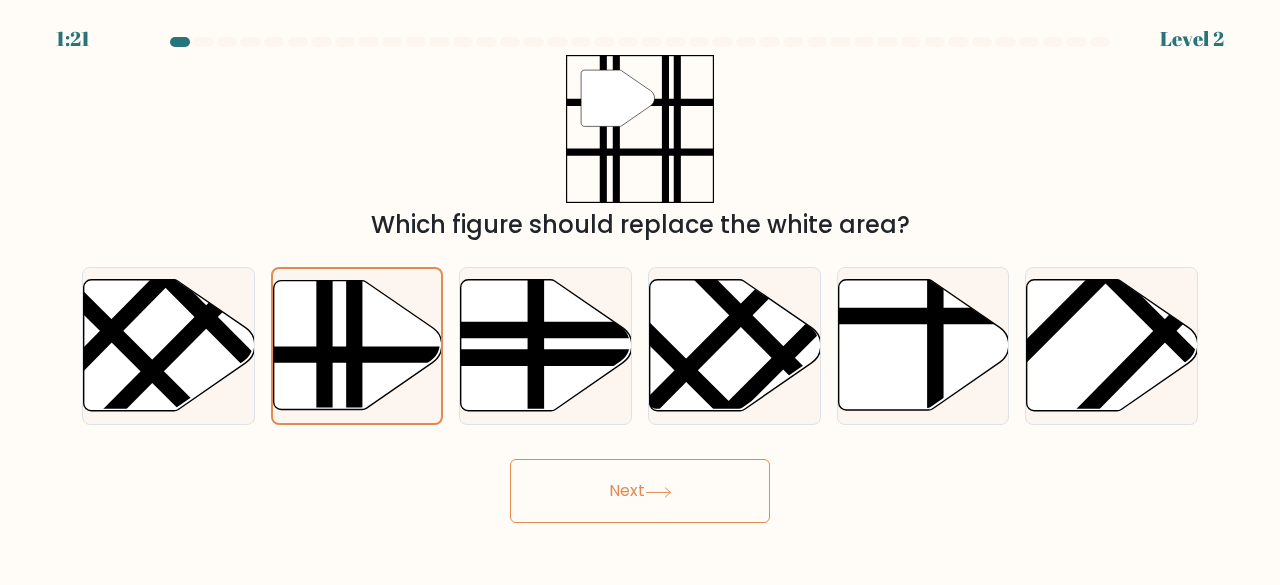 click on "Next" at bounding box center (640, 491) 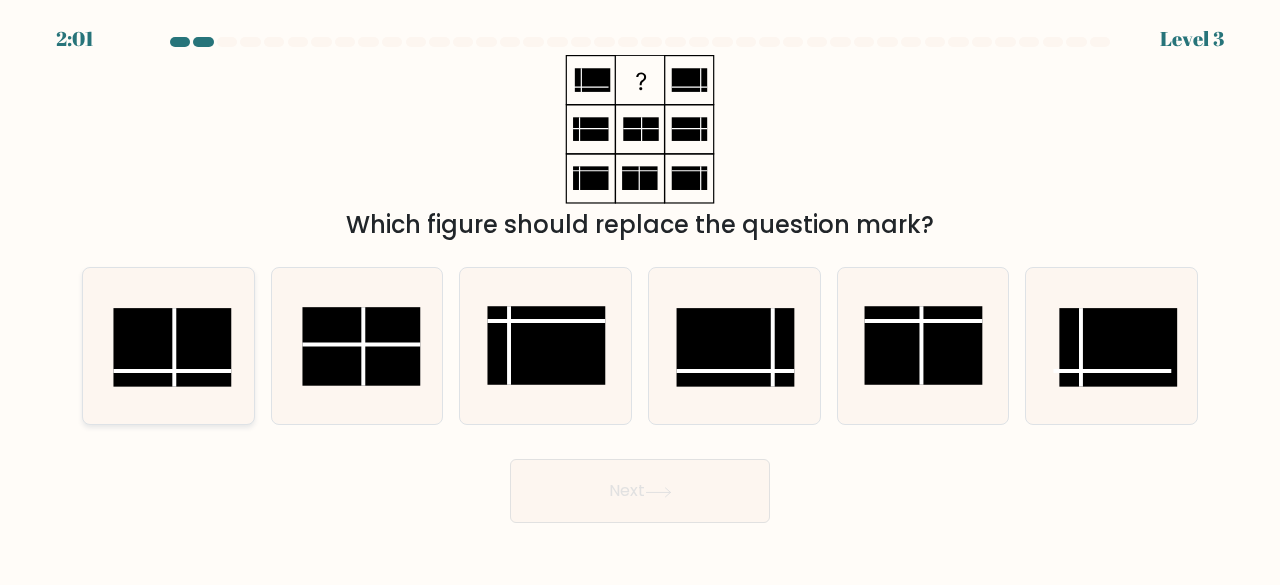 click 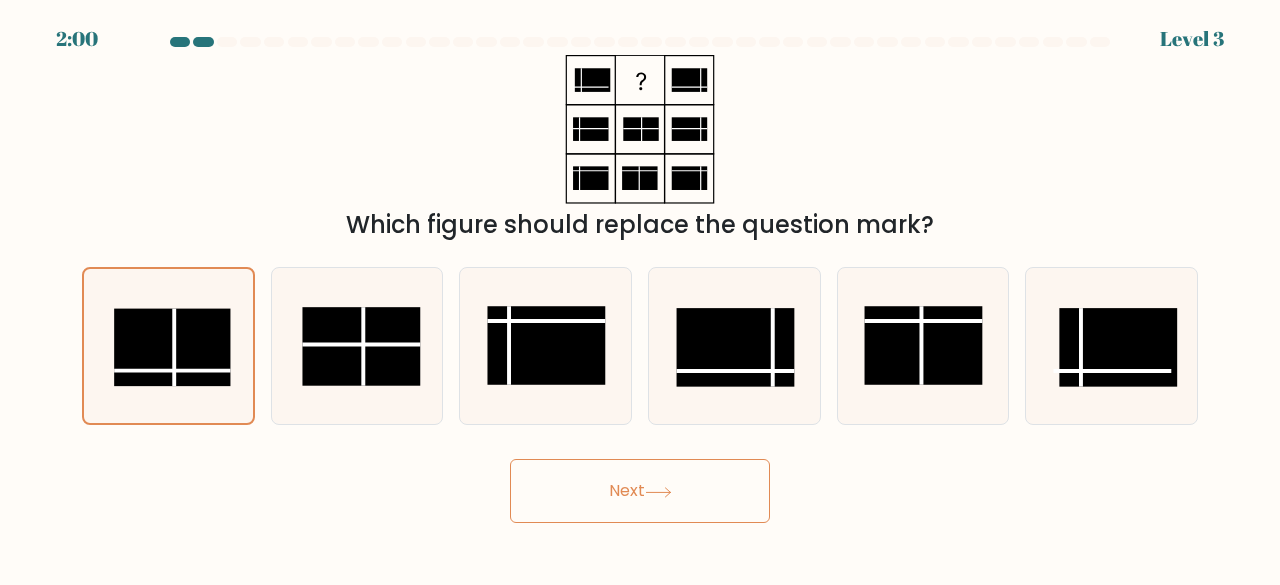 click on "Next" at bounding box center (640, 491) 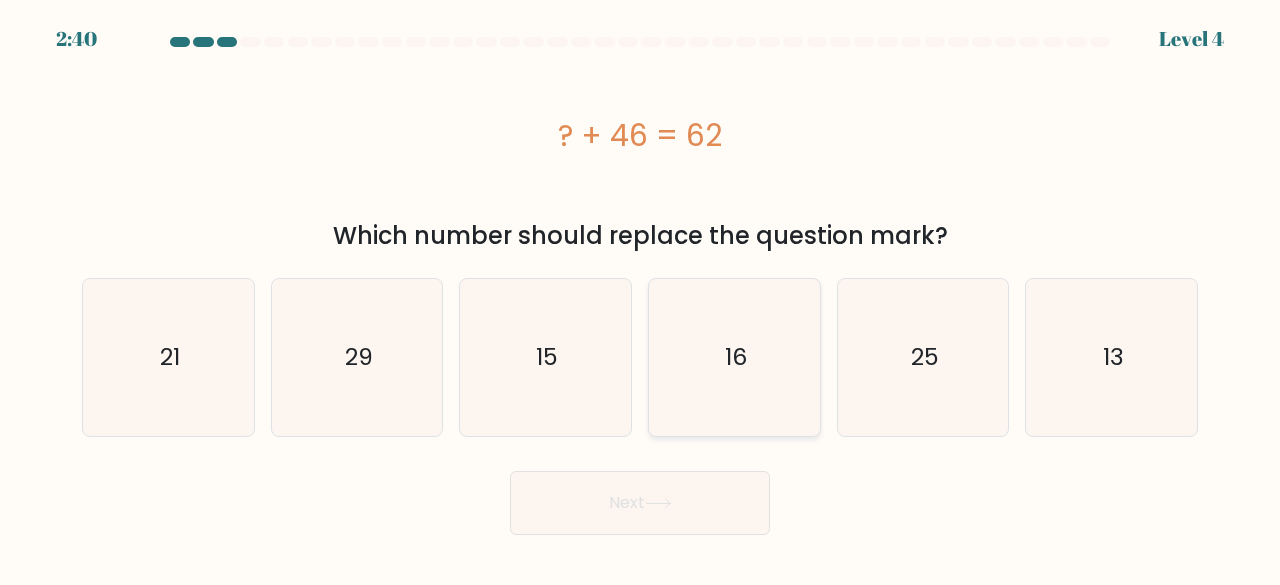 click on "16" 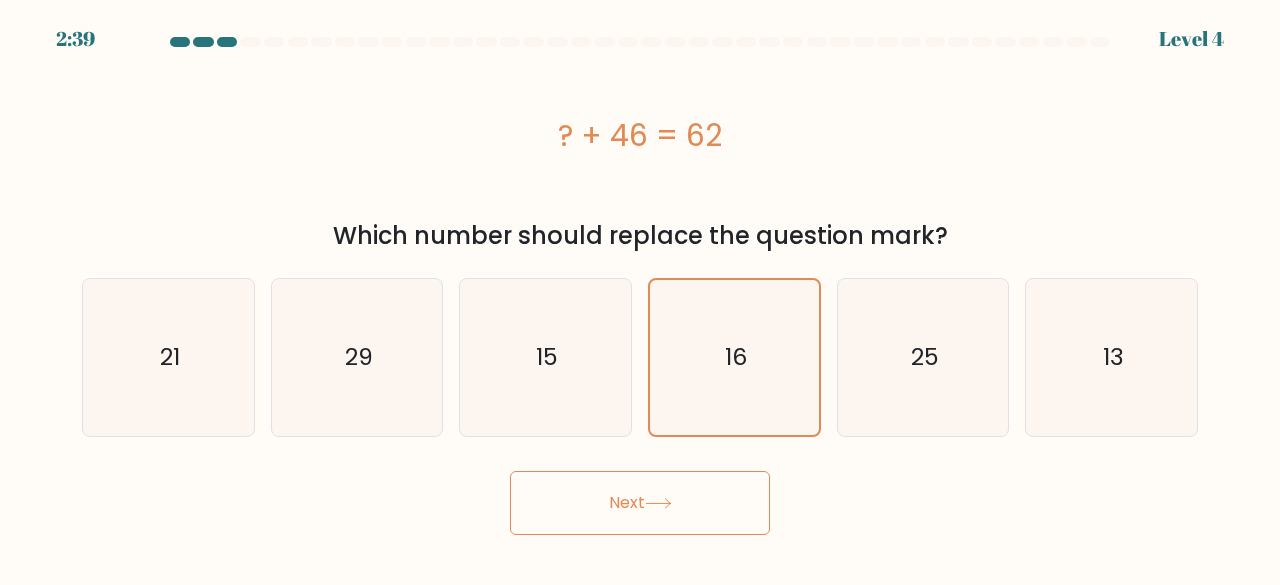 click on "Next" at bounding box center [640, 503] 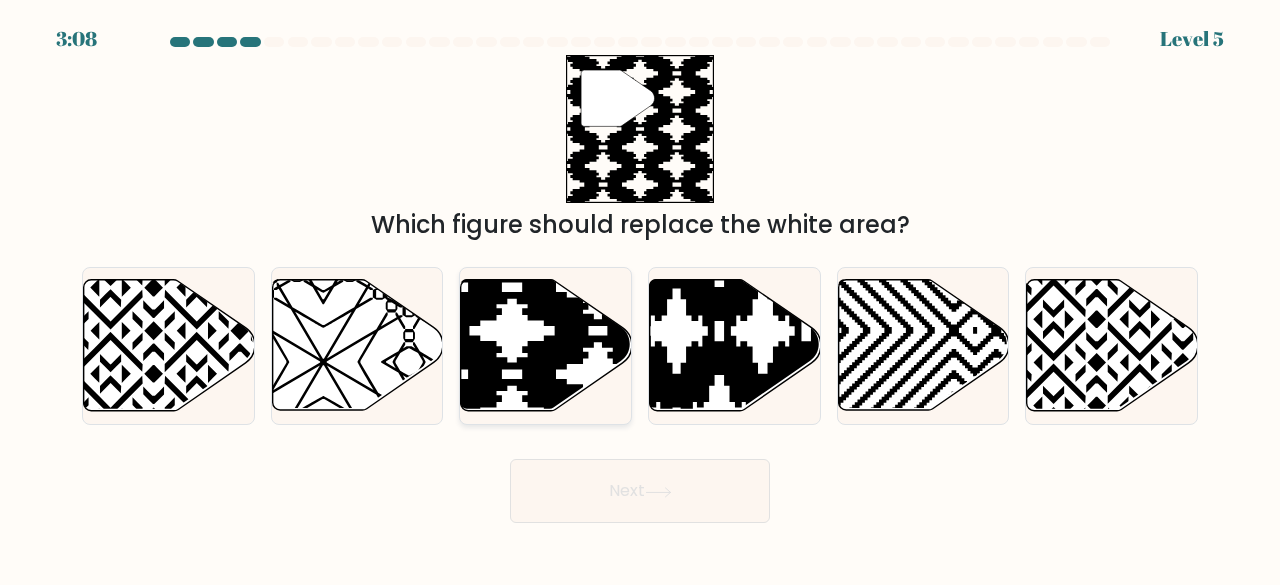 click 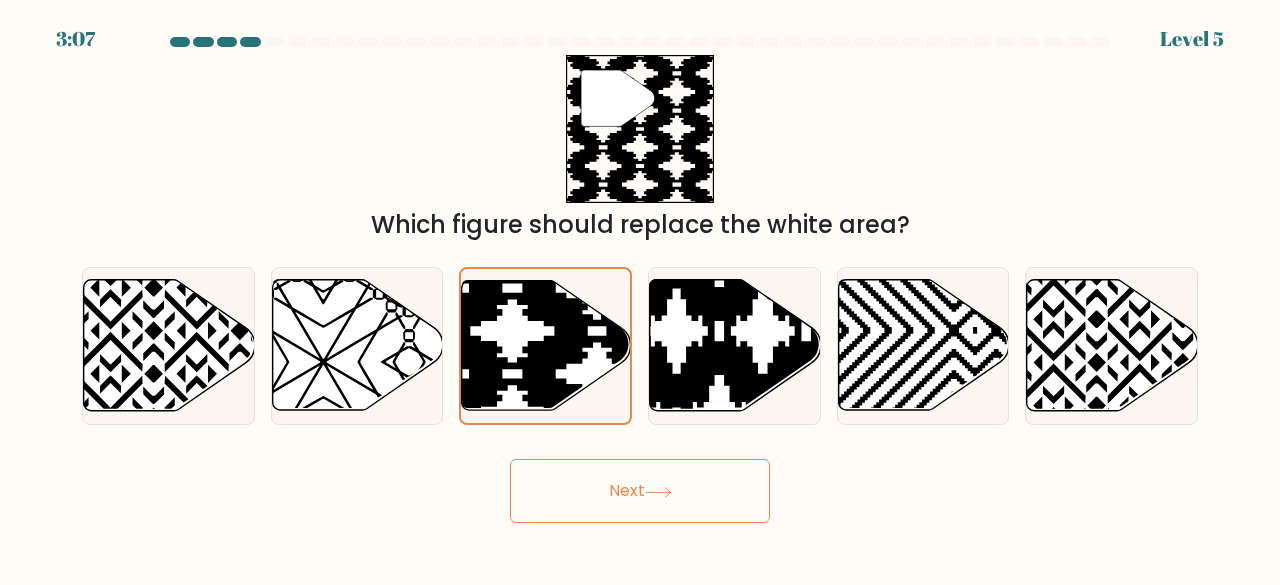click on "Next" at bounding box center [640, 491] 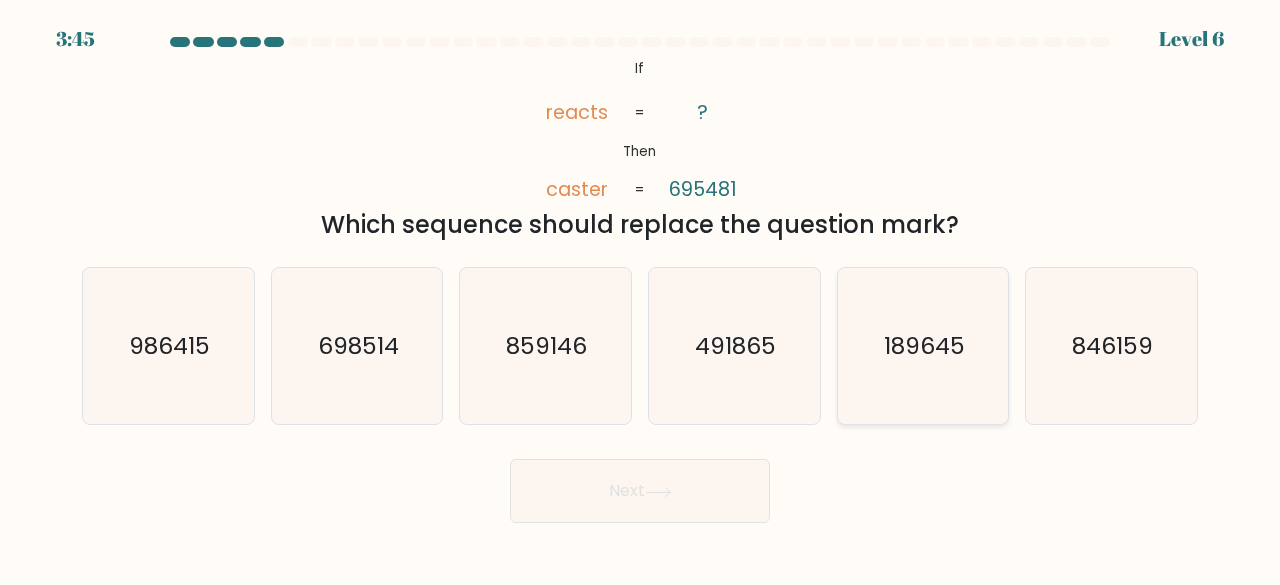 click on "189645" 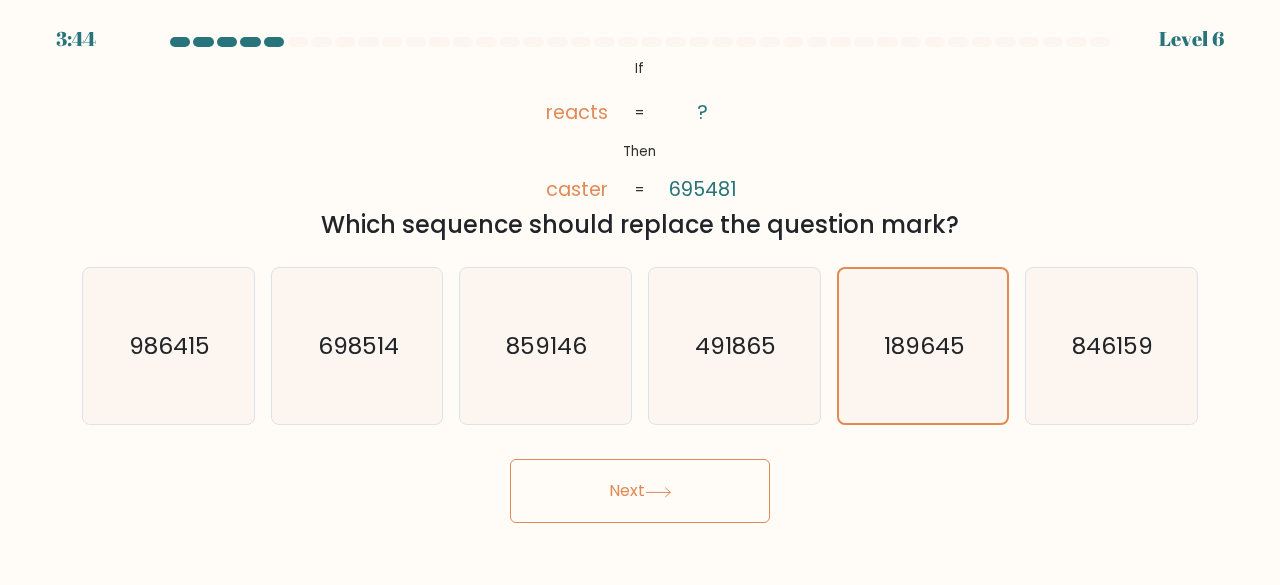 click on "Next" at bounding box center [640, 491] 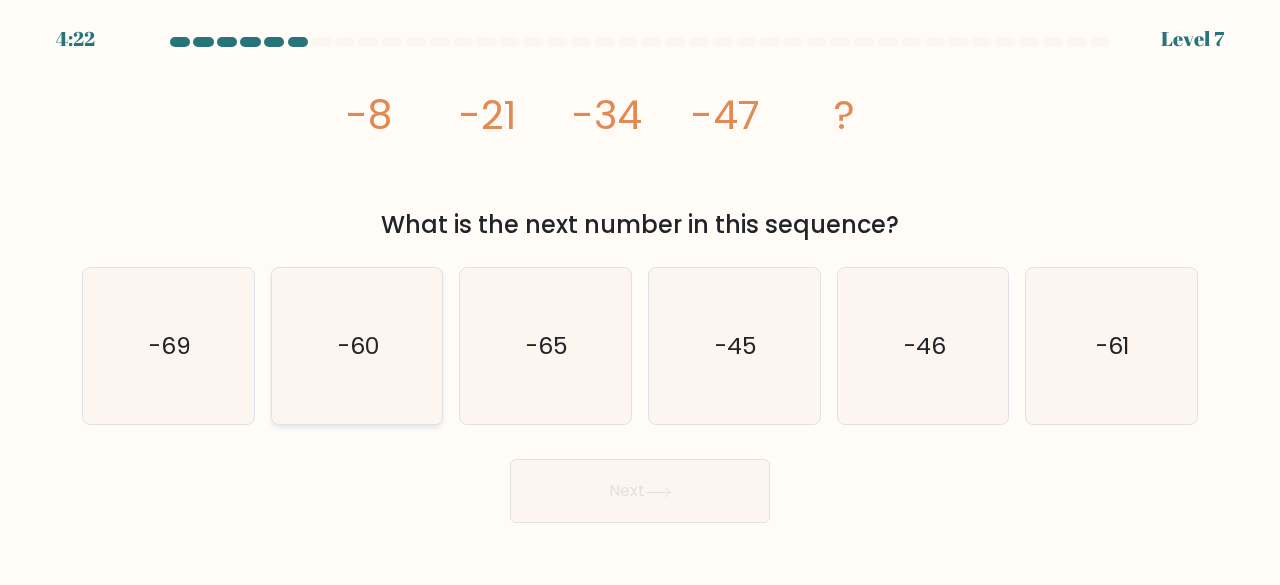click on "-60" 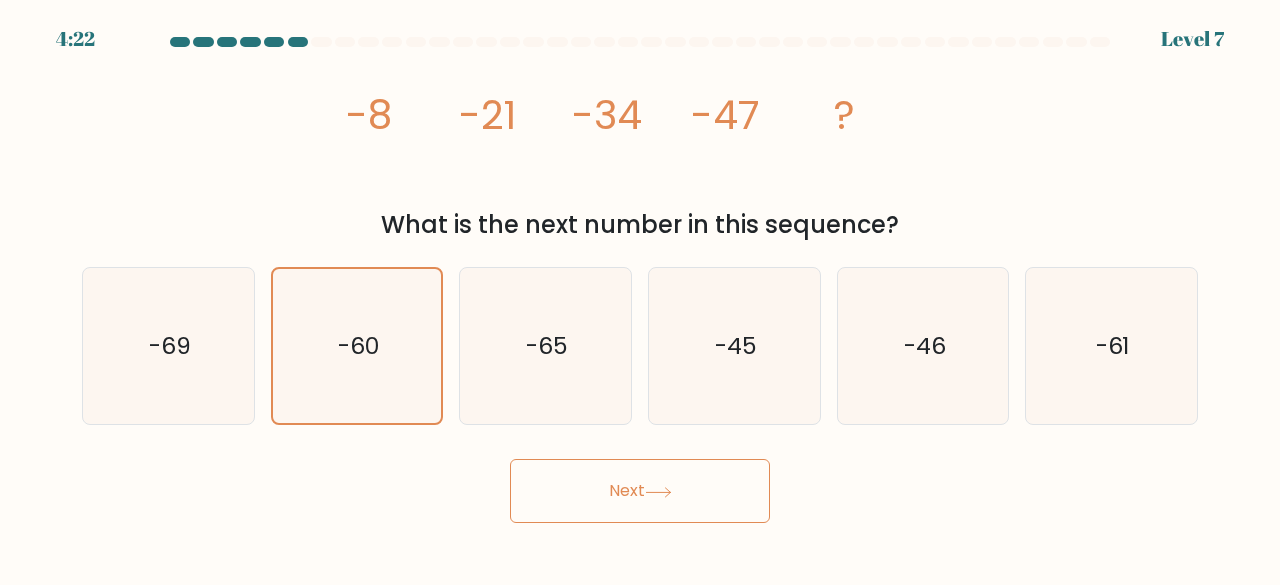 click on "Next" at bounding box center [640, 491] 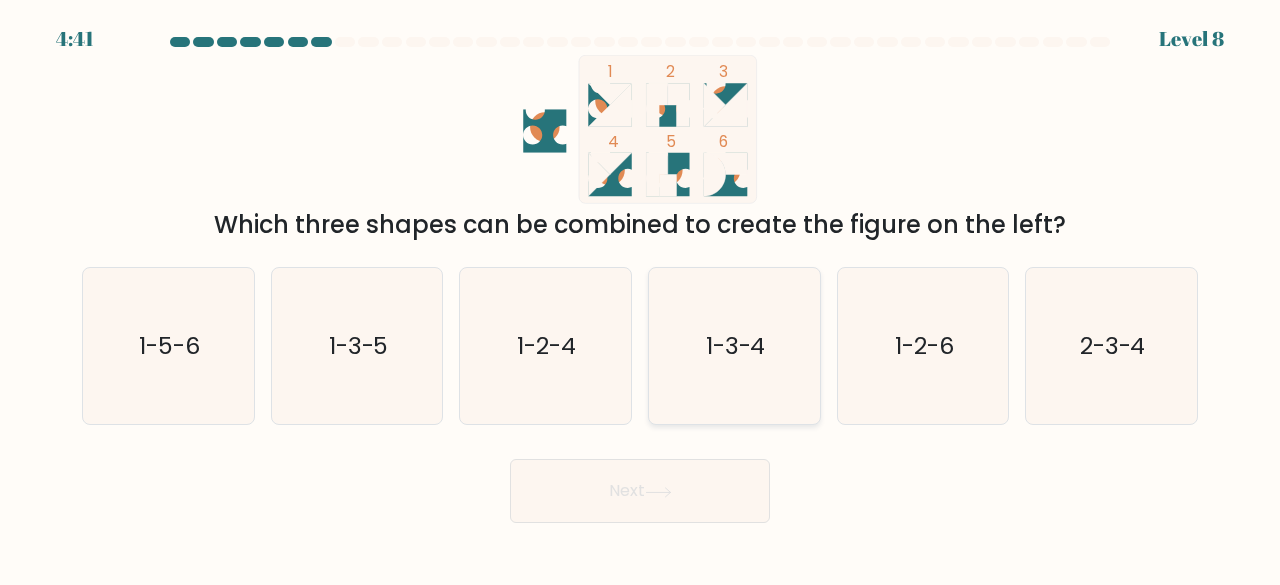 click on "1-3-4" 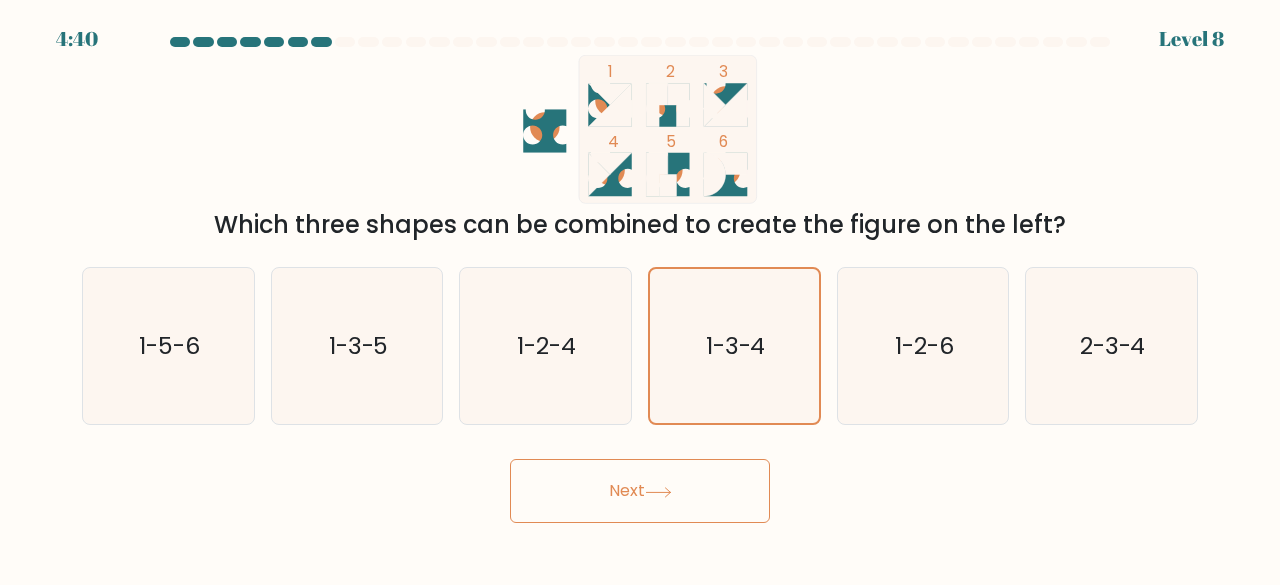 click on "Next" at bounding box center (640, 491) 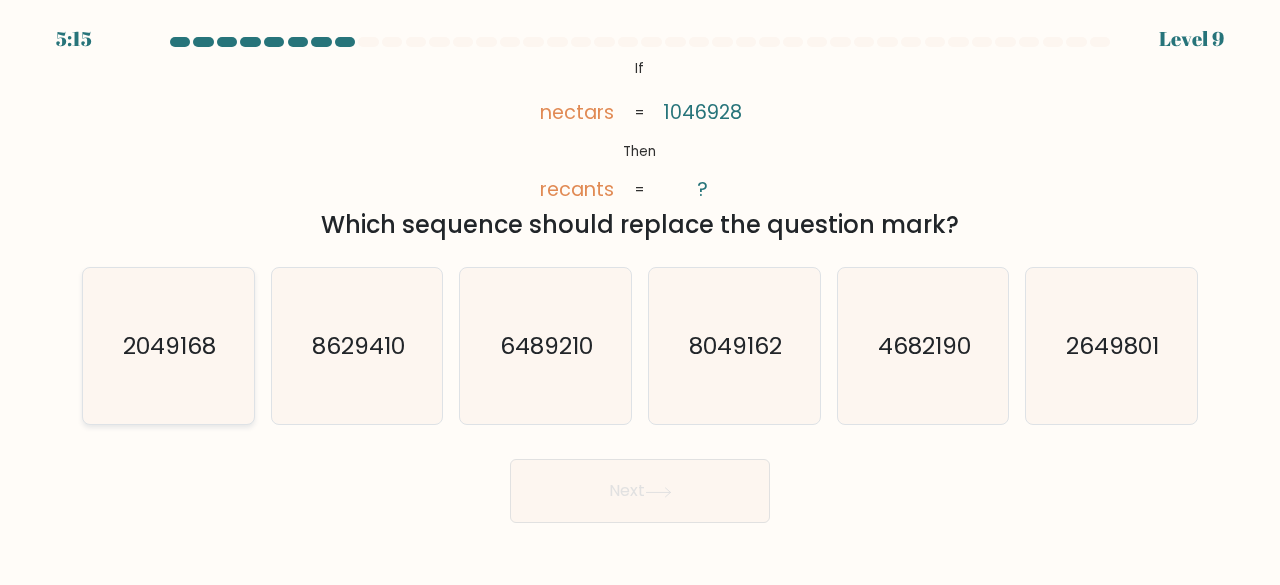 click on "2049168" 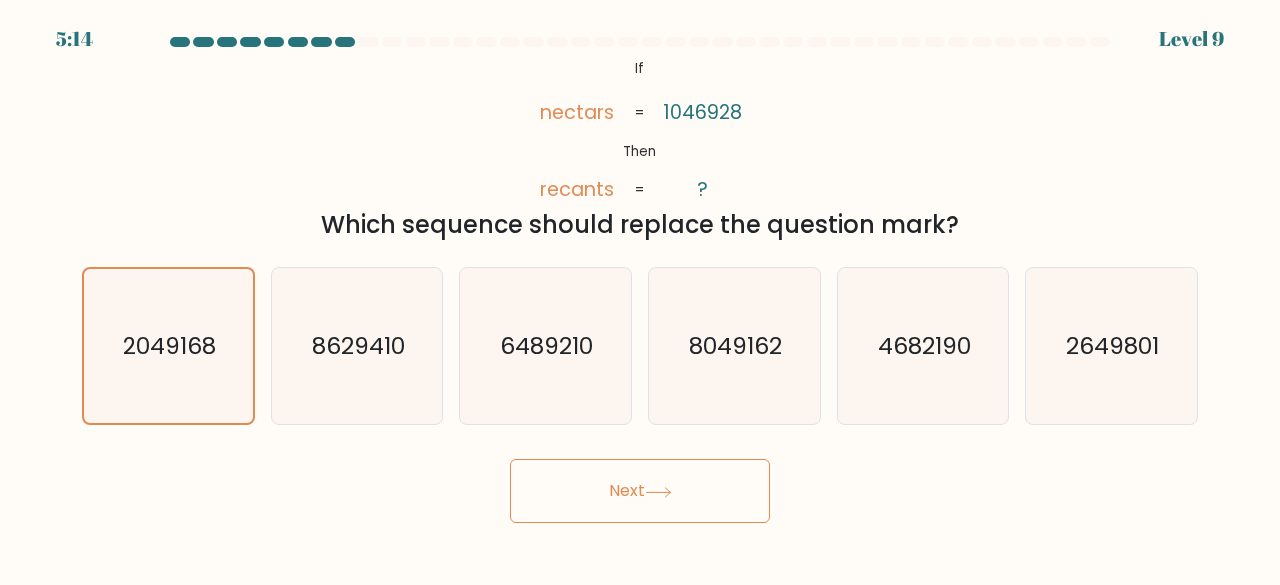 click on "Next" at bounding box center (640, 491) 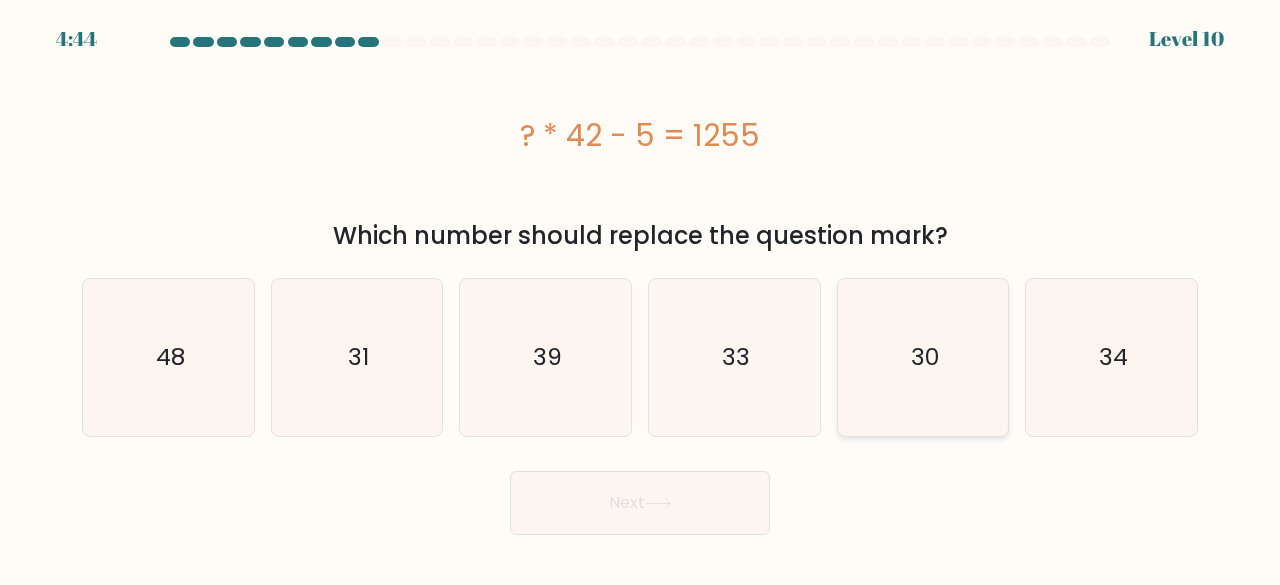 click on "30" 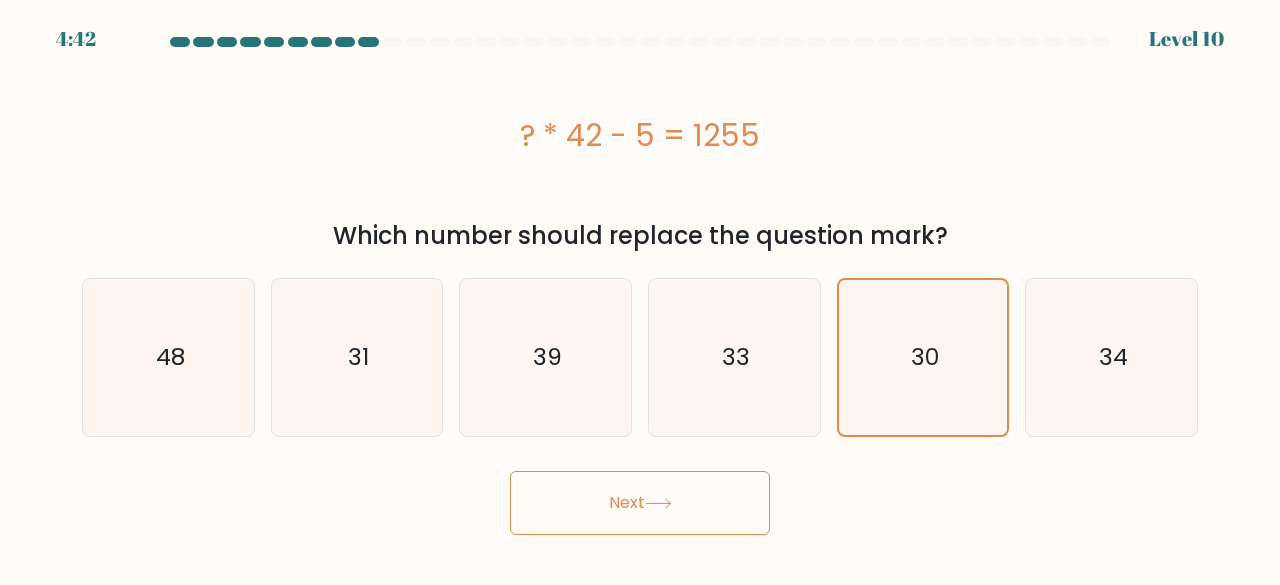 click on "Next" at bounding box center (640, 503) 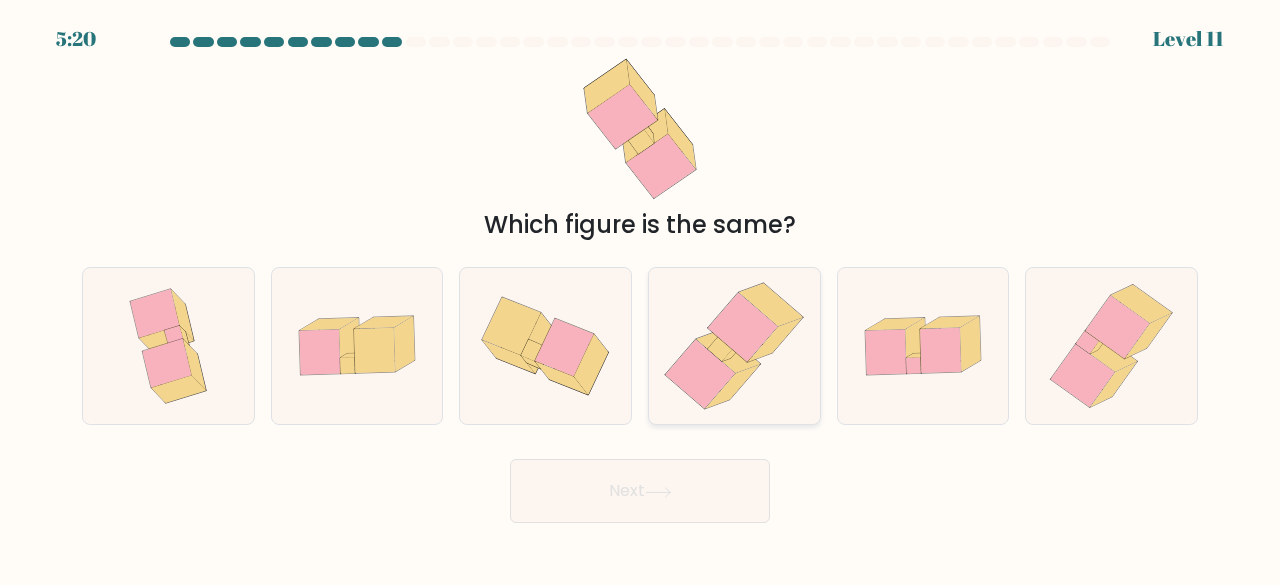 click 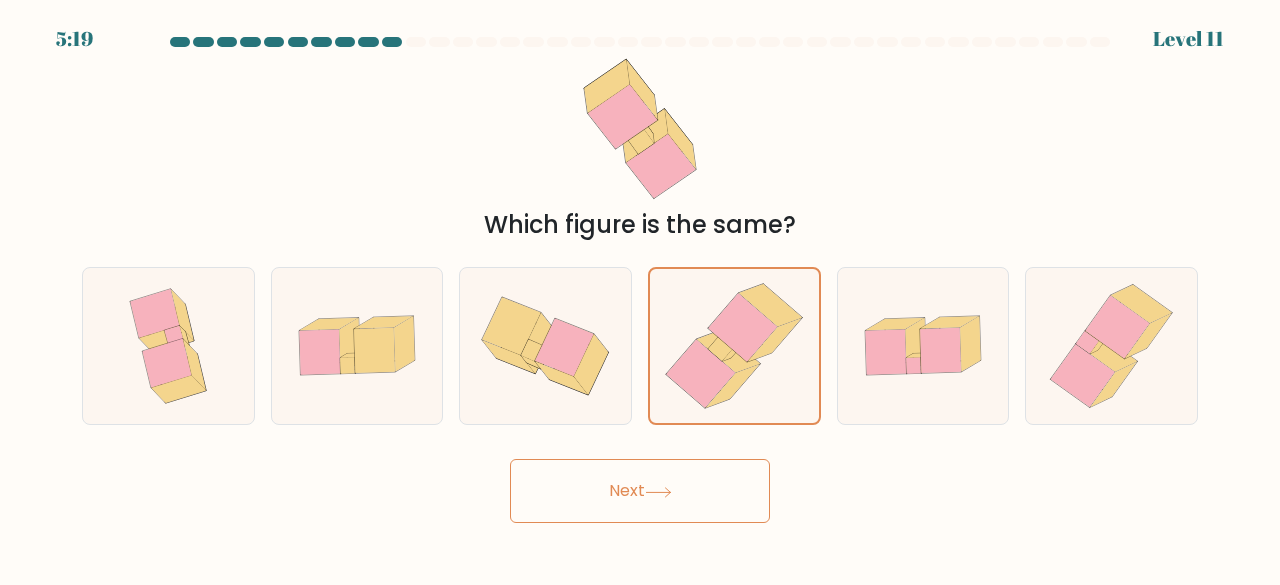 click 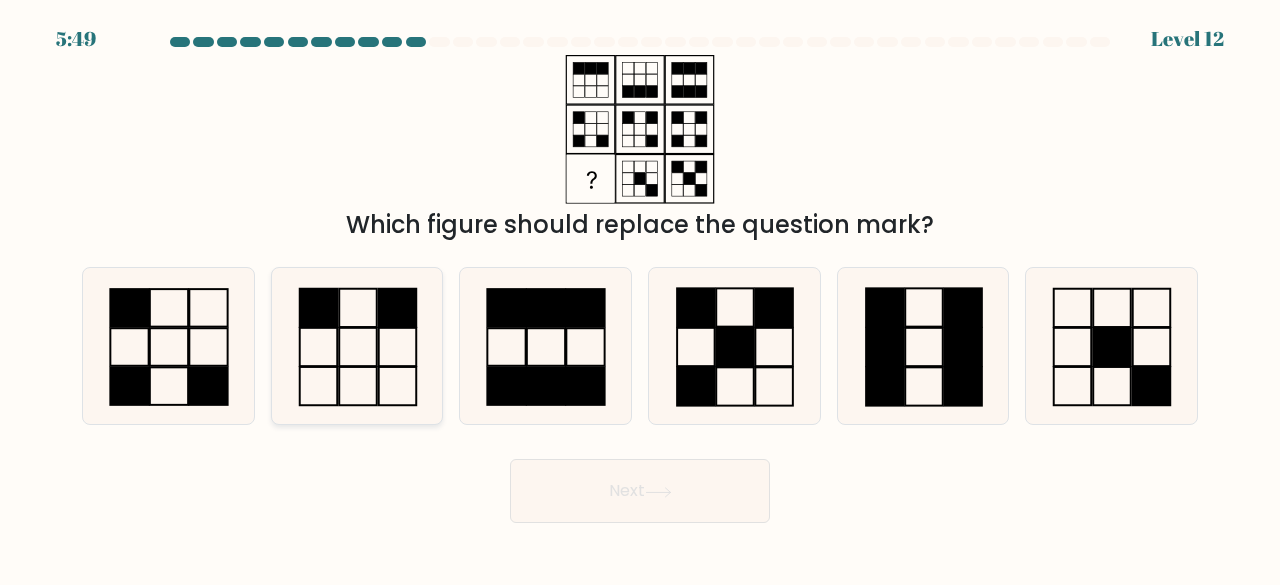 click 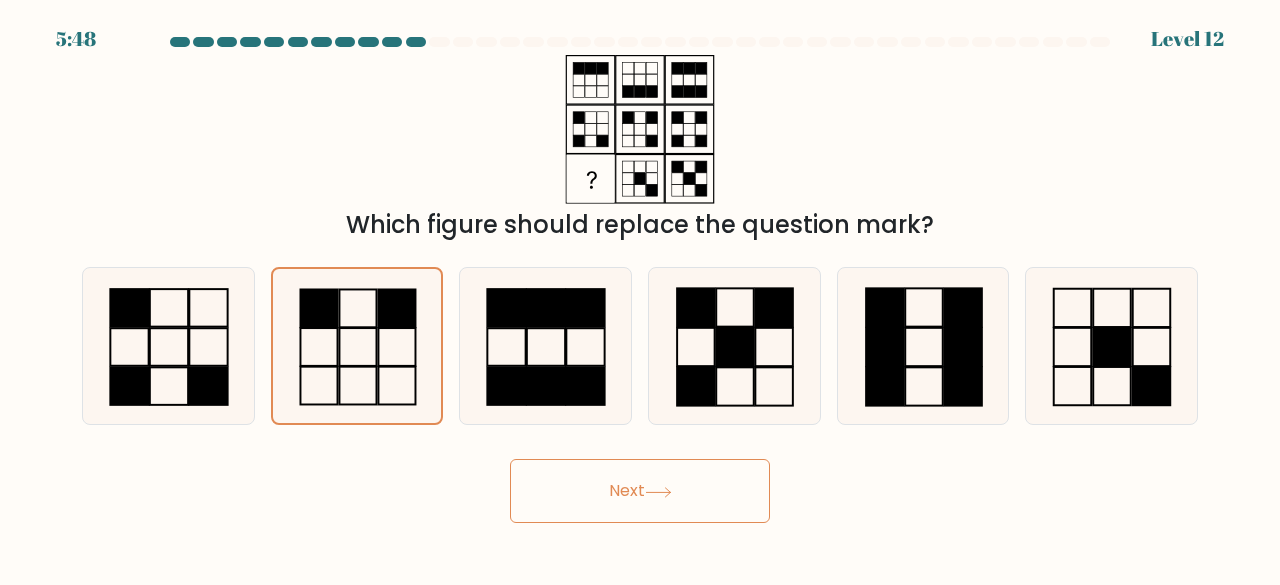 click on "Next" at bounding box center [640, 491] 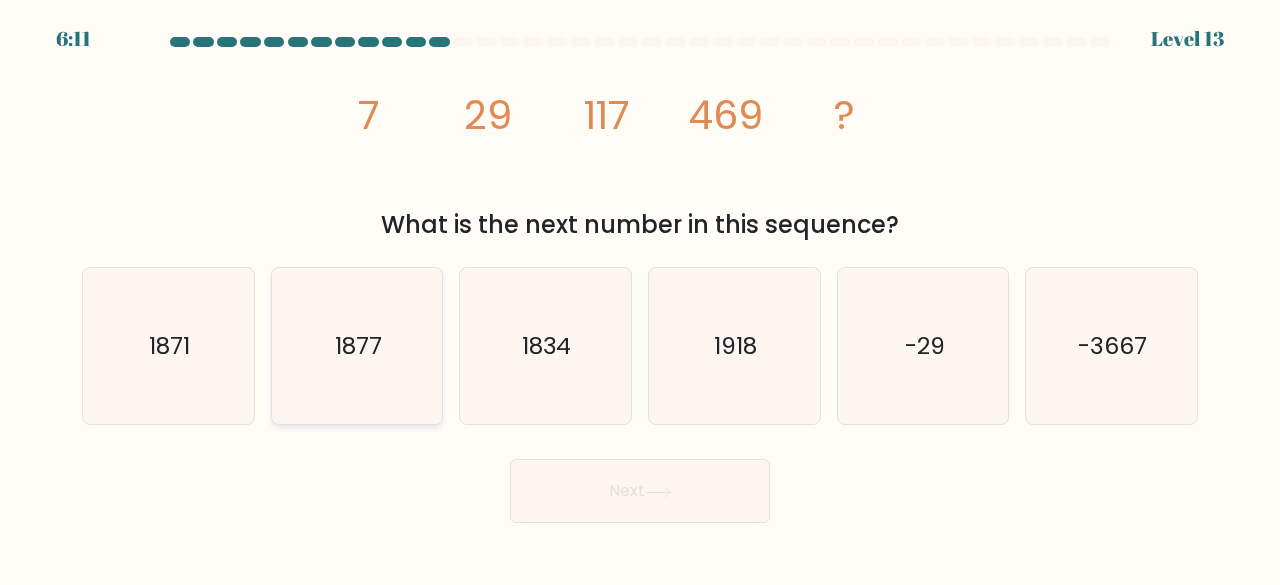 click on "1877" 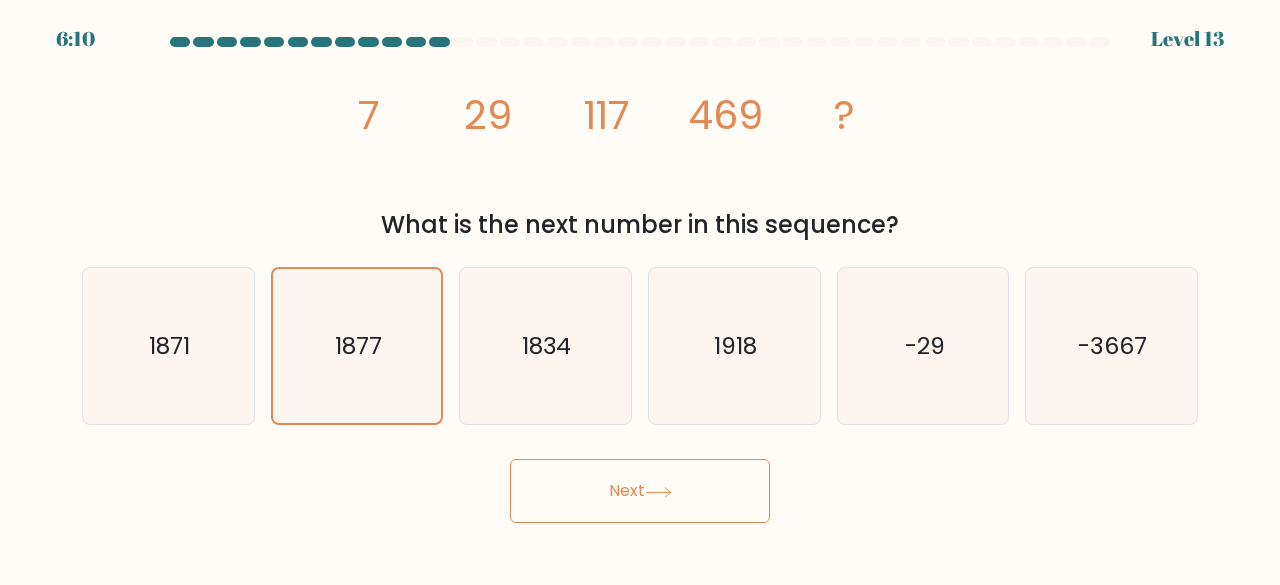 click on "Next" at bounding box center (640, 491) 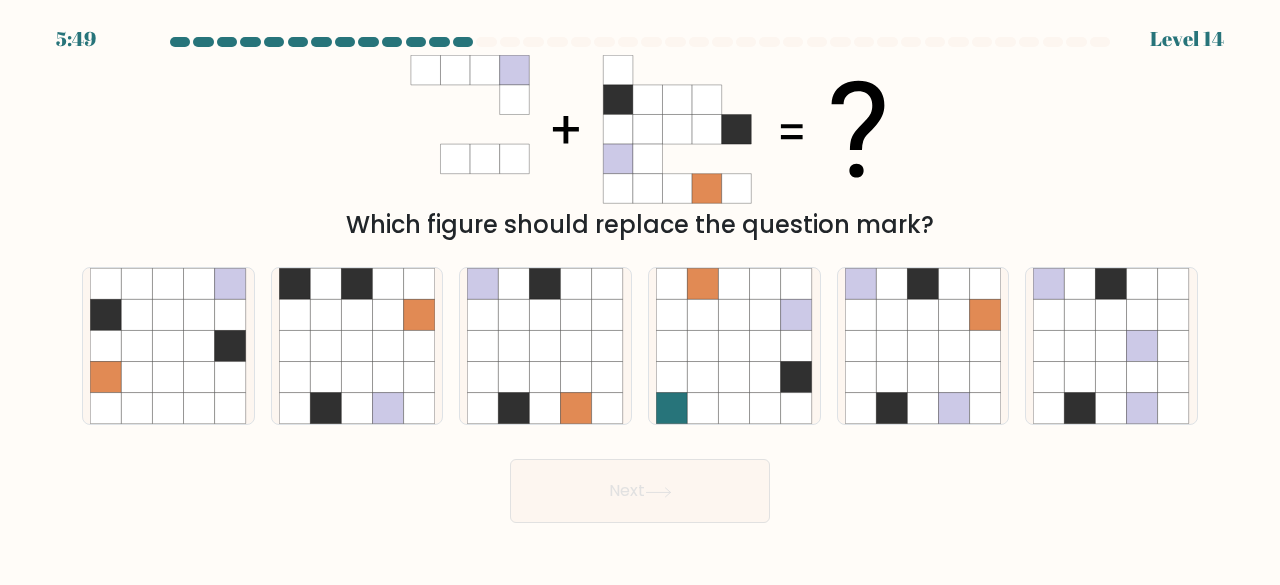 click on "c." at bounding box center (545, 346) 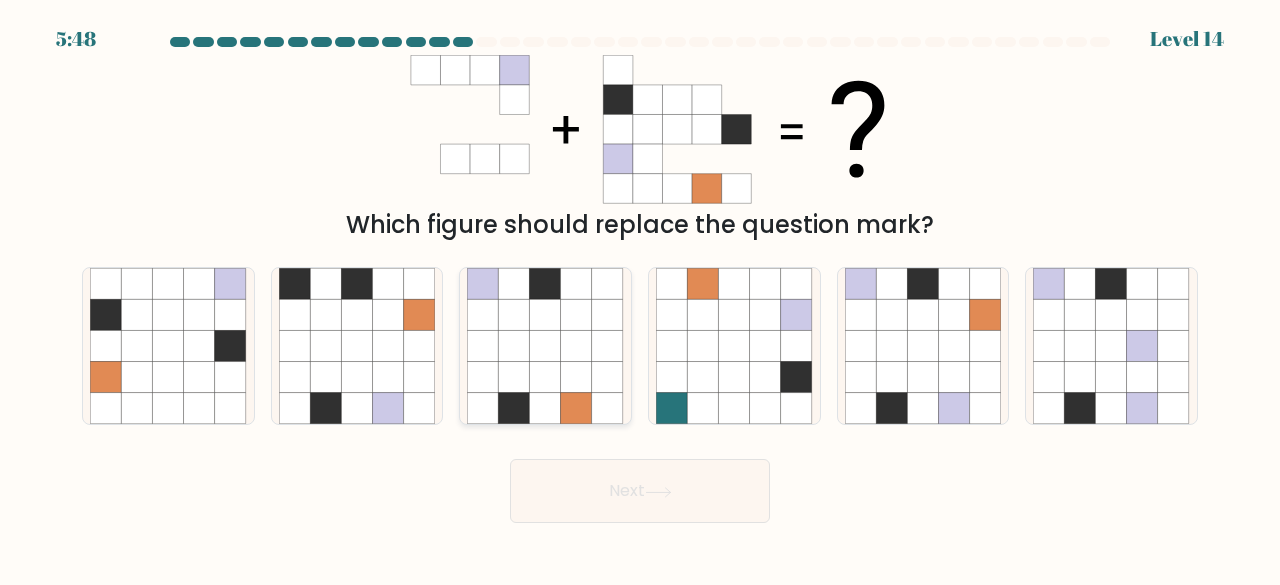 click 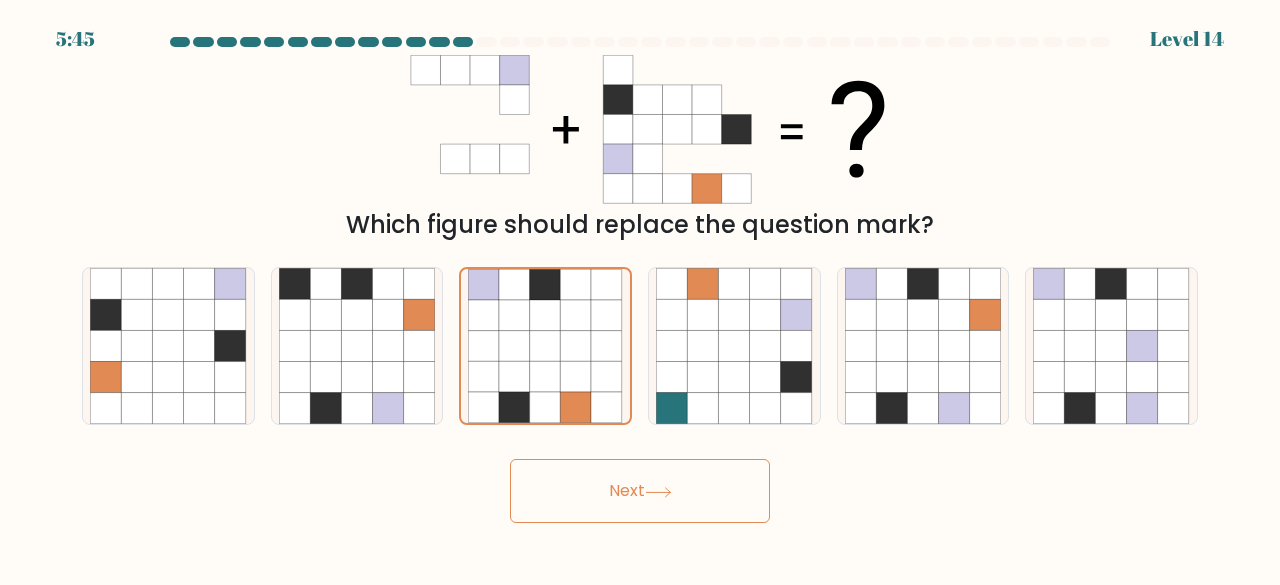 click on "Next" at bounding box center (640, 491) 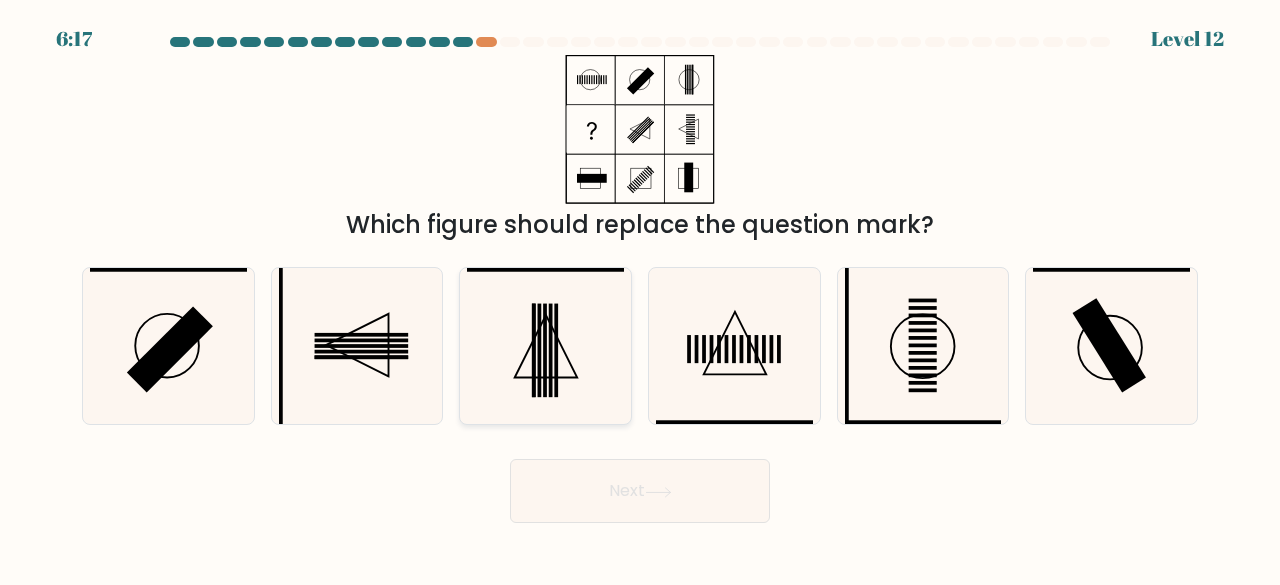 click 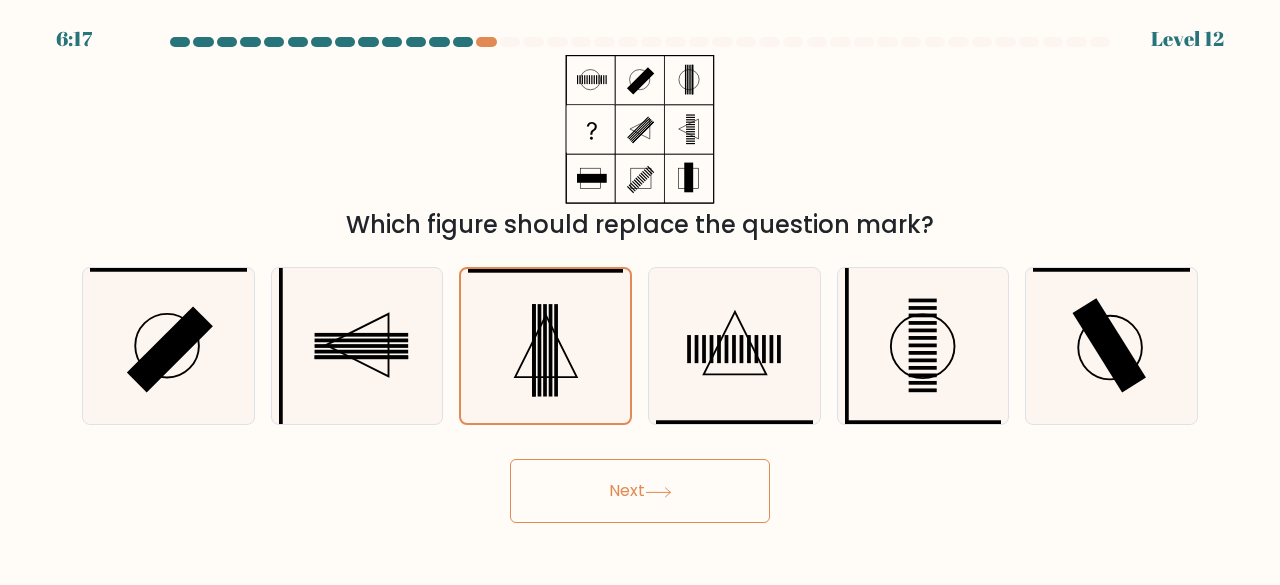click on "Next" at bounding box center [640, 491] 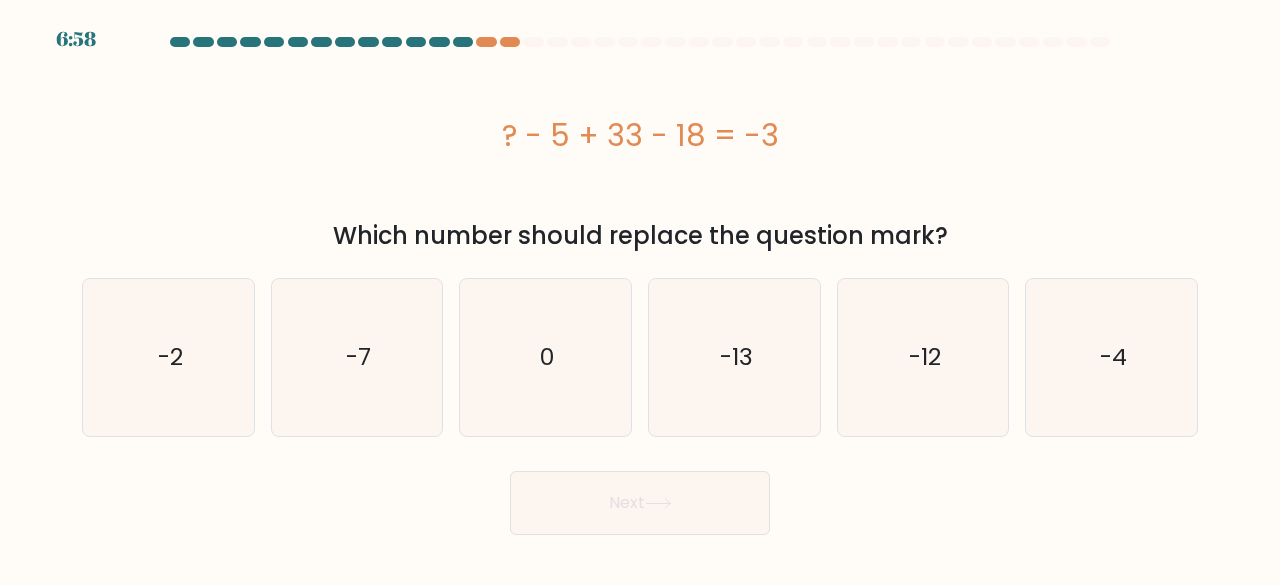 scroll, scrollTop: 0, scrollLeft: 0, axis: both 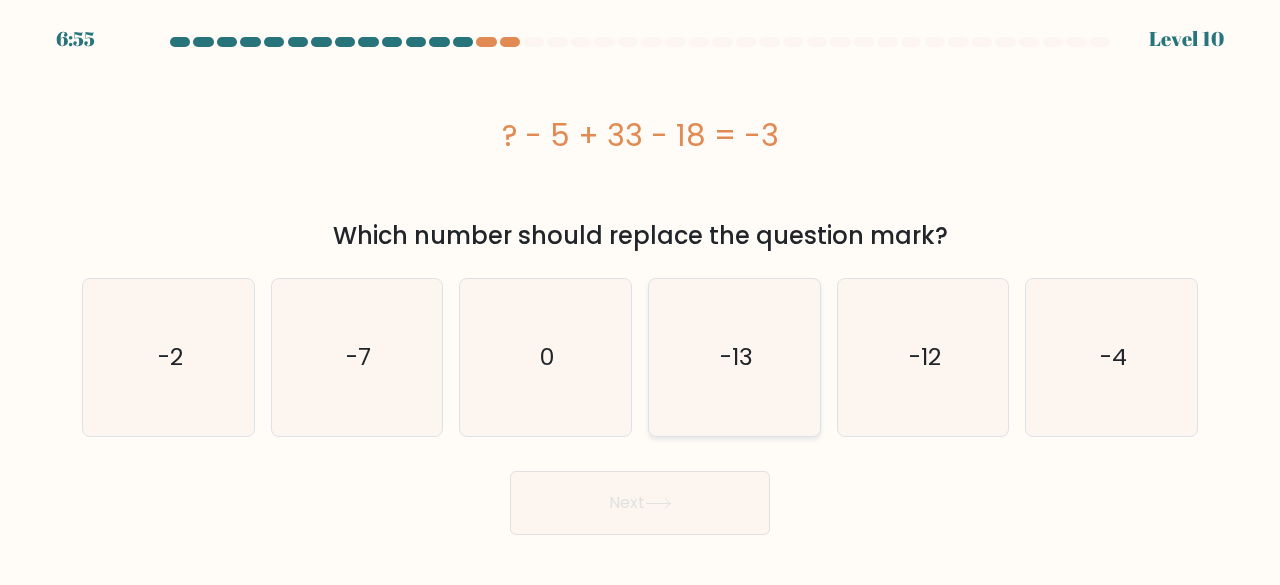 click on "-13" 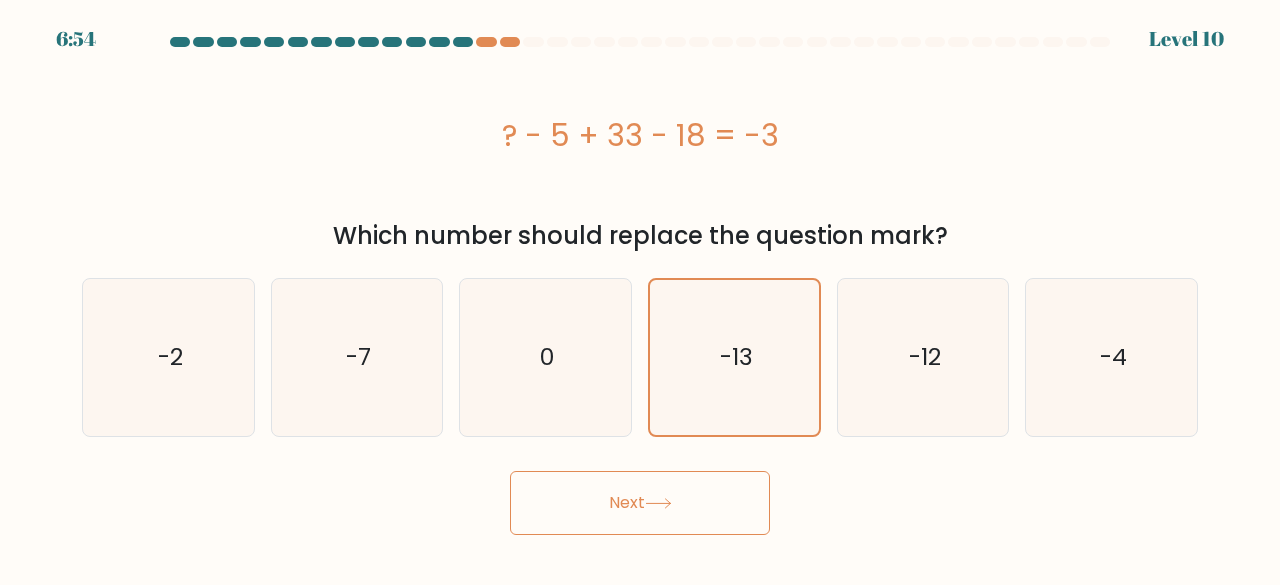 click on "Next" at bounding box center (640, 503) 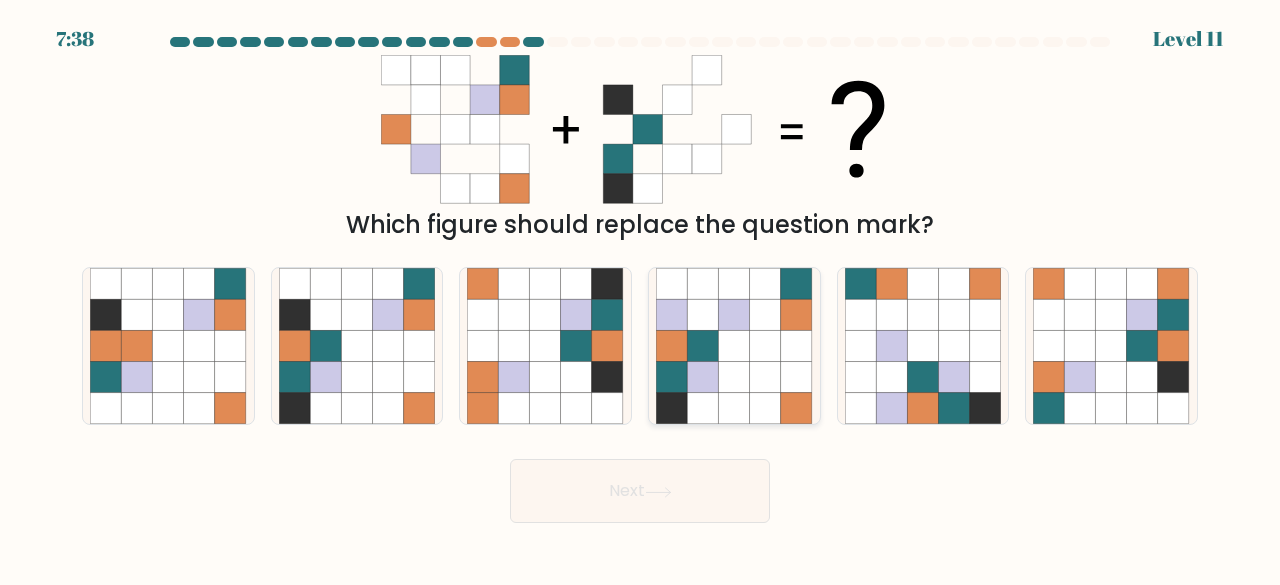 click 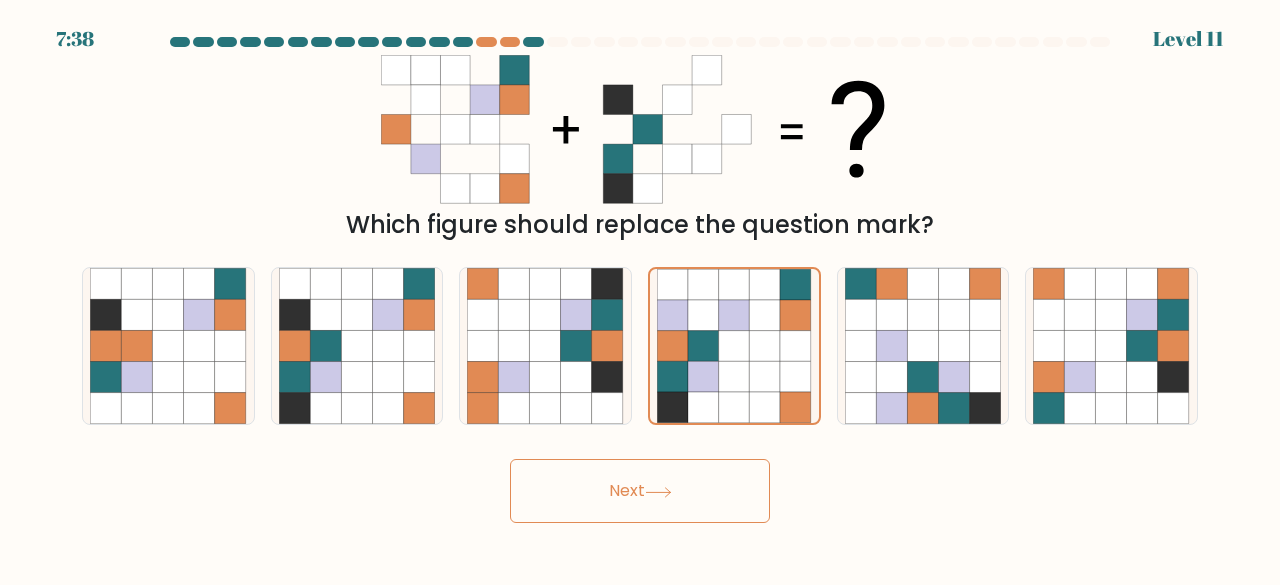 click on "Next" at bounding box center (640, 491) 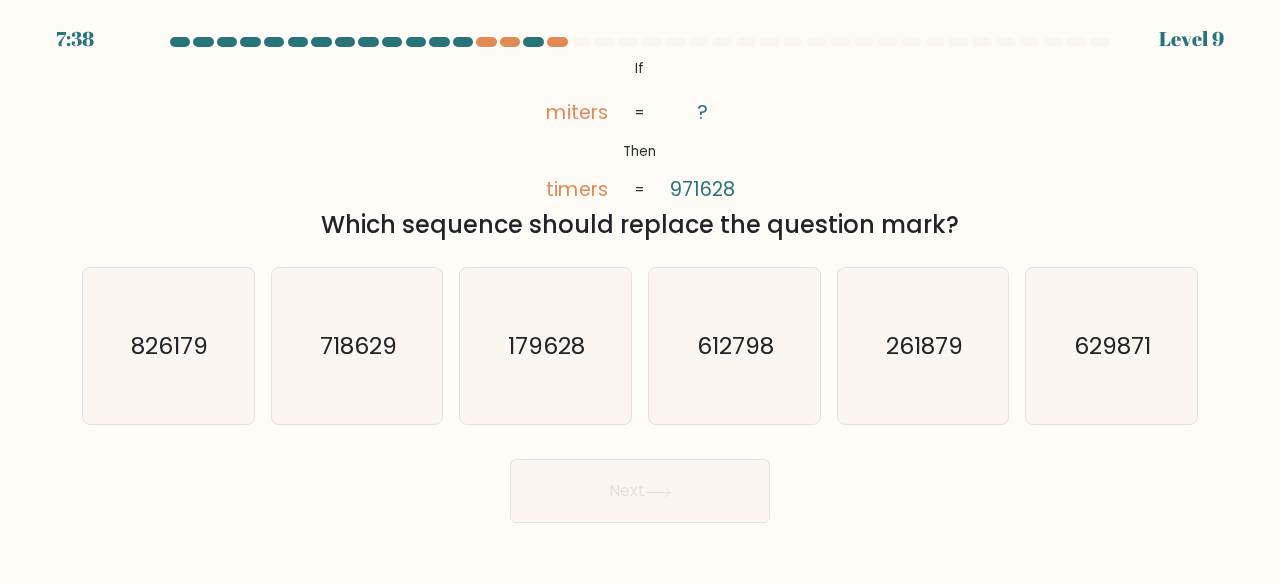 click on "612798" 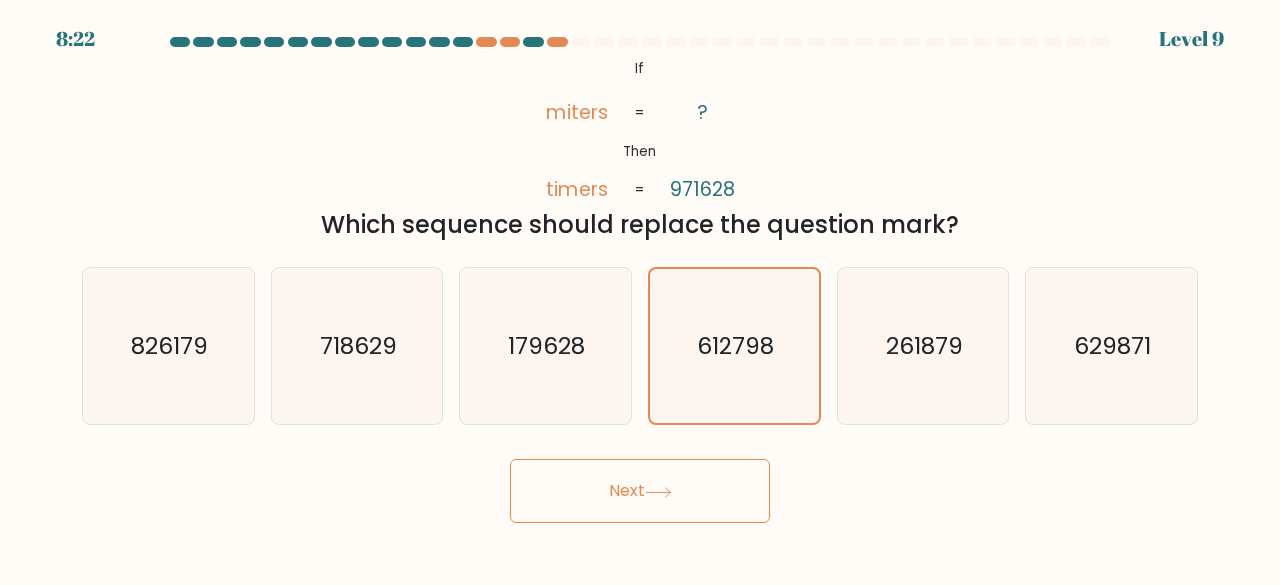 click on "Next" at bounding box center [640, 491] 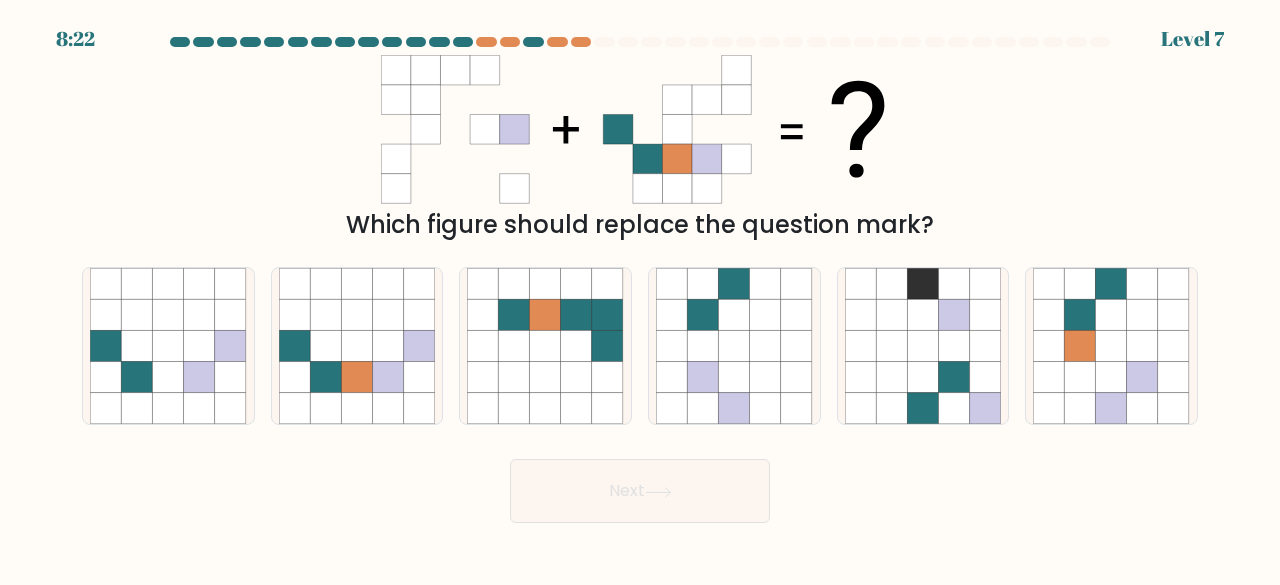 click 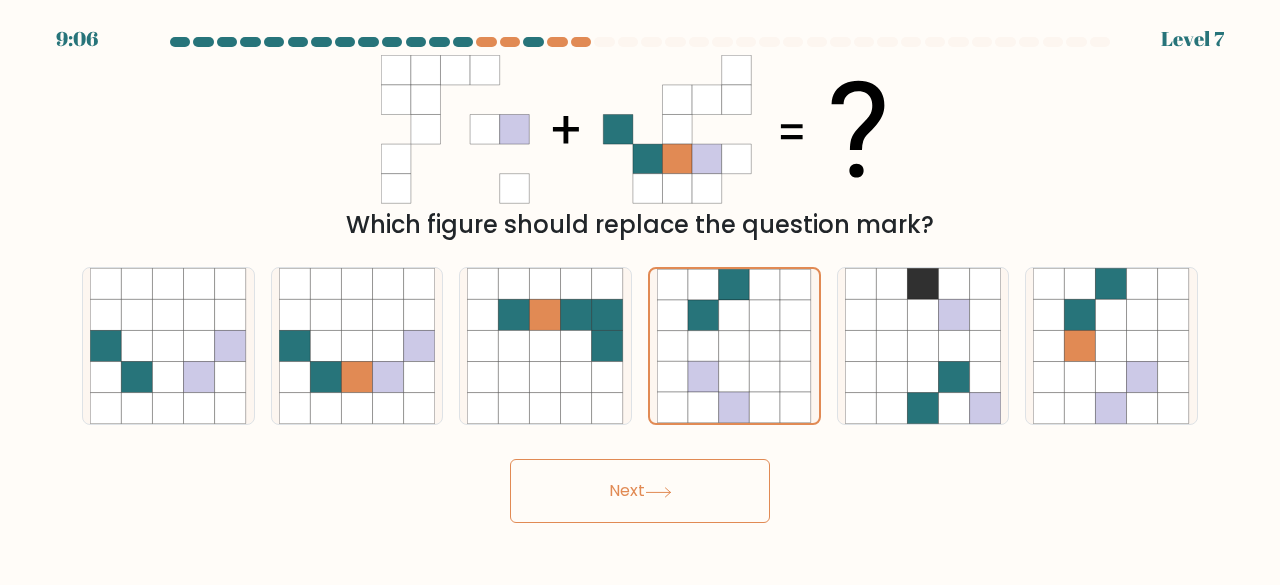 click on "Next" at bounding box center [640, 491] 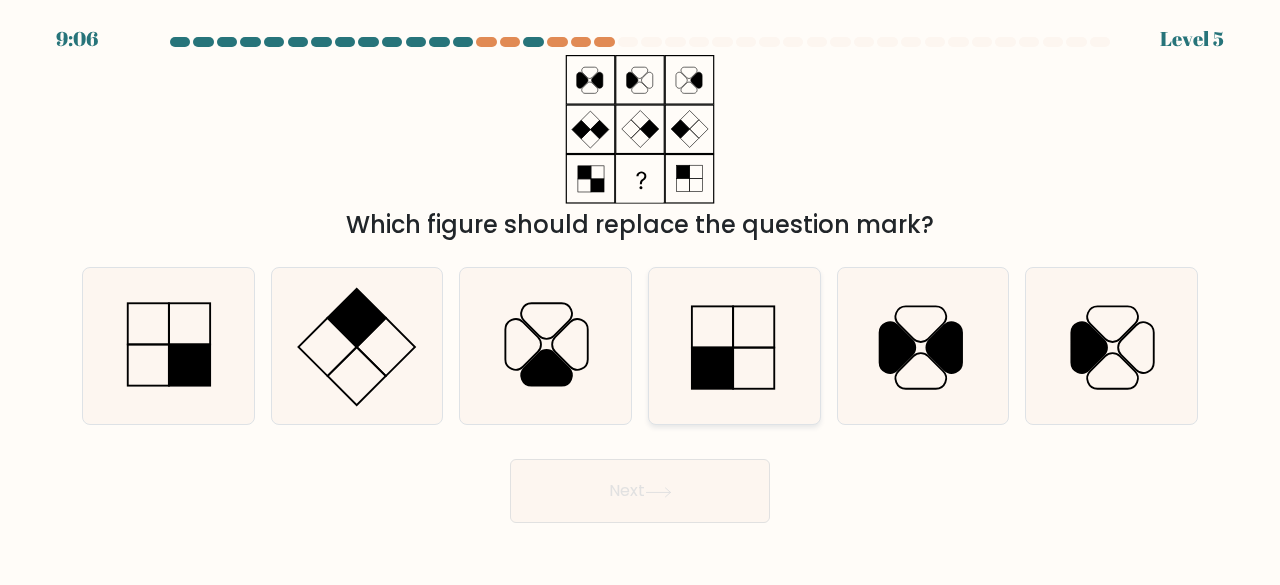 click 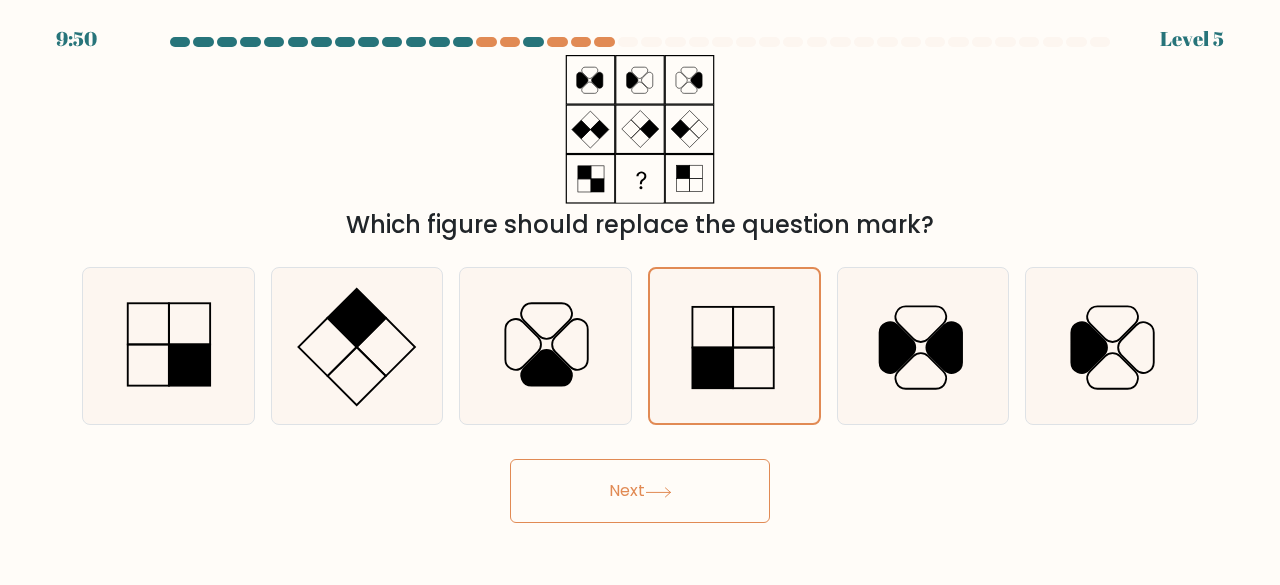 click on "Next" at bounding box center (640, 491) 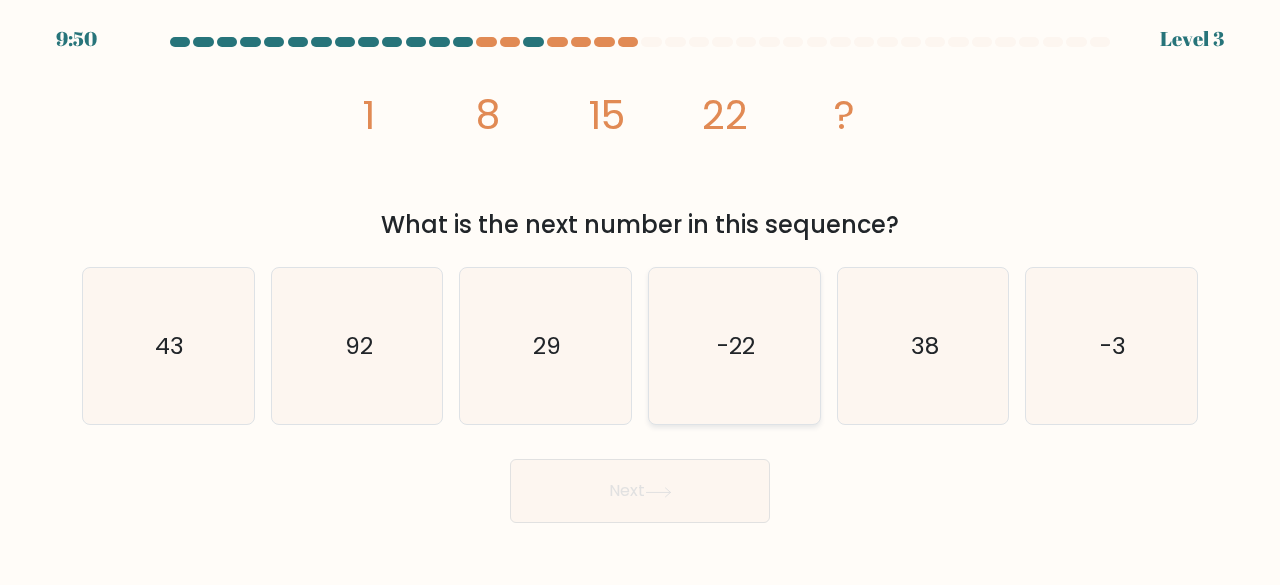 click on "-22" 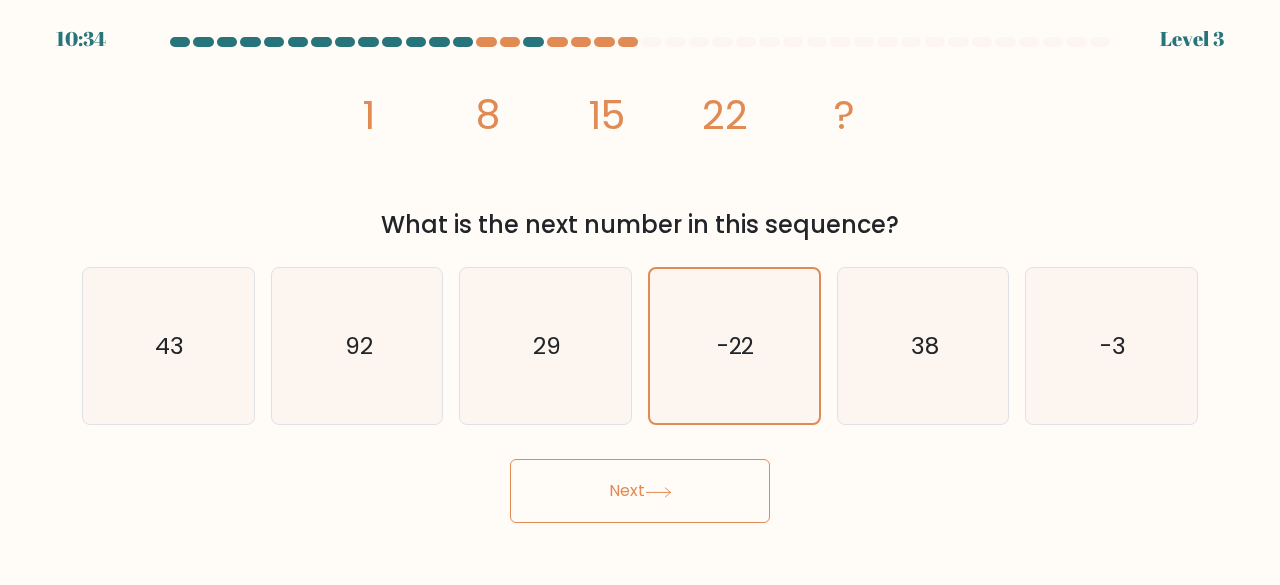 click 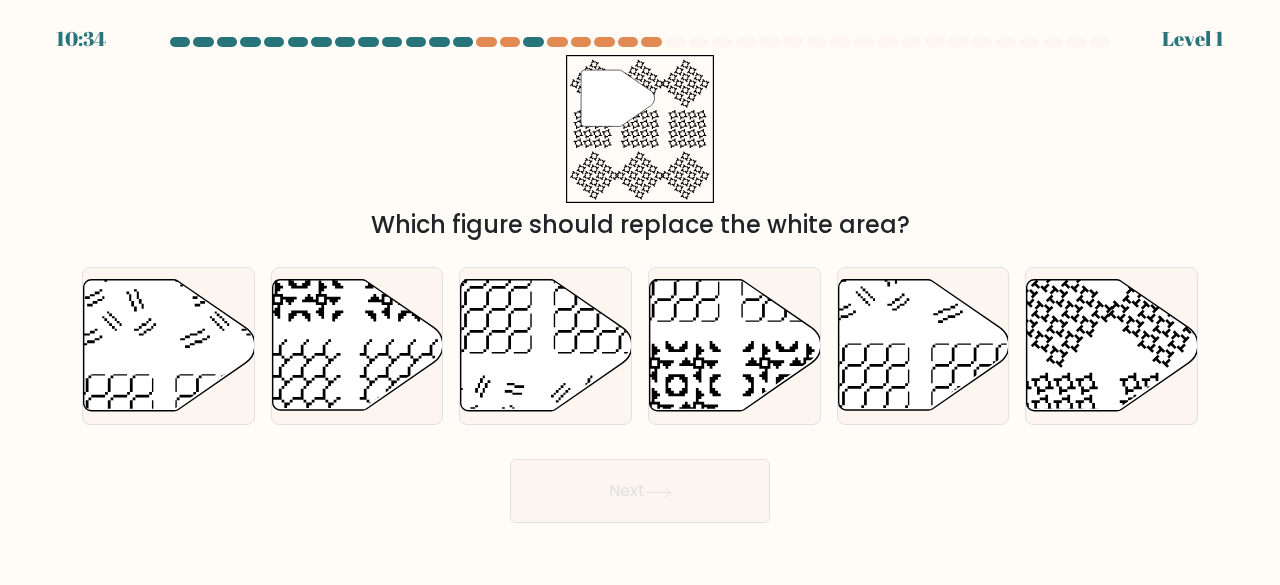 click 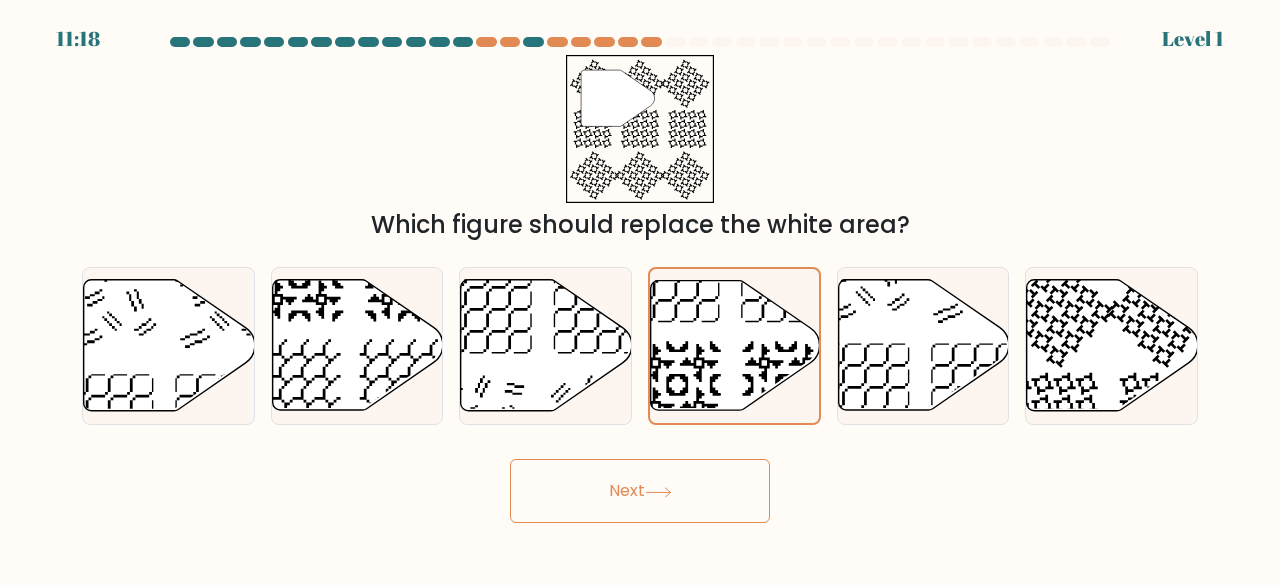 click on "Next" at bounding box center (640, 491) 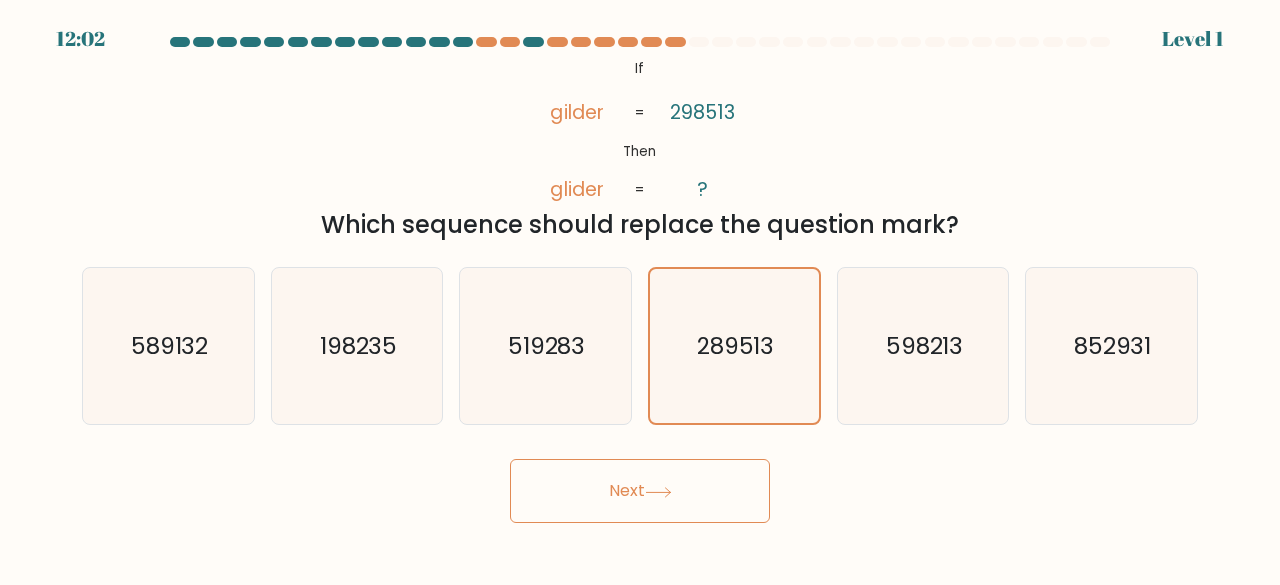 click on "Next" at bounding box center (640, 491) 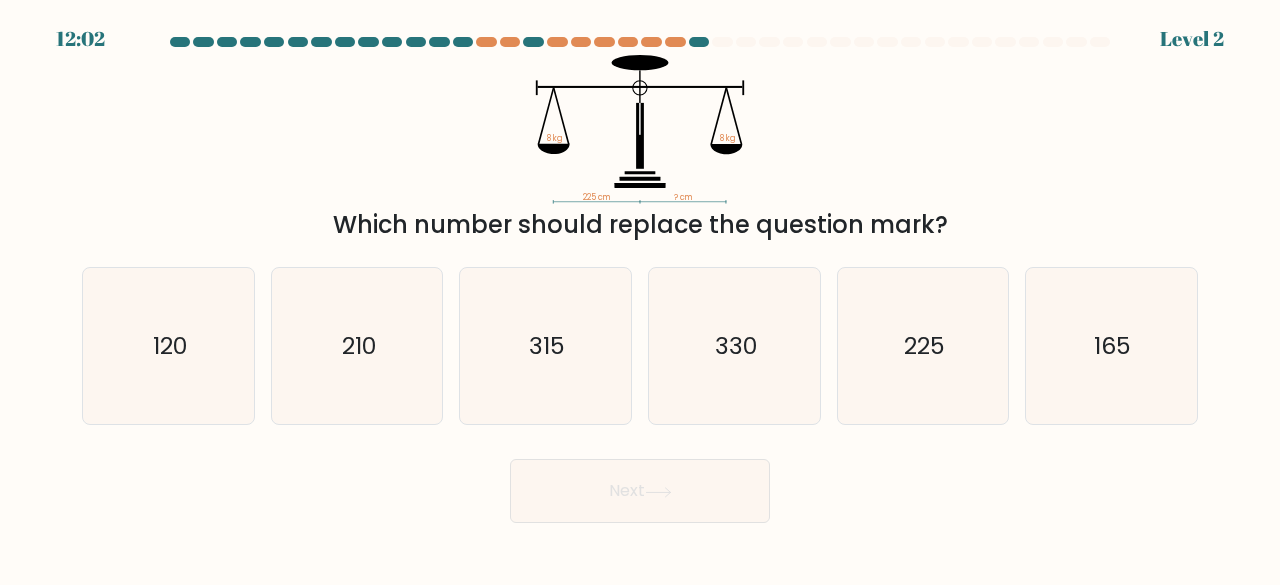click on "330" 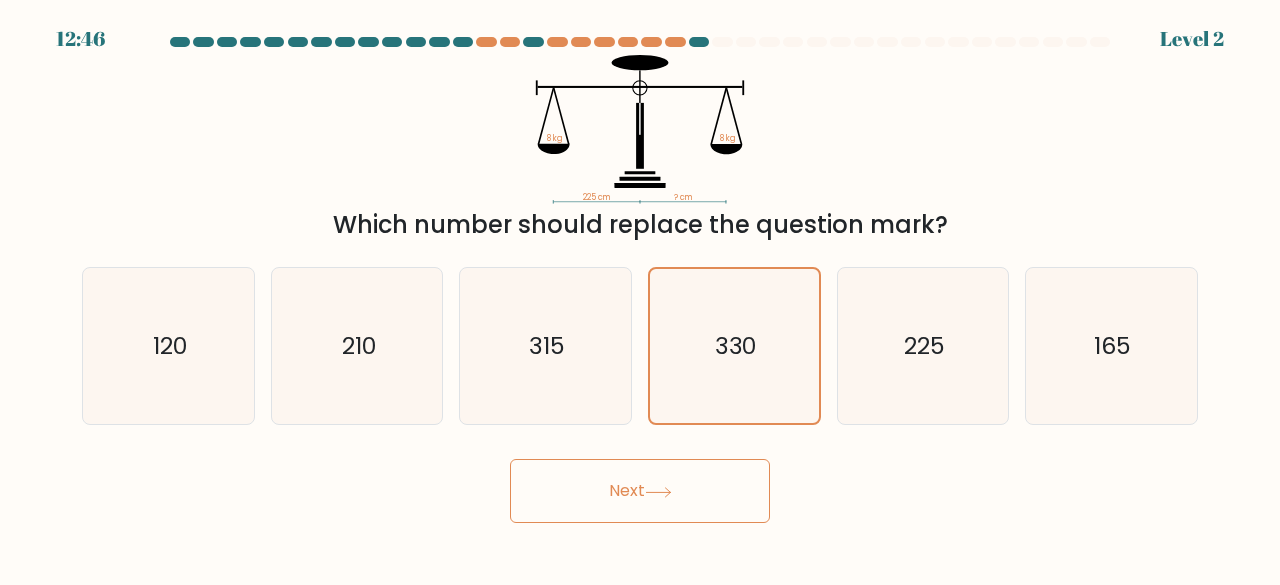 click on "Next" at bounding box center (640, 491) 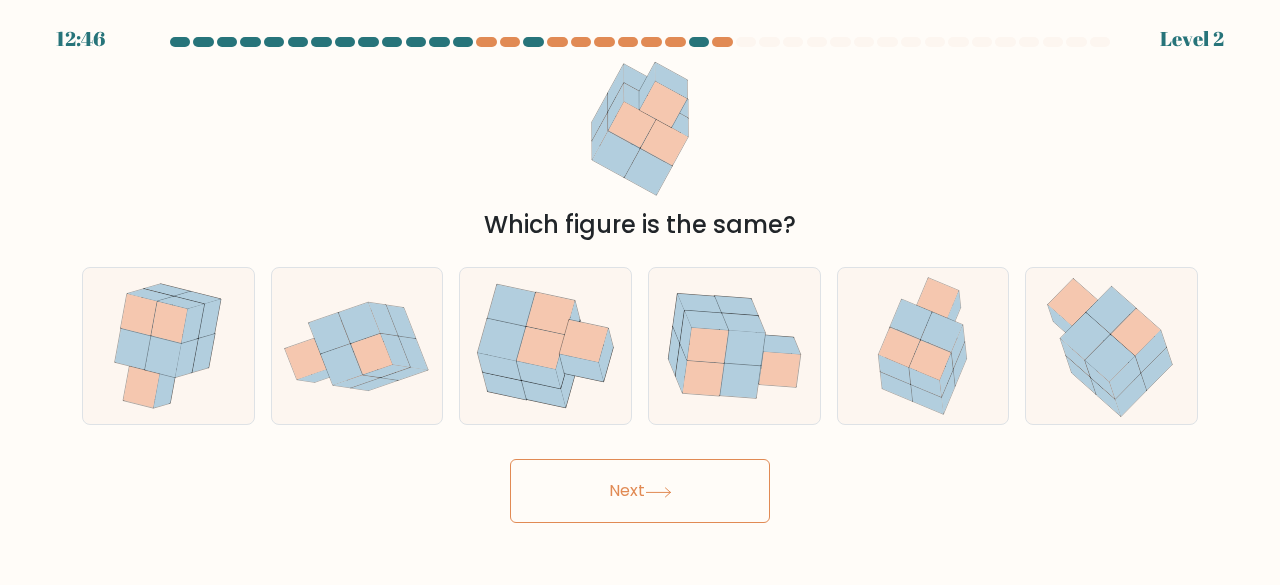 click 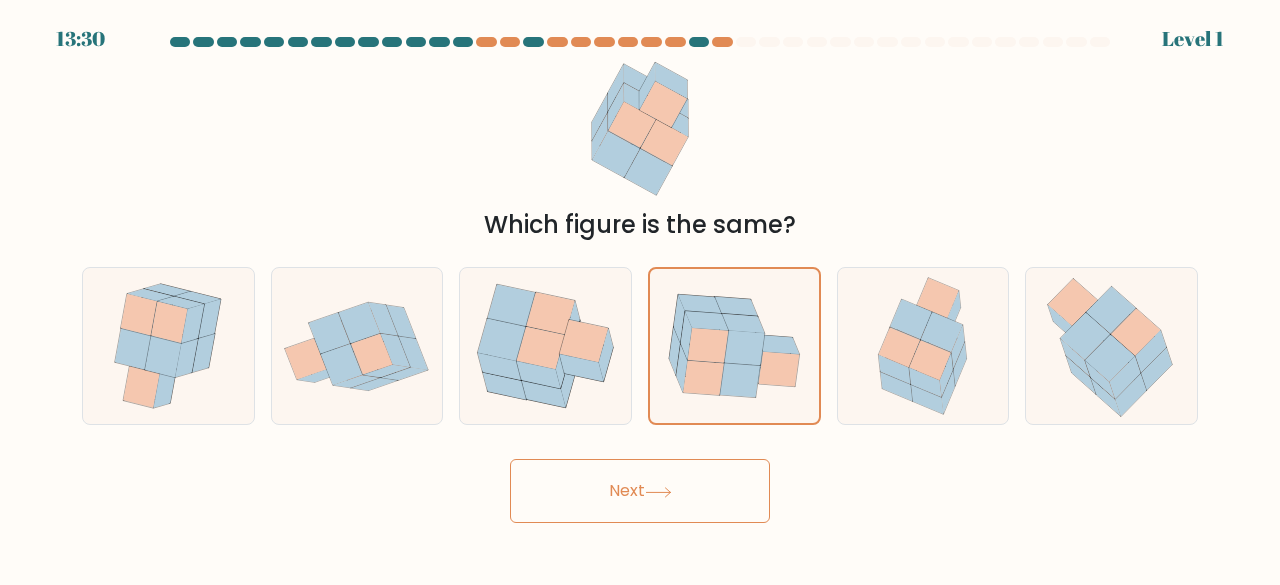 click on "Next" at bounding box center [640, 491] 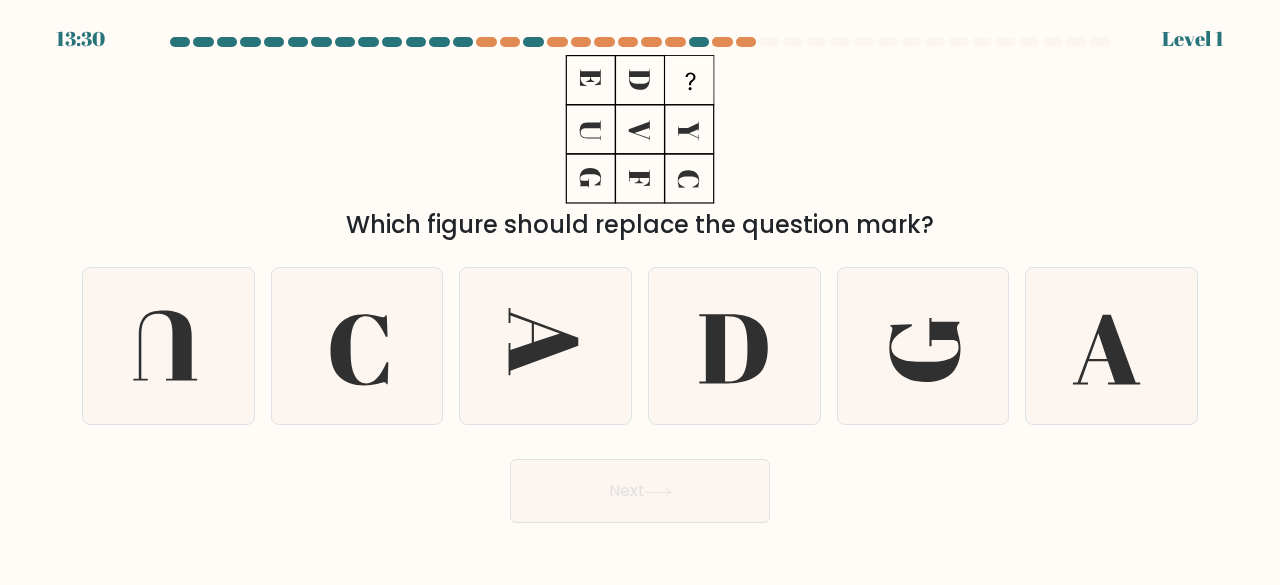 click 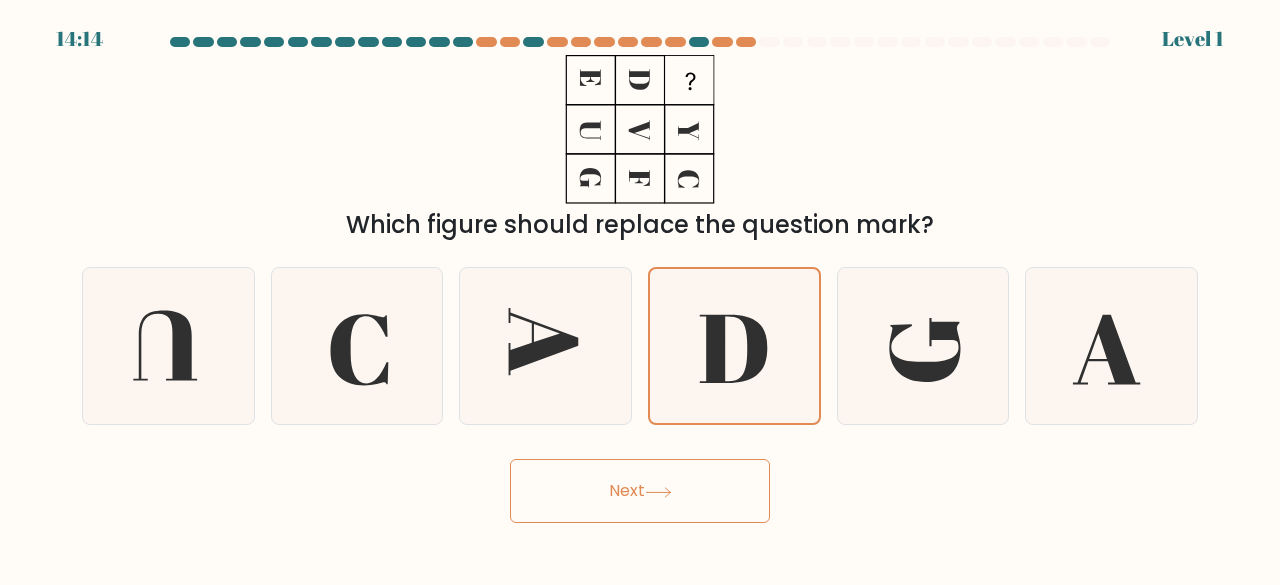 click on "Next" at bounding box center (640, 491) 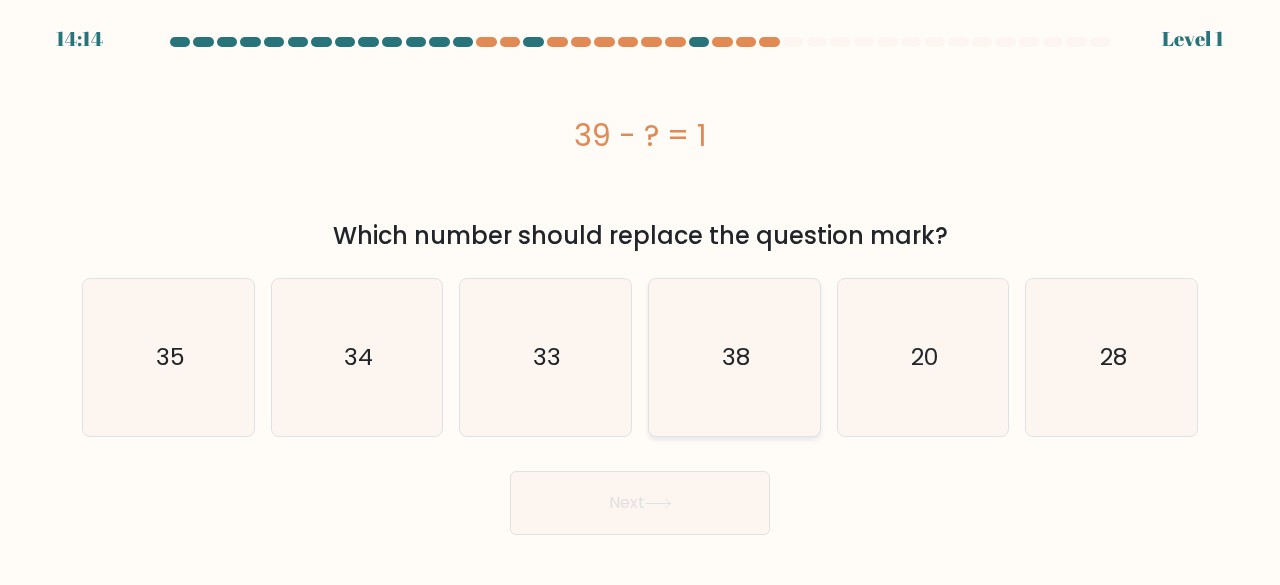 click on "38" 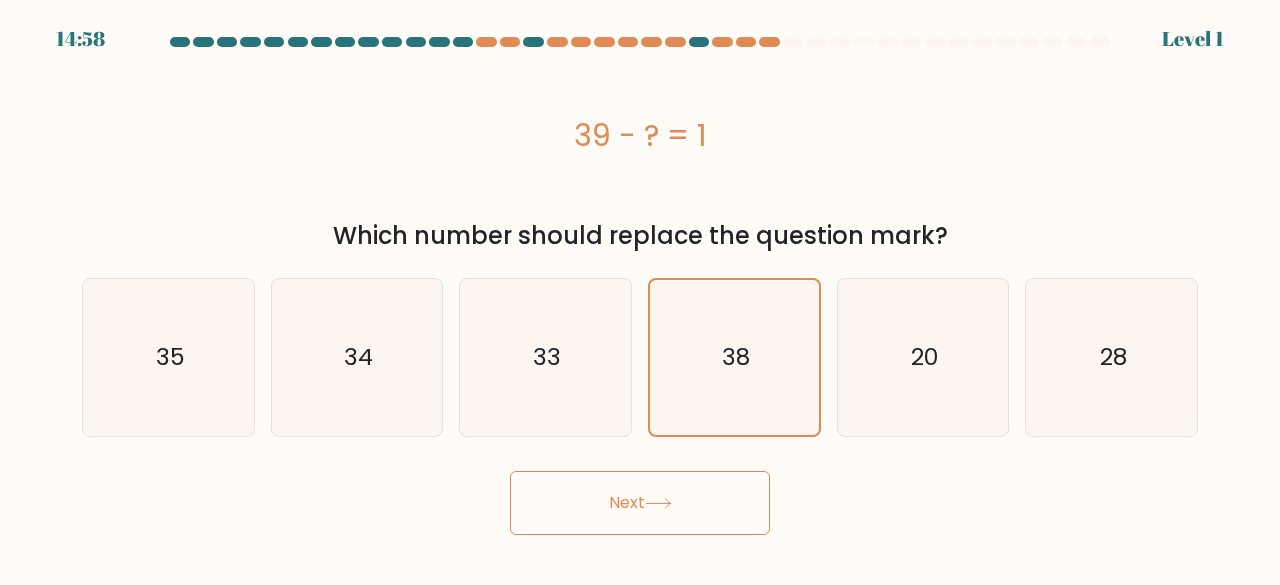 click on "Next" at bounding box center [640, 503] 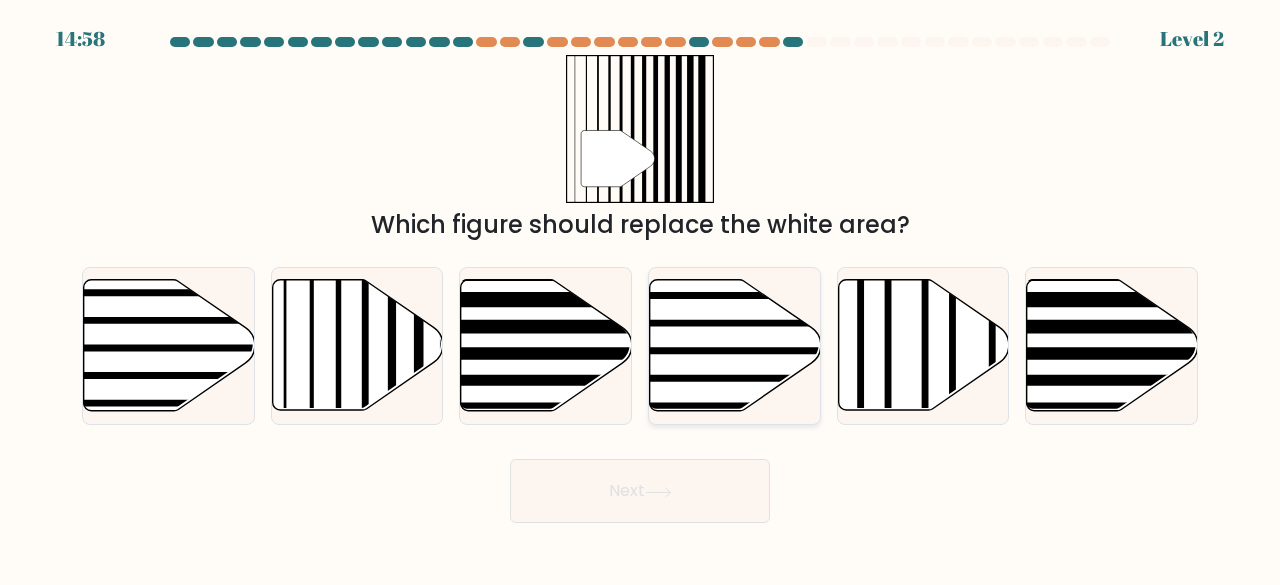 click 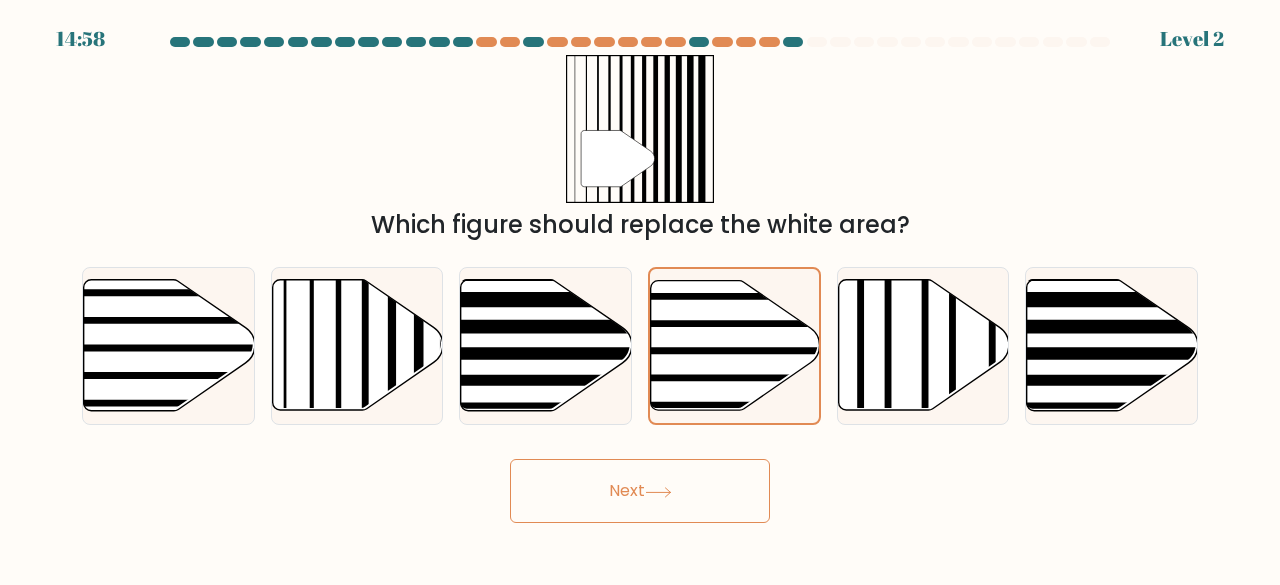 click on "Next" at bounding box center (640, 491) 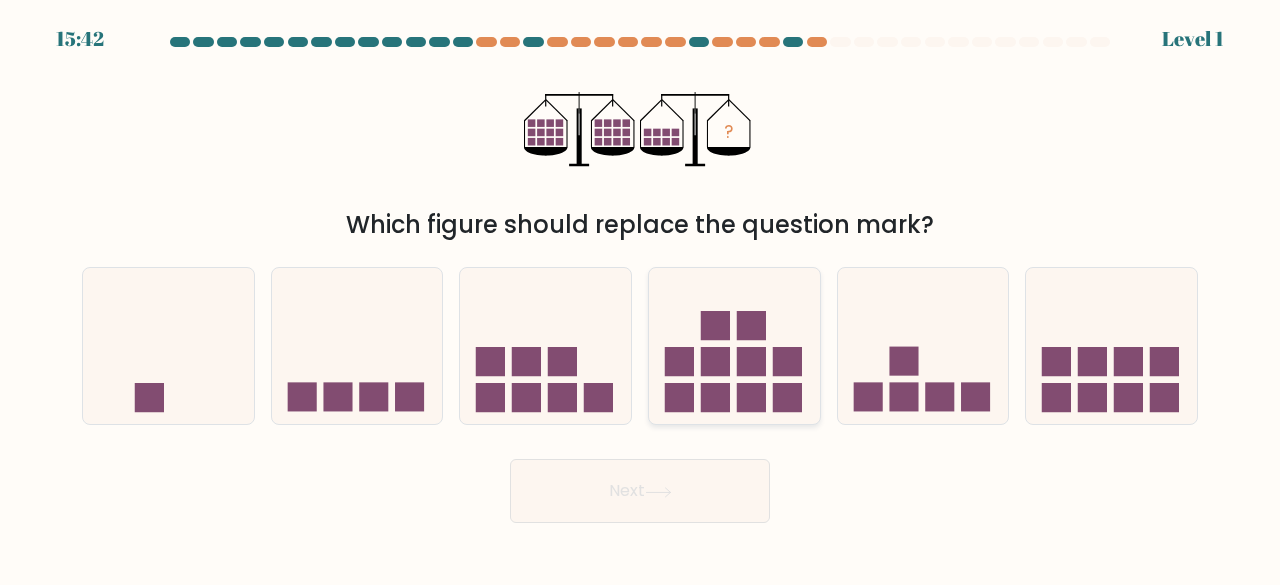 click 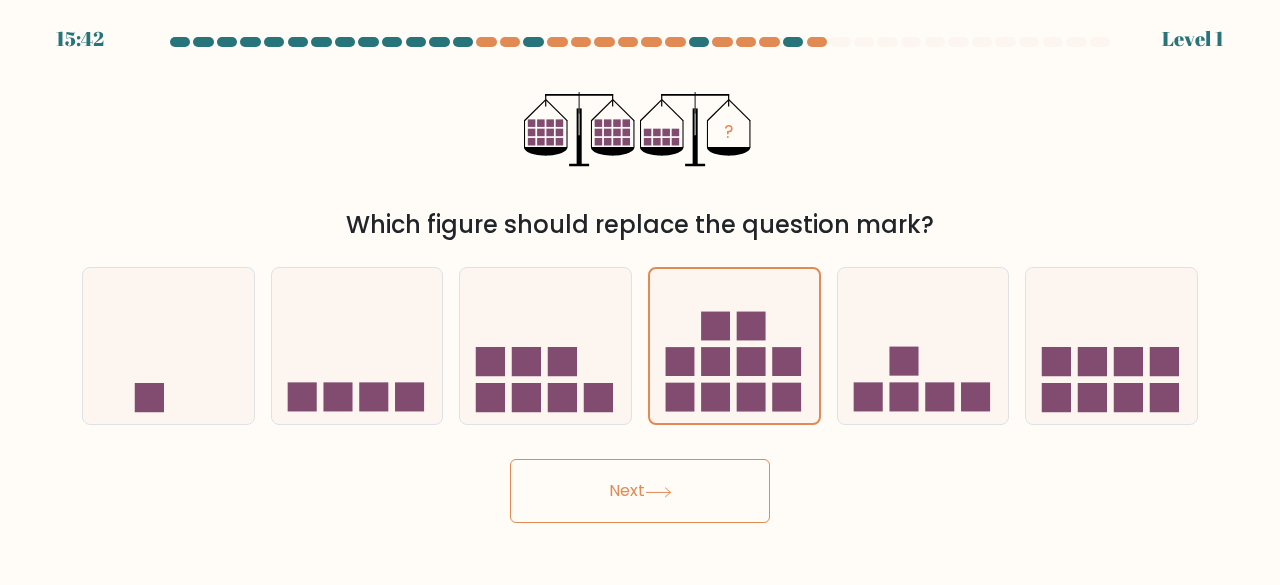 click on "Next" at bounding box center [640, 491] 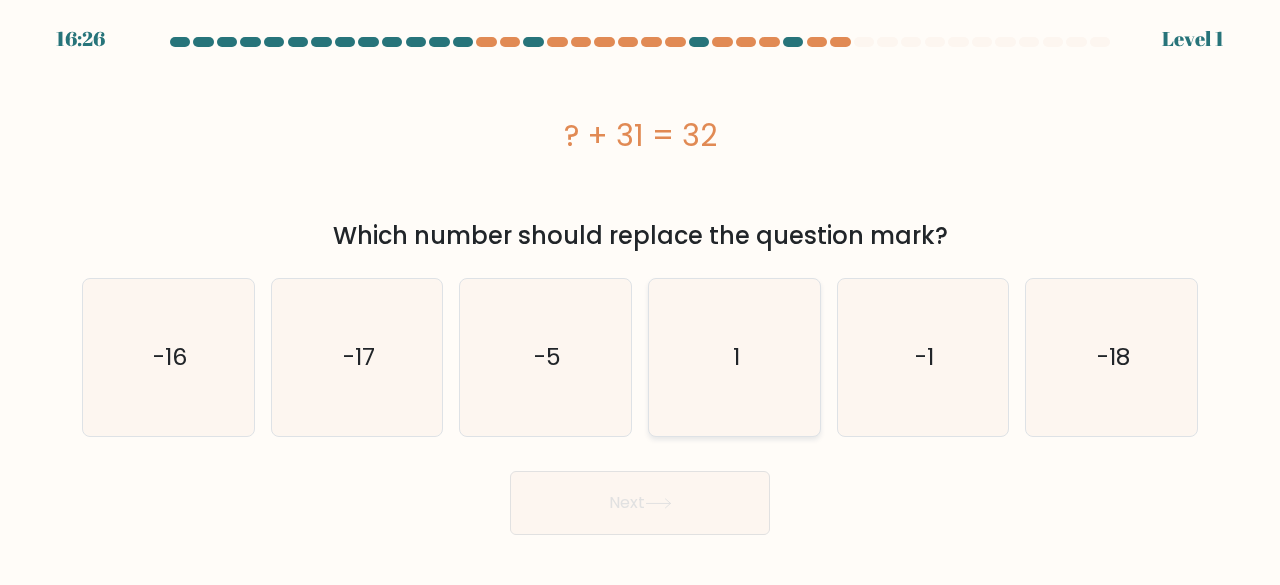click on "1" 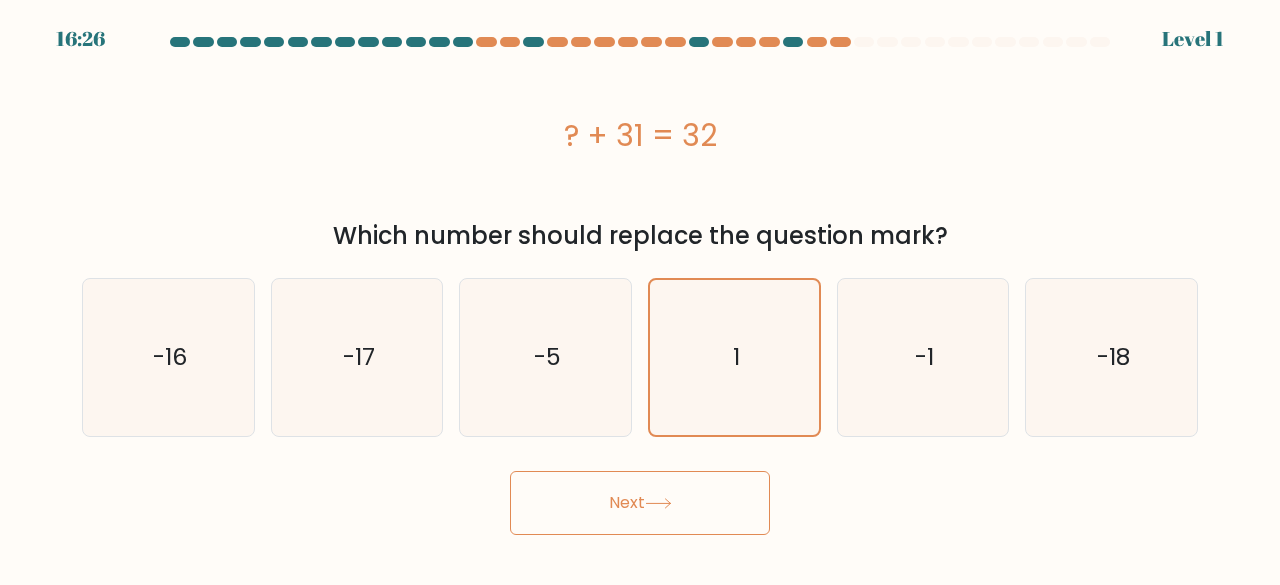 click 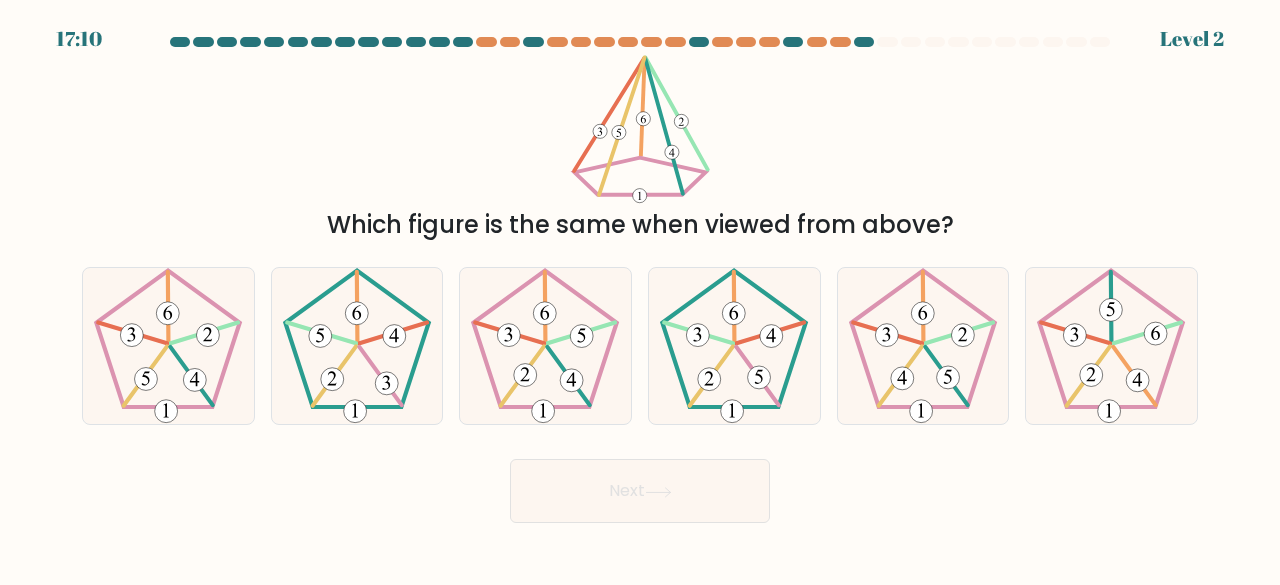 click 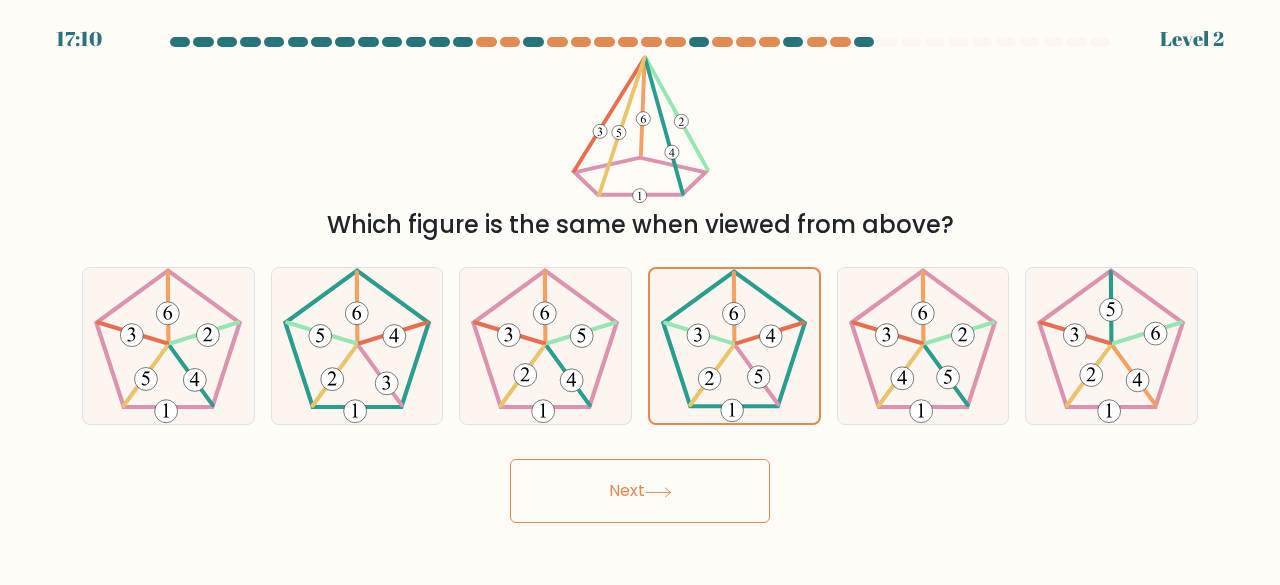 click on "Next" at bounding box center [640, 491] 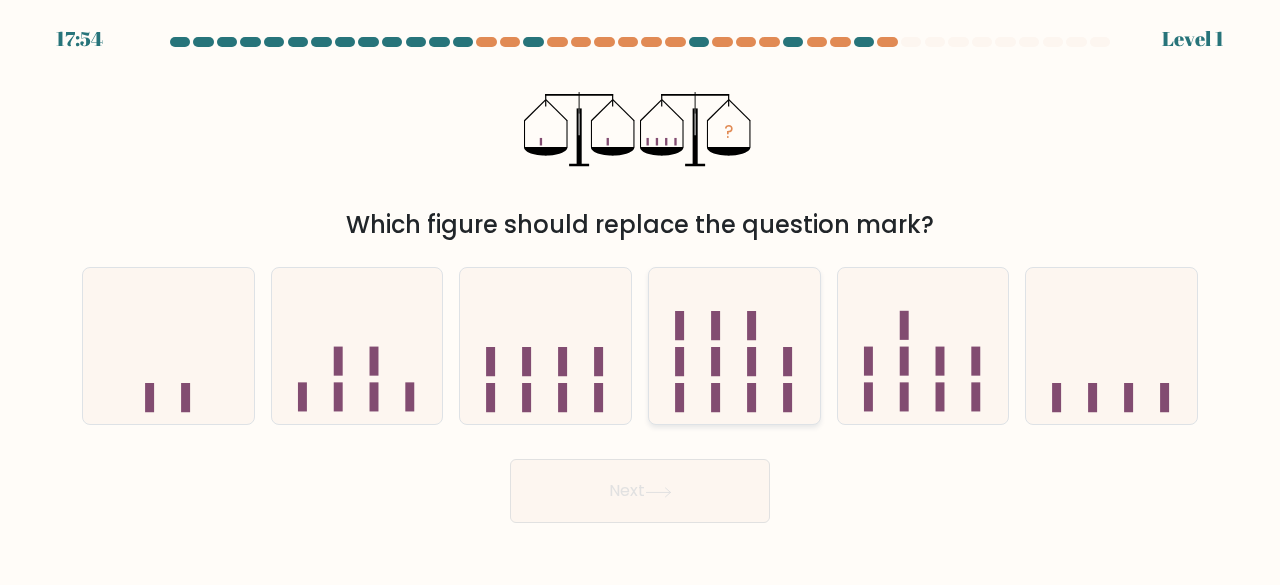 click 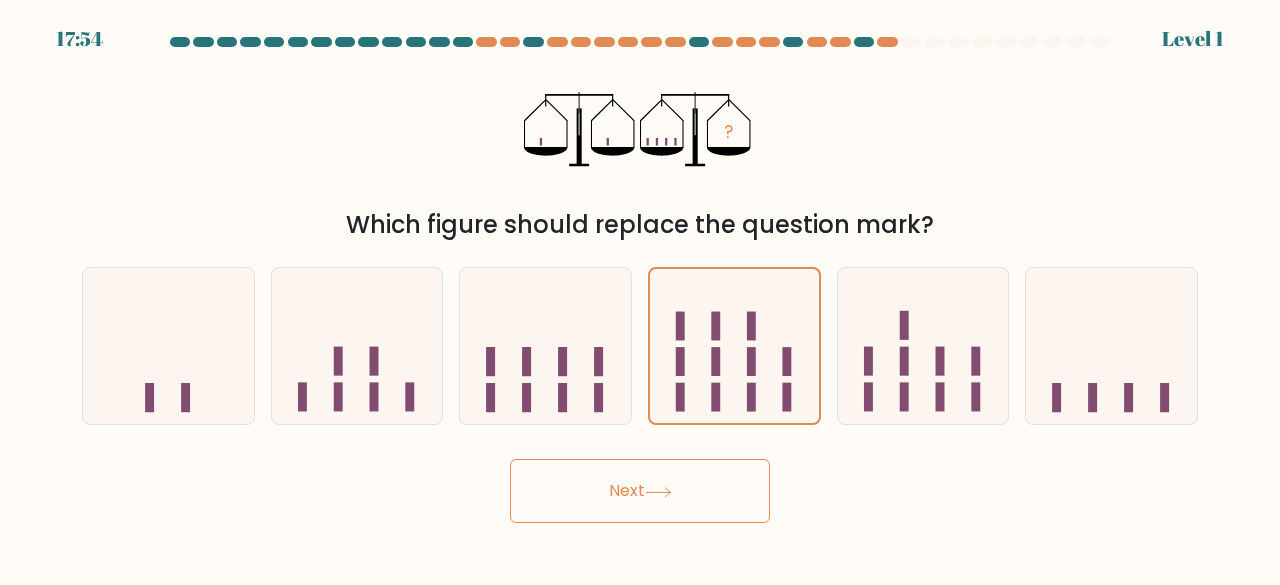 click on "Next" at bounding box center [640, 491] 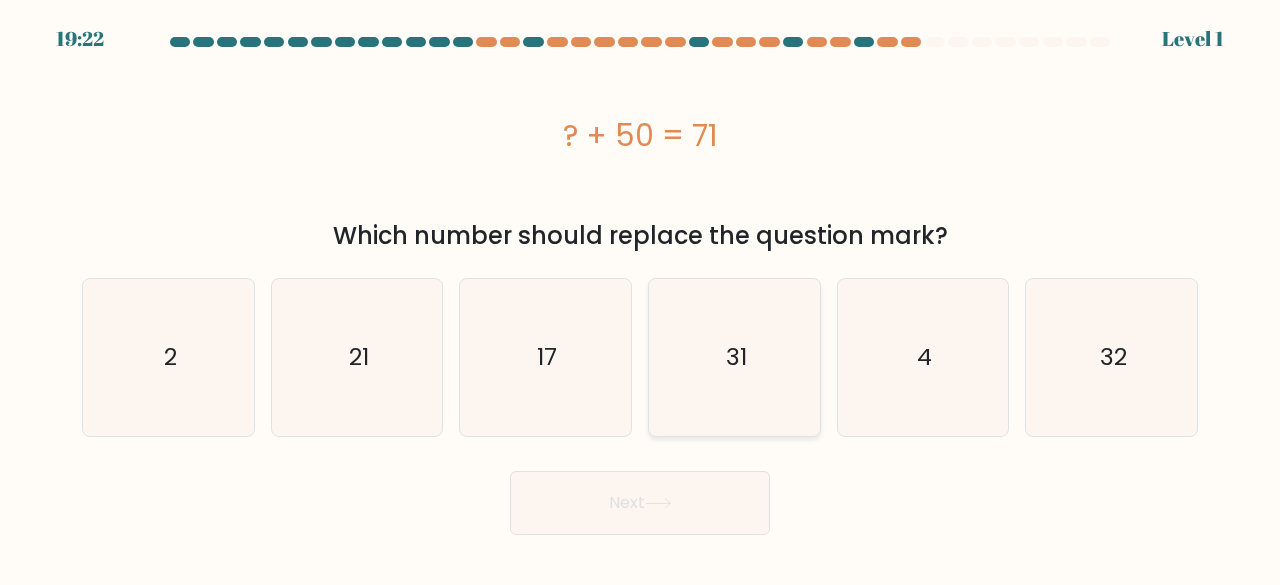 click on "31" 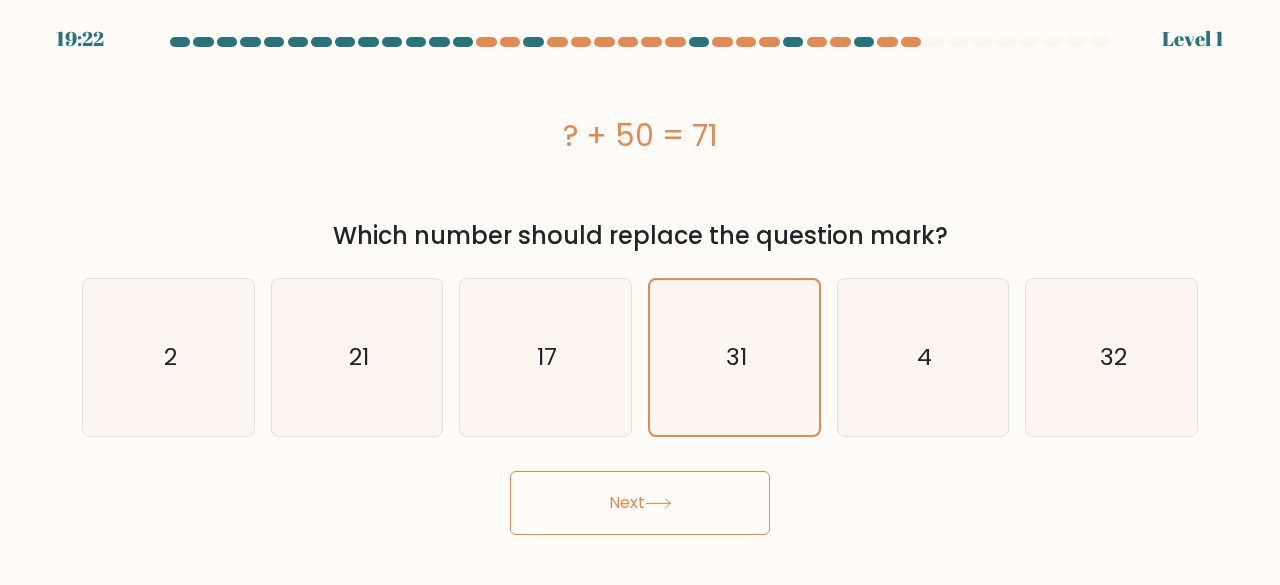 click on "Next" at bounding box center [640, 503] 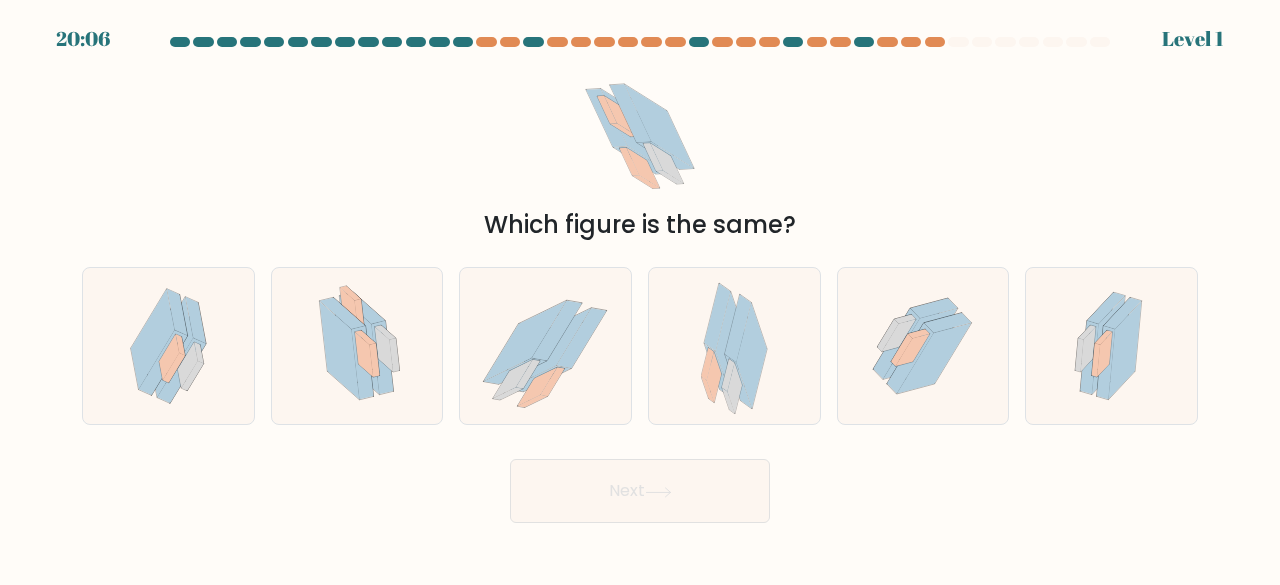 click at bounding box center (734, 346) 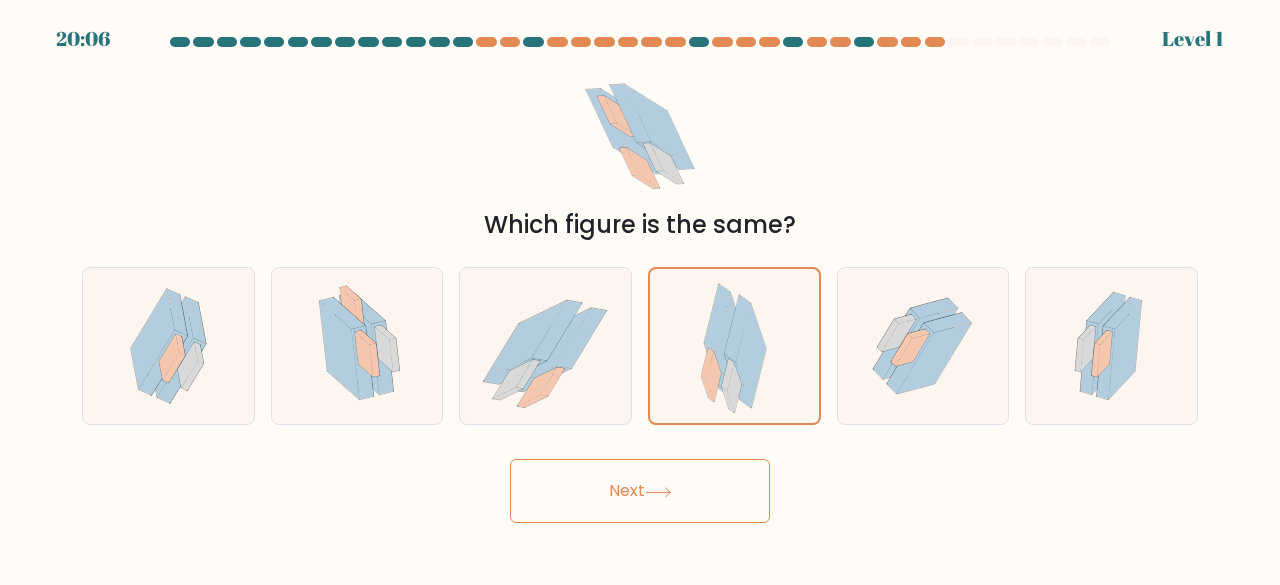 click on "Next" at bounding box center [640, 491] 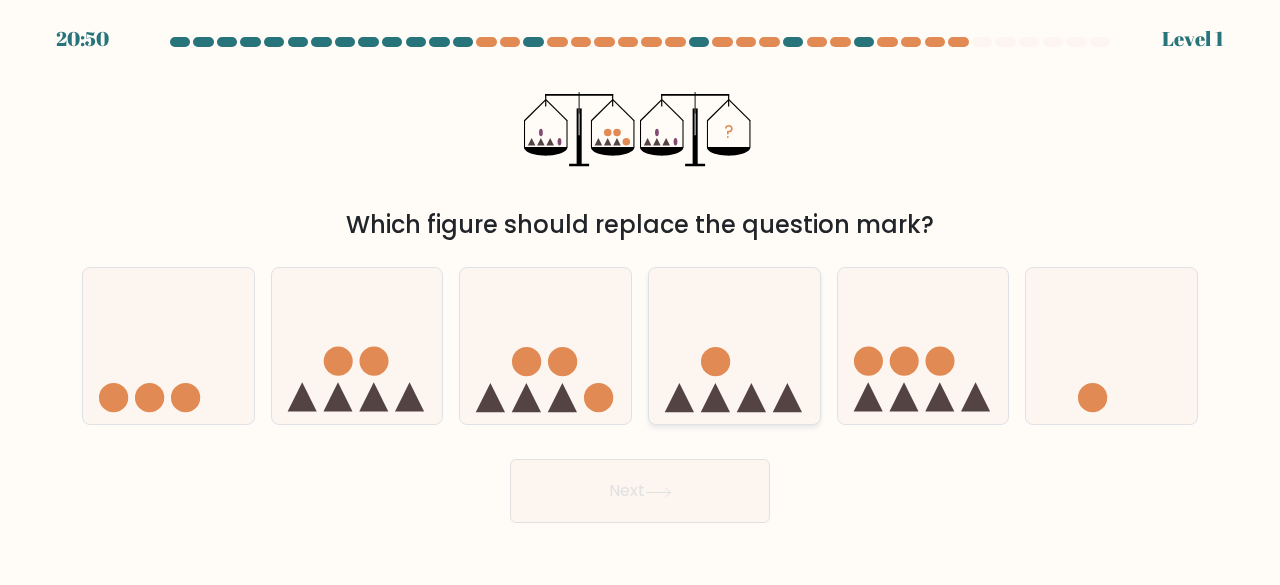 click 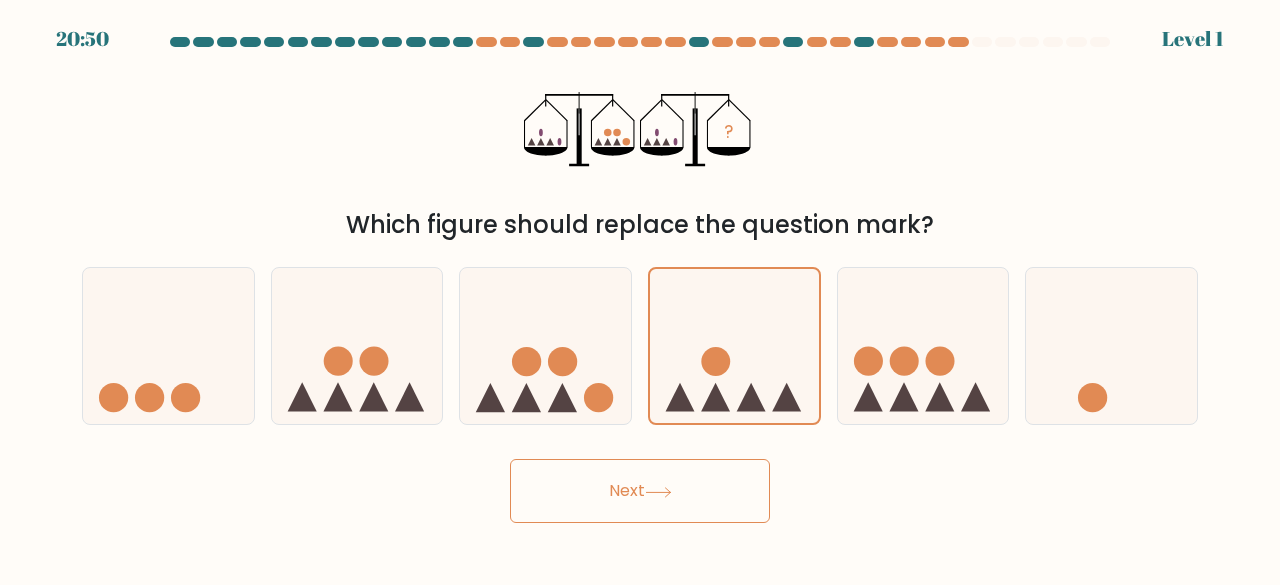 click on "20:50
Level 1" at bounding box center [640, 292] 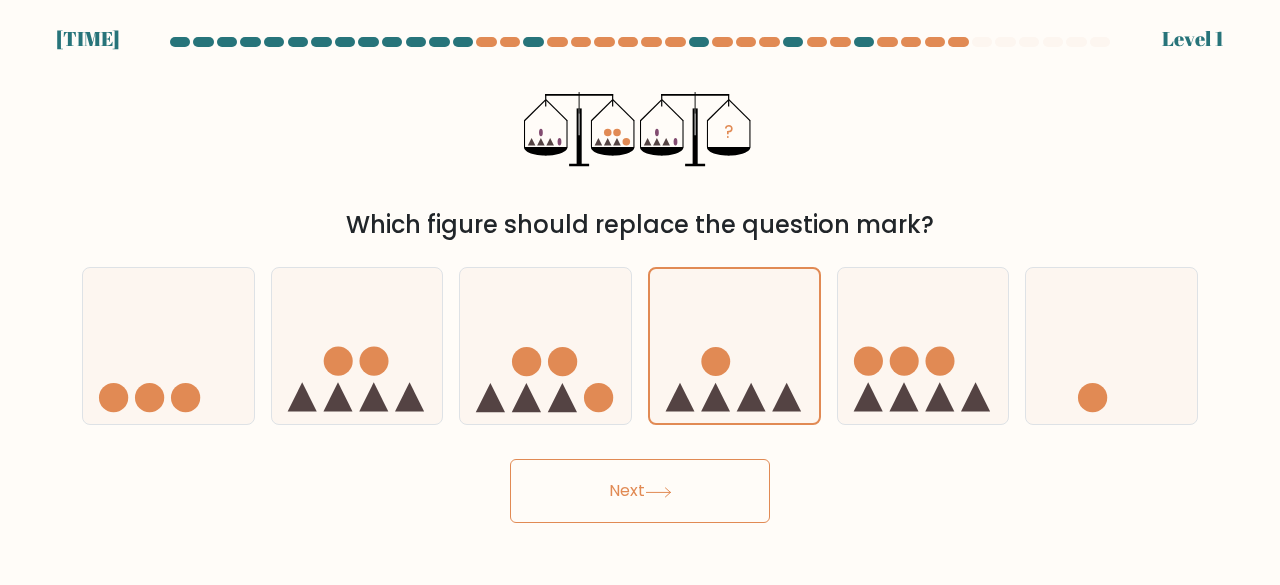 click on "Next" at bounding box center [640, 491] 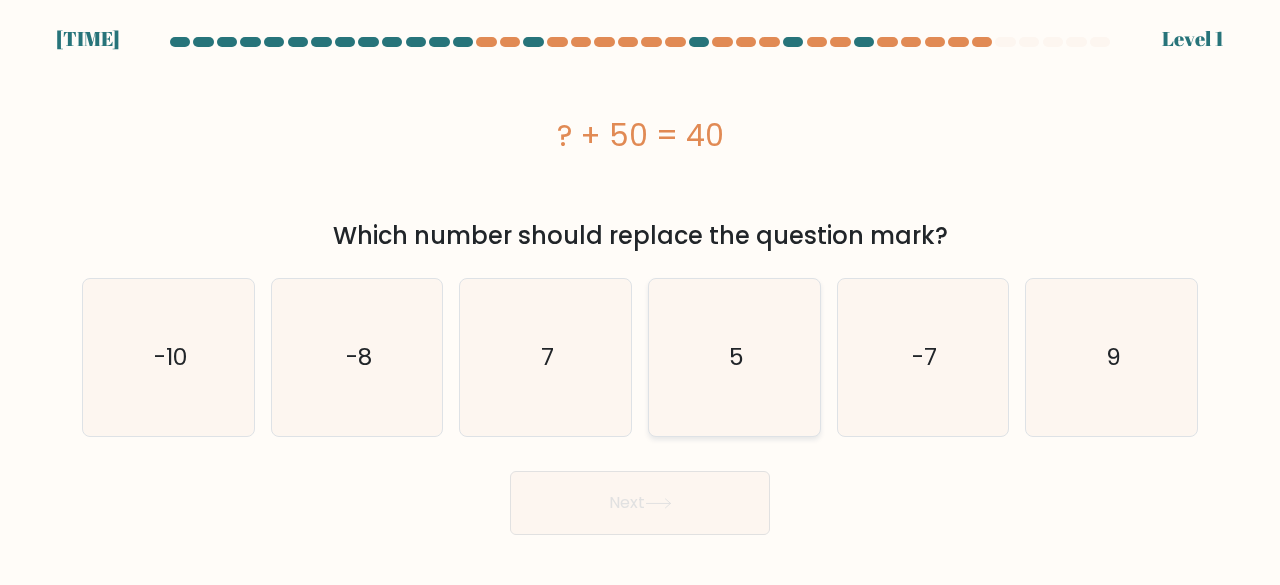 click on "5" 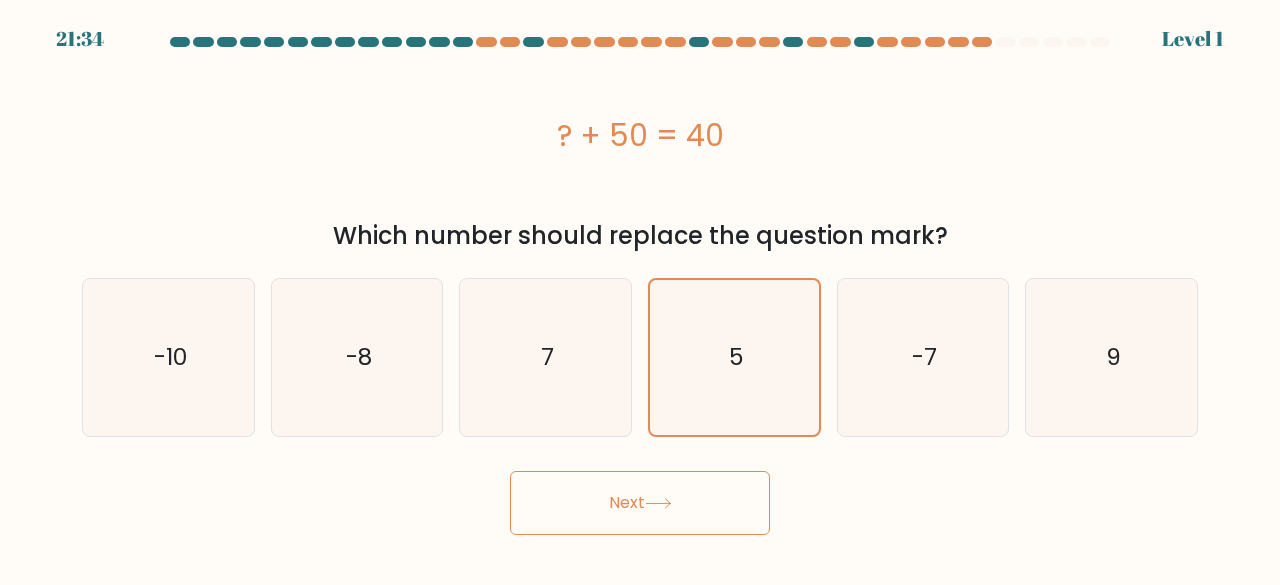click on "Next" at bounding box center (640, 503) 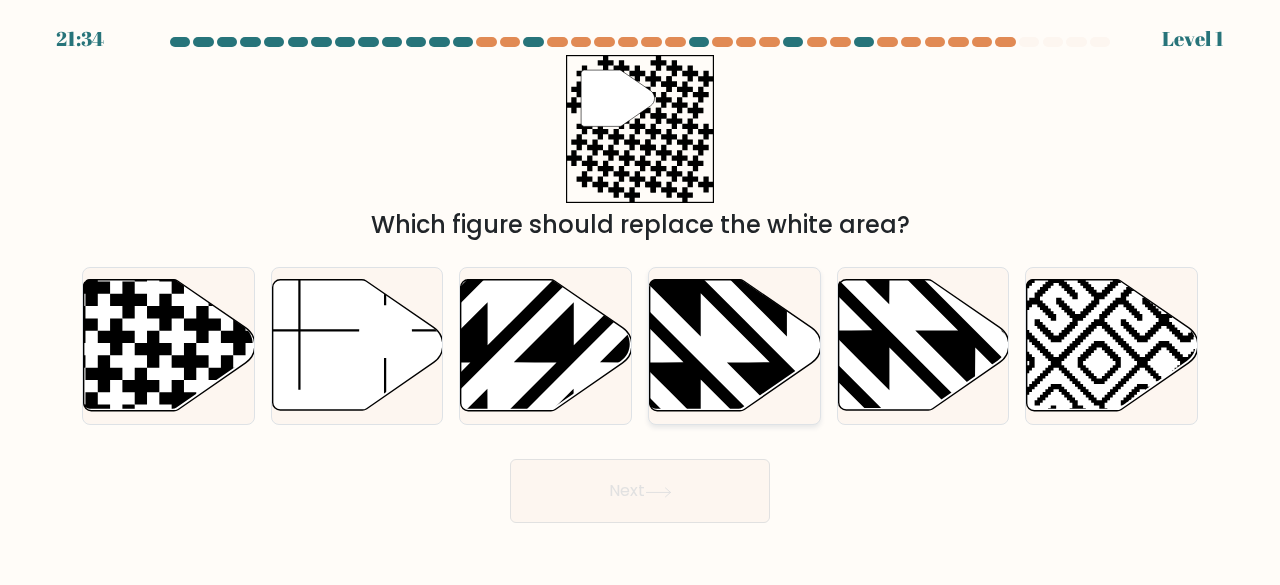 click 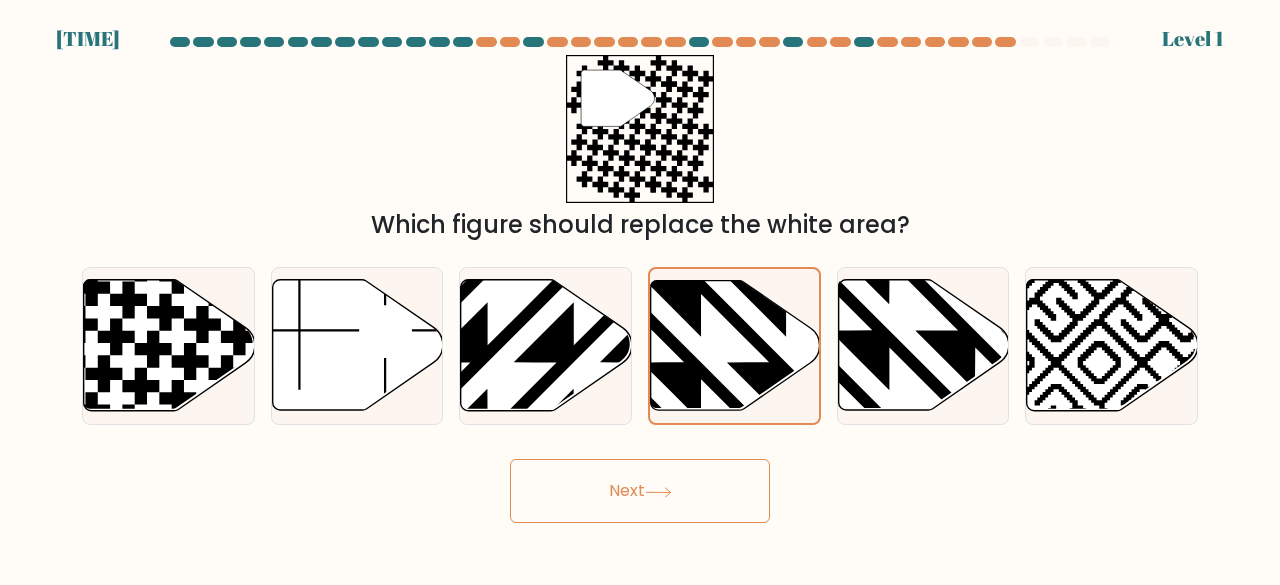 click on "Next" at bounding box center (640, 491) 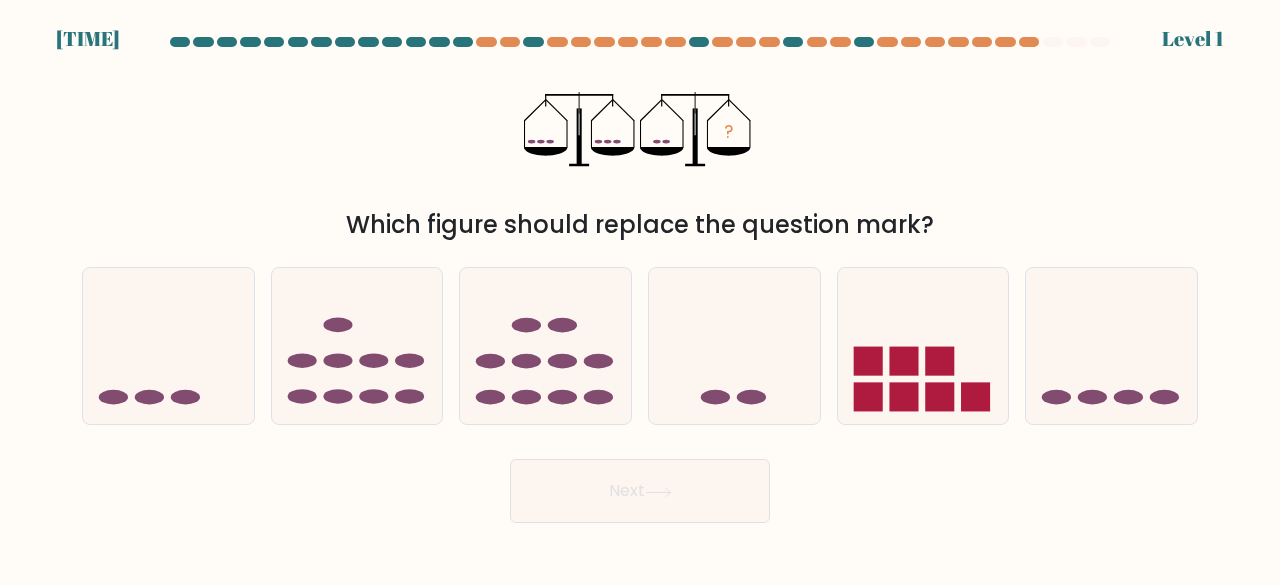 click 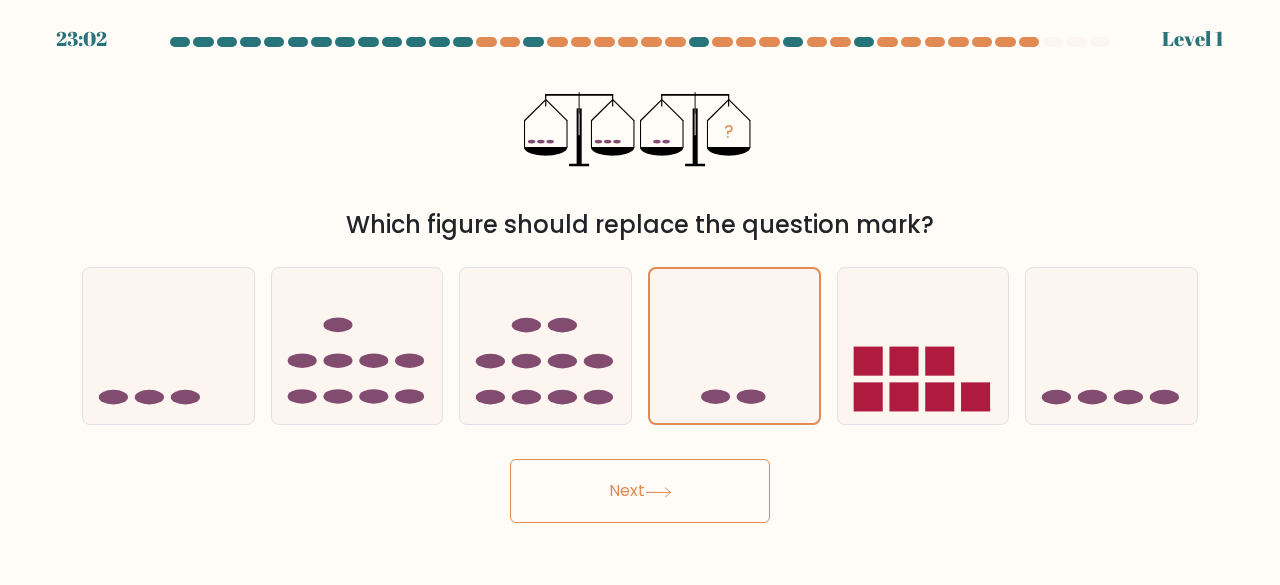 click on "Next" at bounding box center (640, 491) 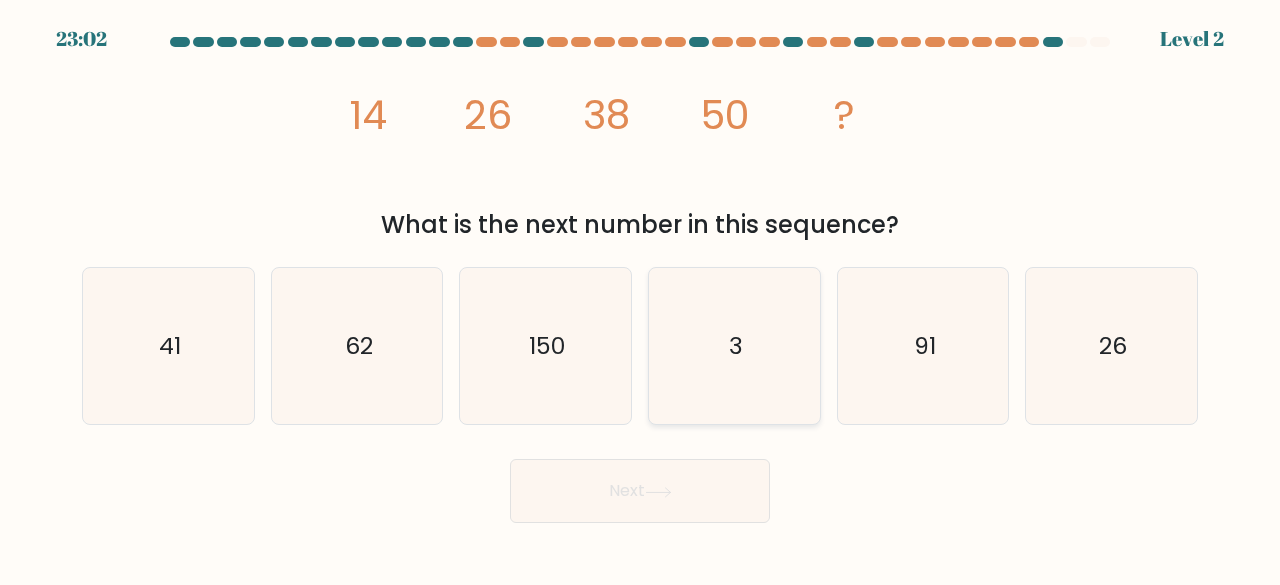 click on "3" 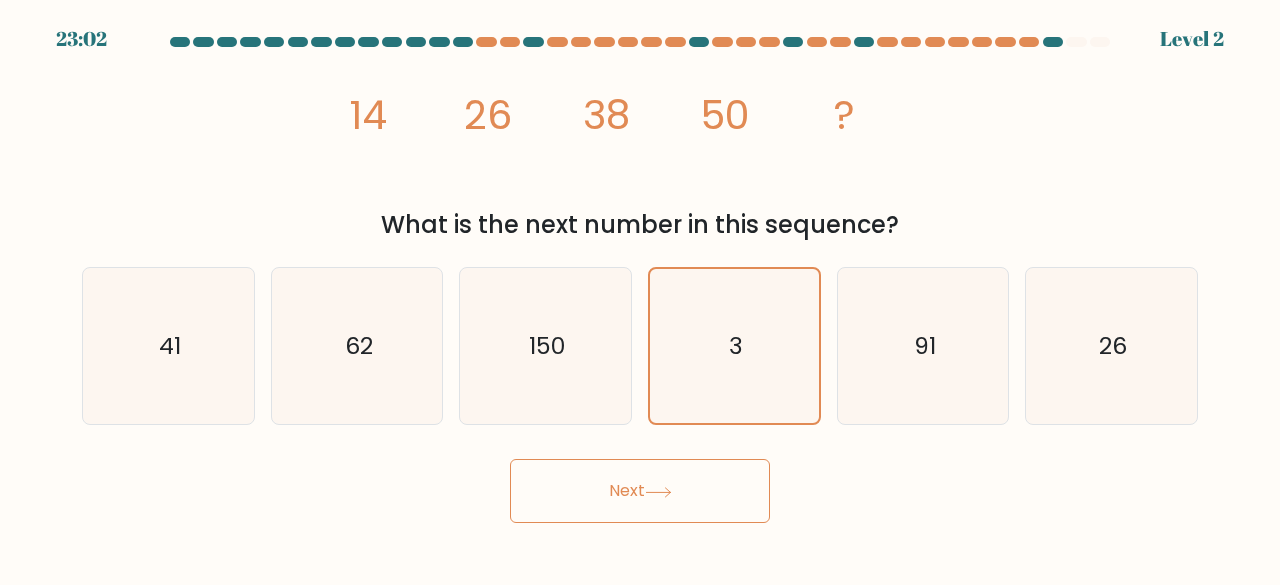 click on "Next" at bounding box center (640, 491) 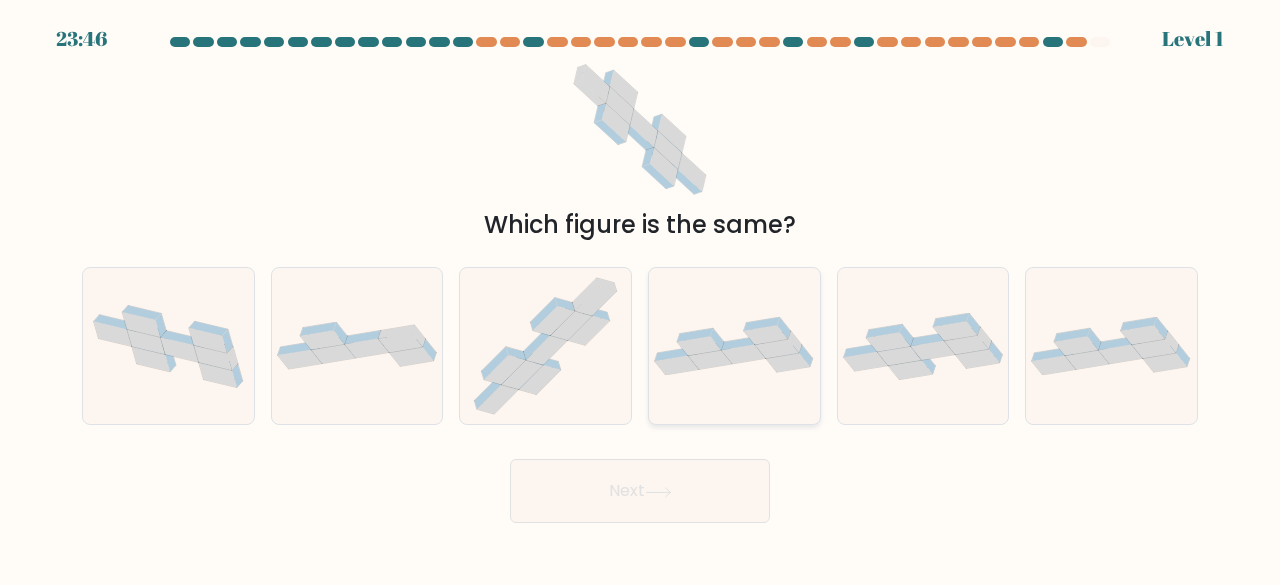 click at bounding box center (734, 346) 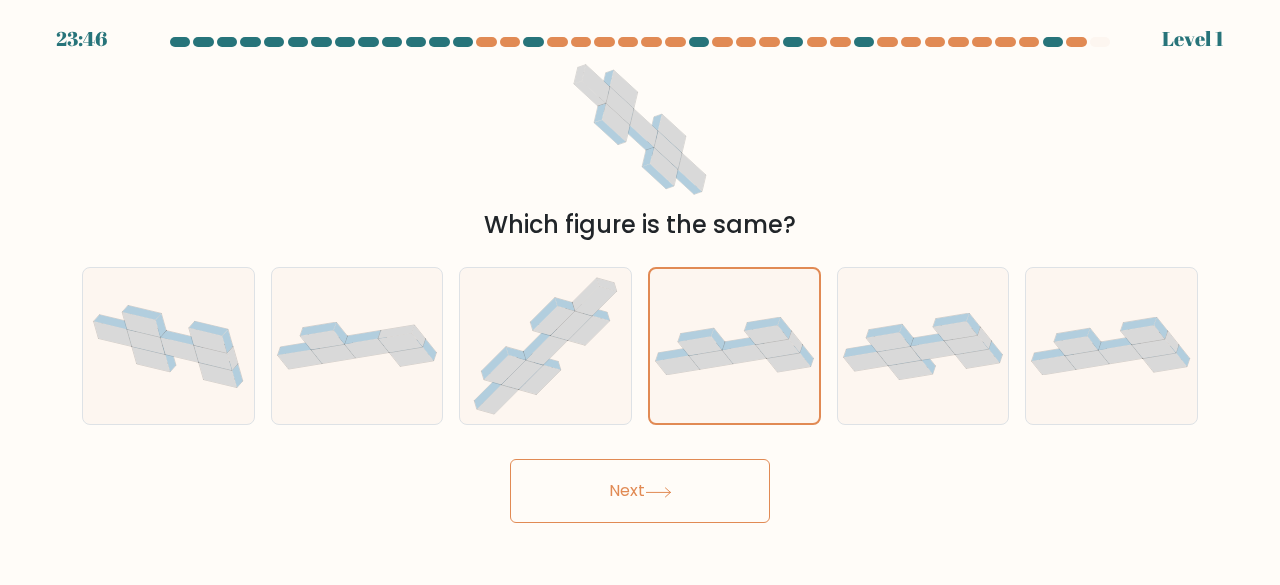 click on "Next" at bounding box center [640, 491] 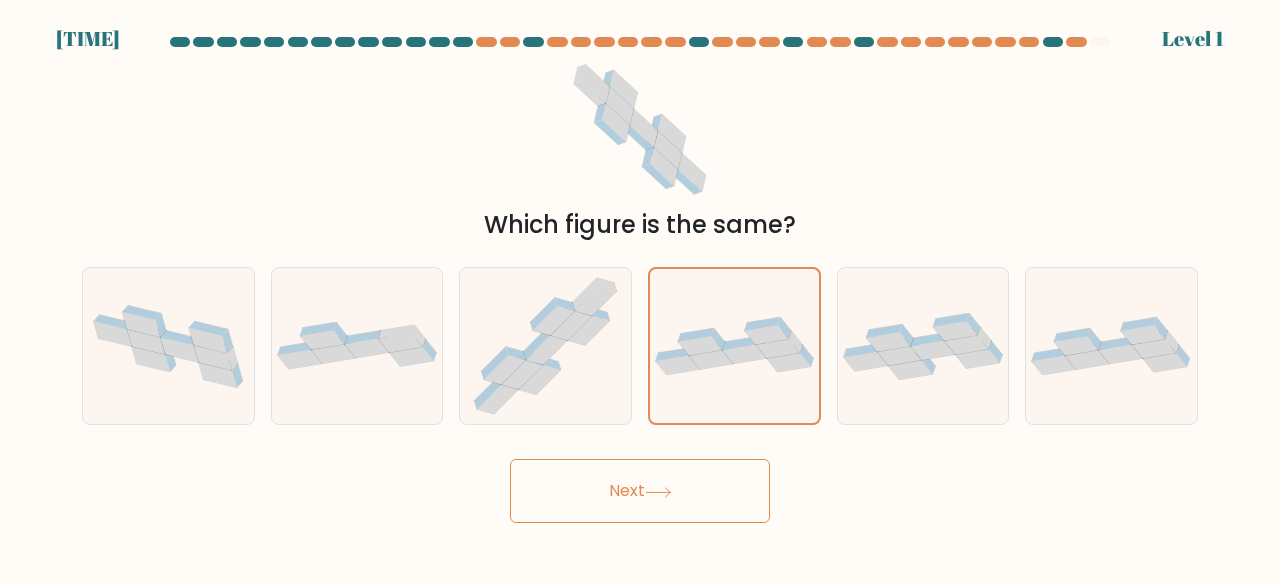 click on "Next" at bounding box center [640, 491] 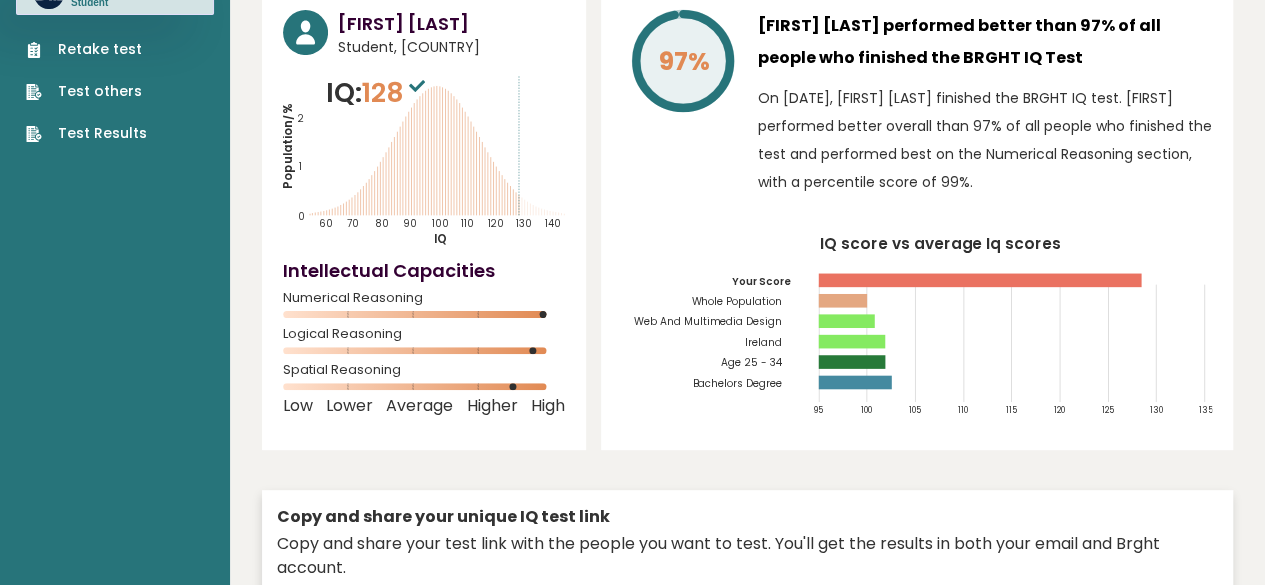 scroll, scrollTop: 0, scrollLeft: 0, axis: both 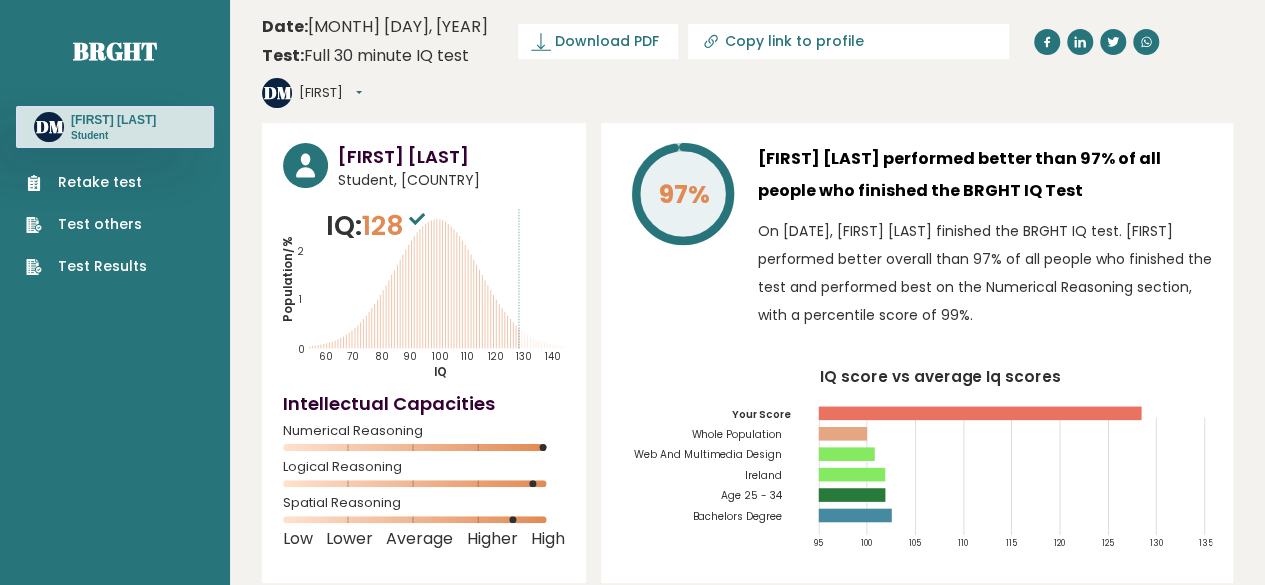 click on "Test Results" at bounding box center [86, 266] 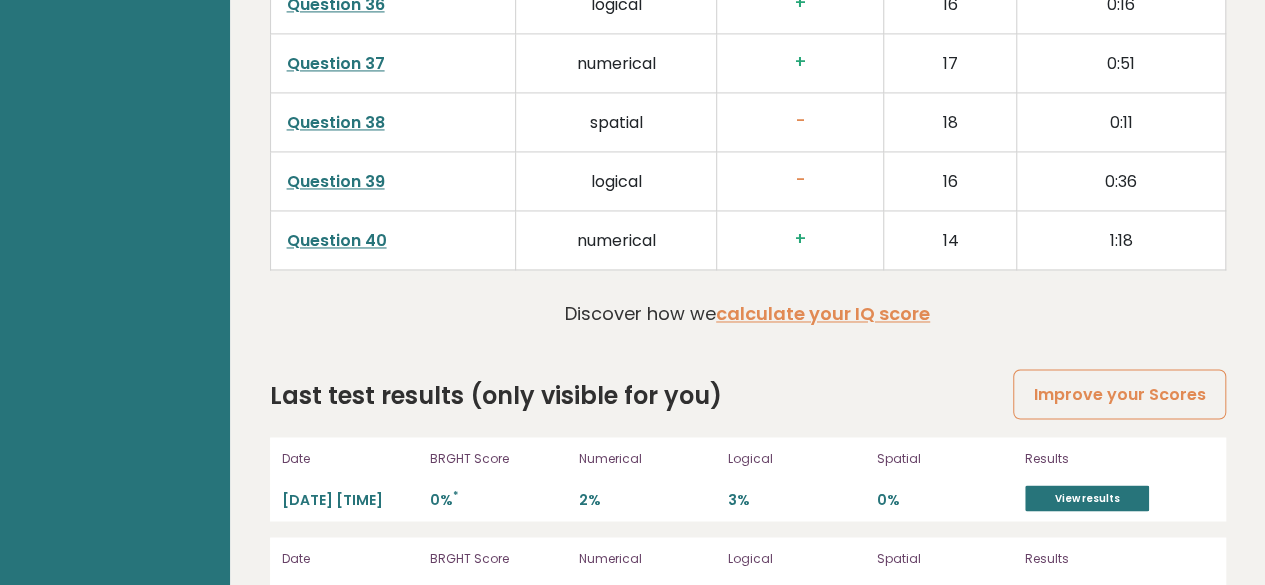 scroll, scrollTop: 5665, scrollLeft: 0, axis: vertical 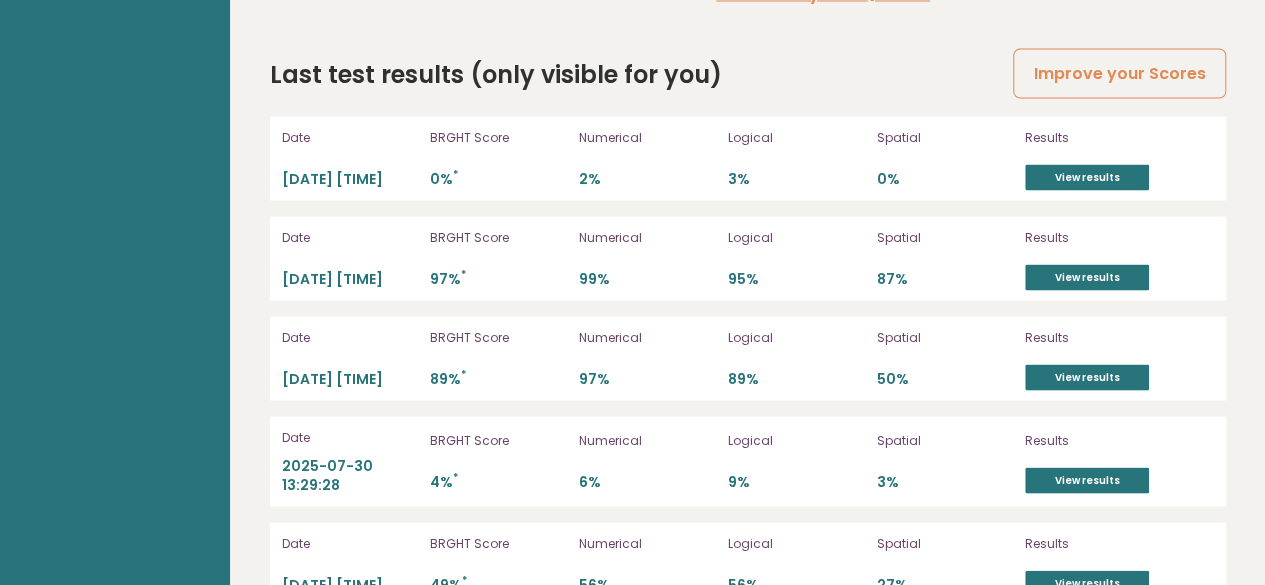 click on "Brght
DM
[FIRST] [LAST]
Student
Retake test
Test others
Test Results" at bounding box center [115, -2315] 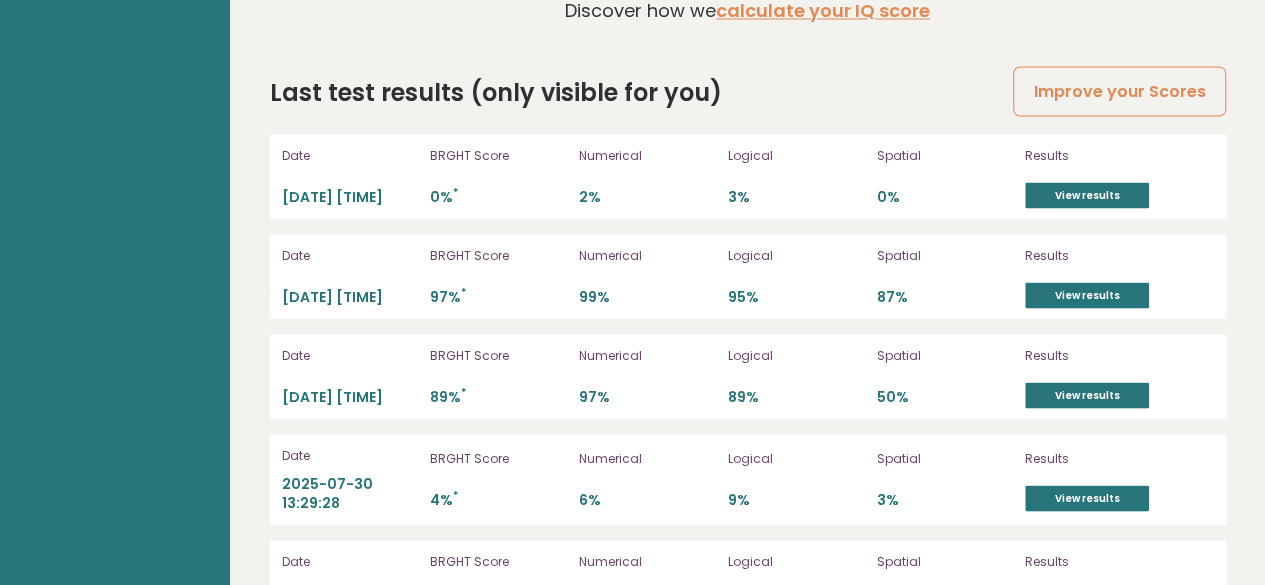 scroll, scrollTop: 5648, scrollLeft: 0, axis: vertical 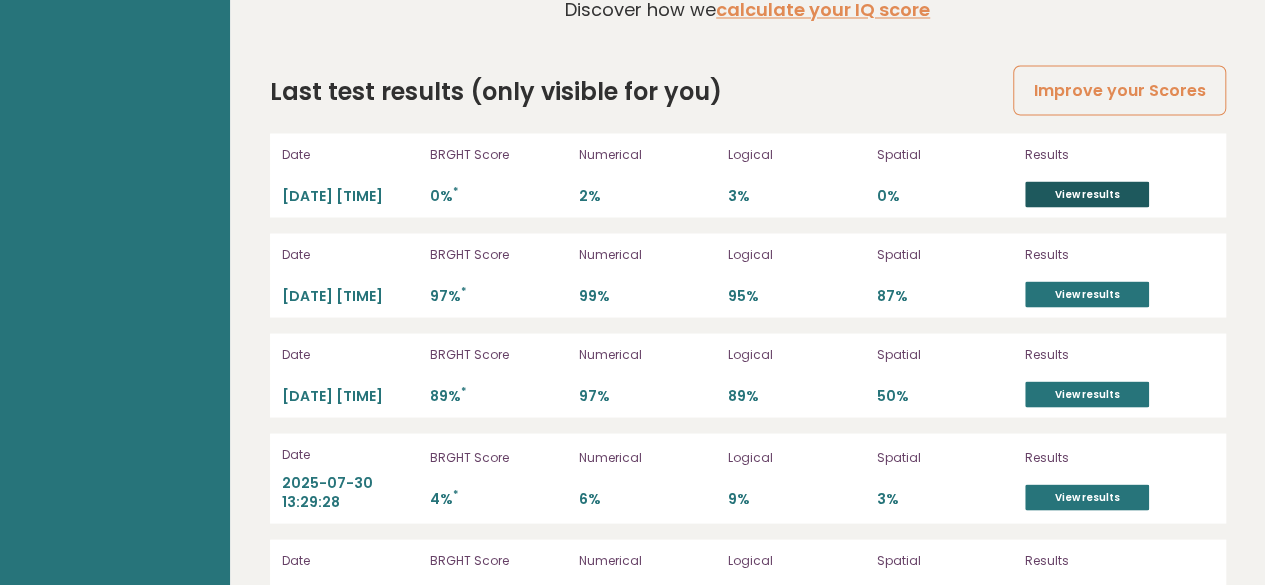 click on "View results" at bounding box center (1087, 194) 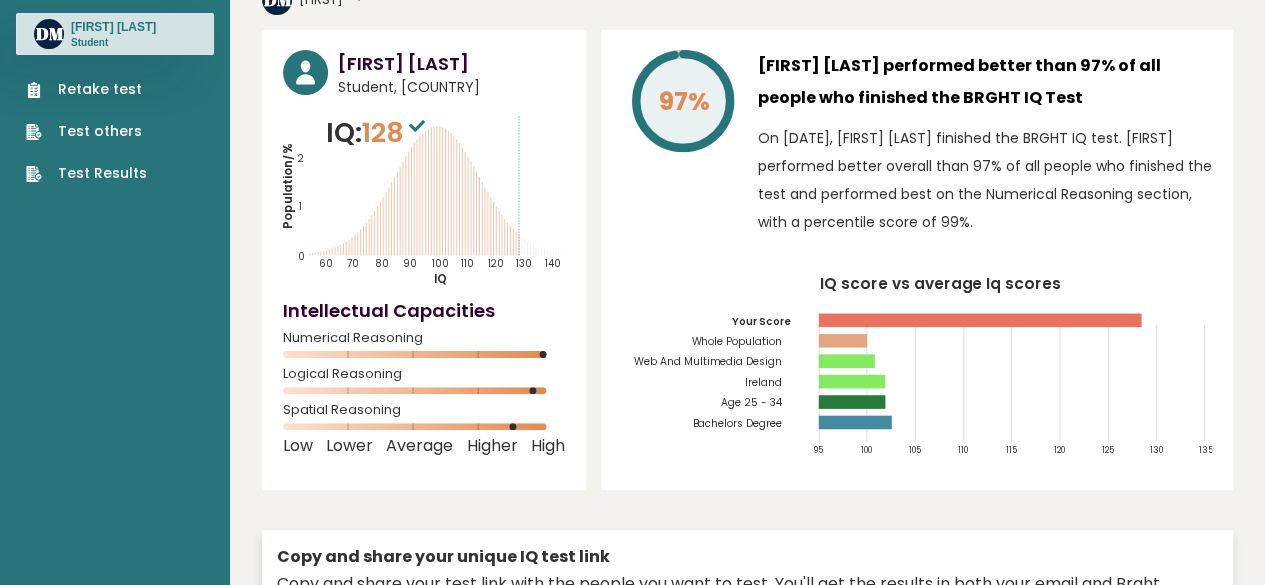 scroll, scrollTop: 0, scrollLeft: 0, axis: both 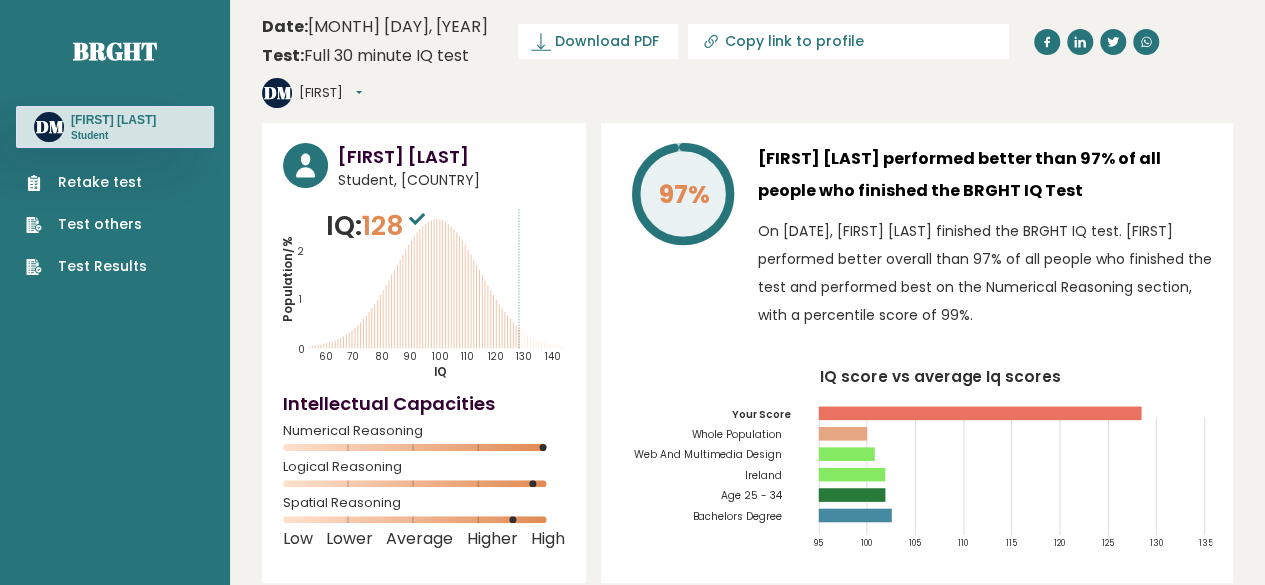 click on "Retake test" at bounding box center (86, 182) 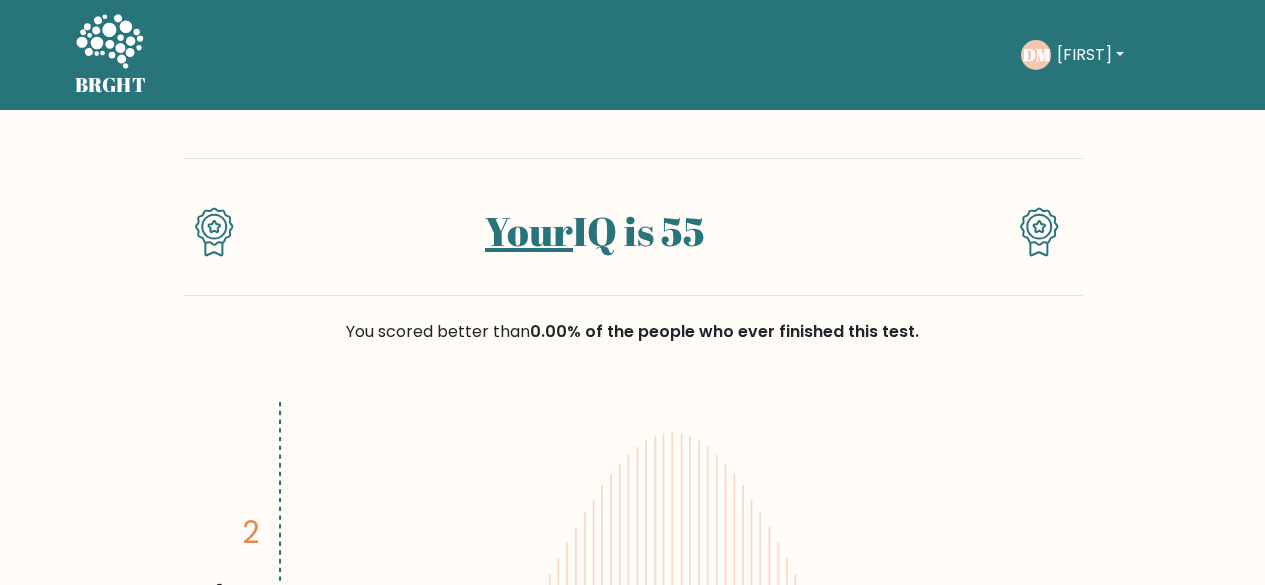 scroll, scrollTop: 0, scrollLeft: 0, axis: both 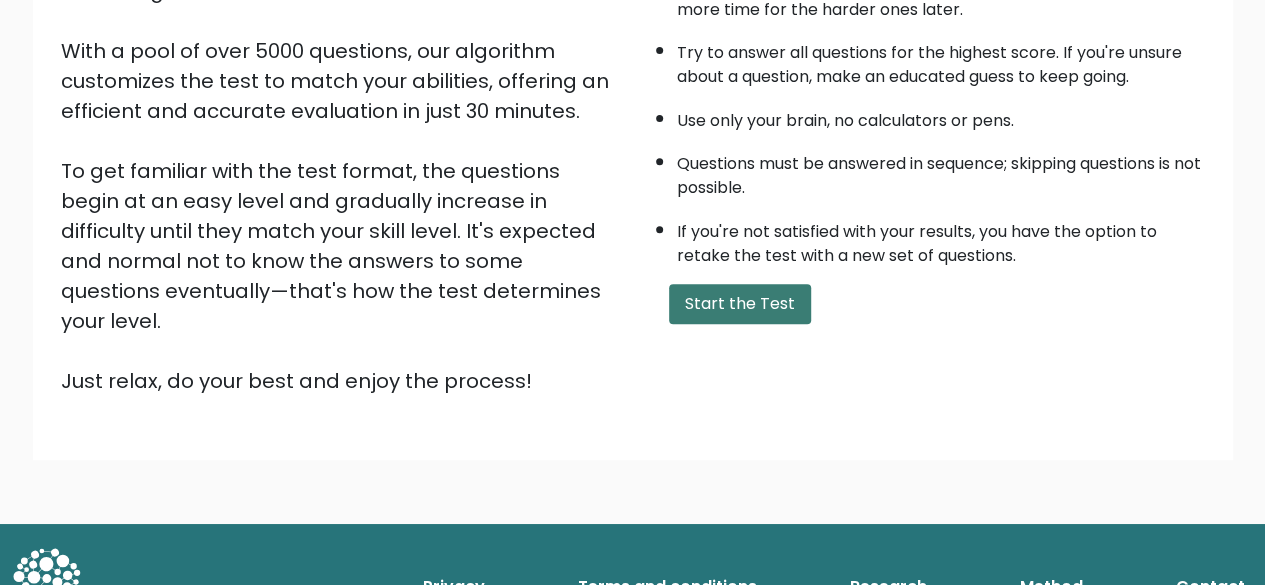 click on "Start the Test" at bounding box center [740, 304] 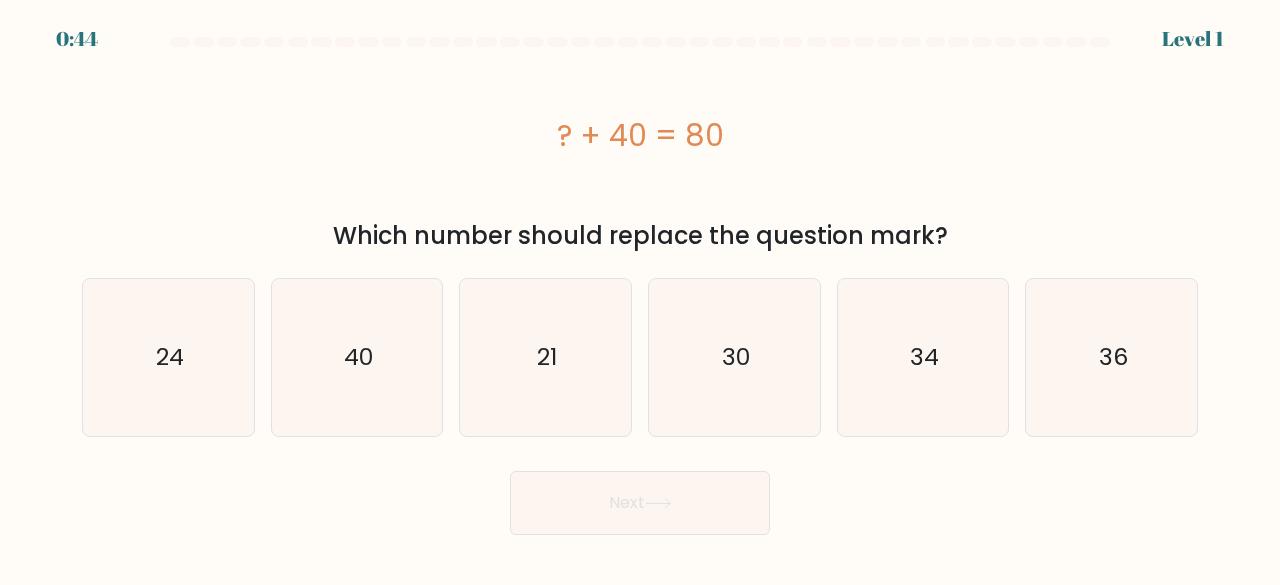 scroll, scrollTop: 0, scrollLeft: 0, axis: both 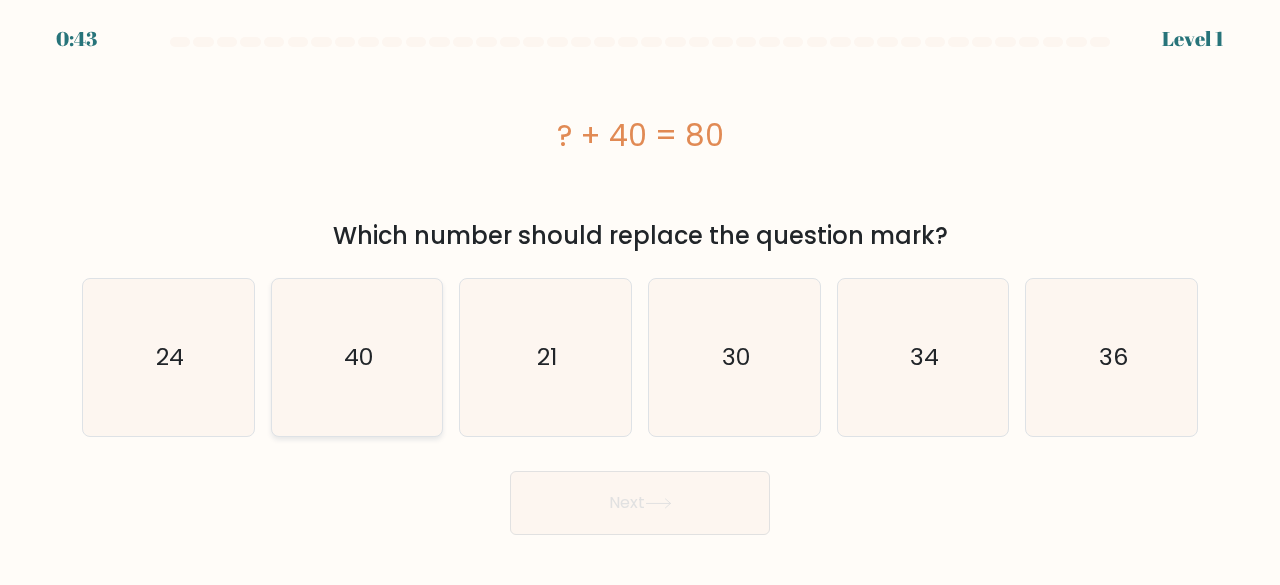 click on "40" 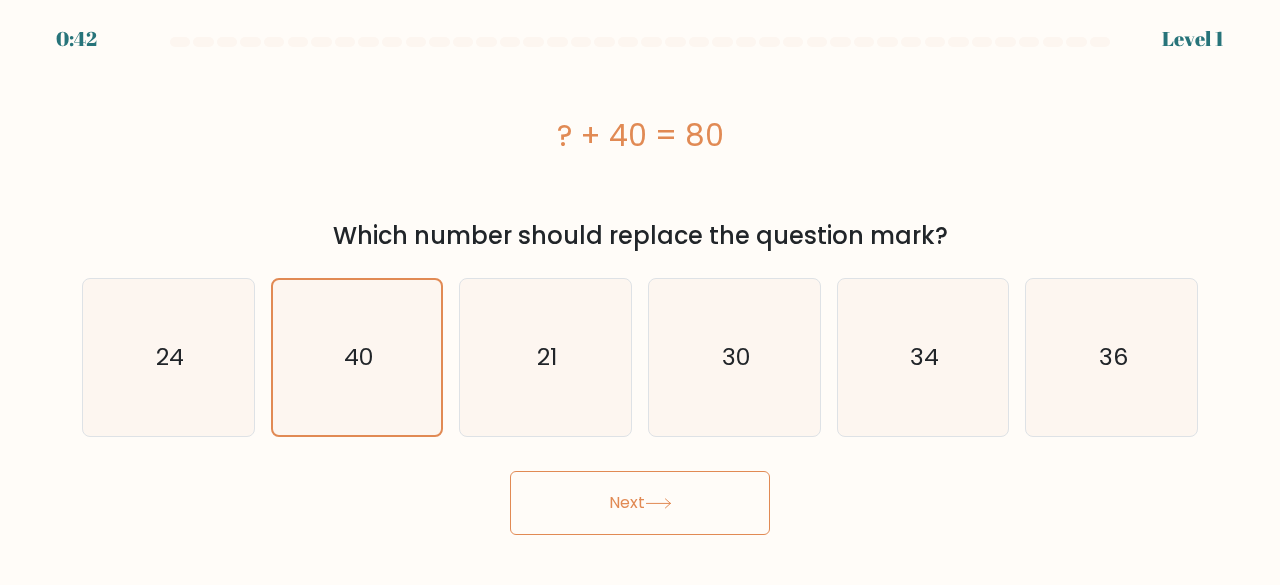 click on "Next" at bounding box center [640, 503] 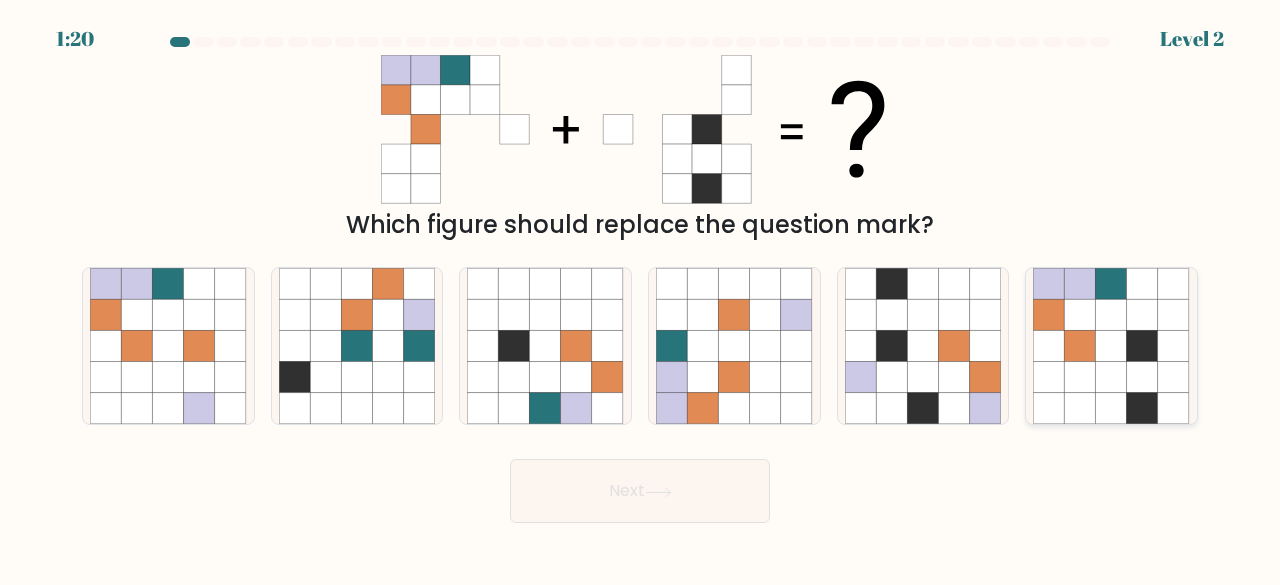 click 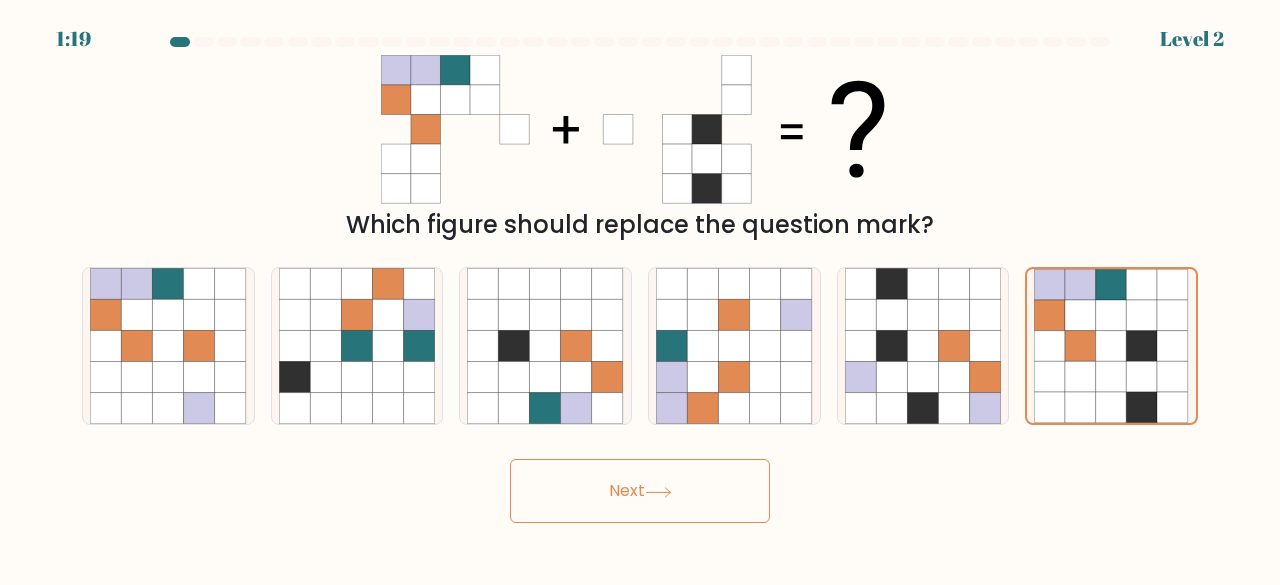 click on "Next" at bounding box center (640, 491) 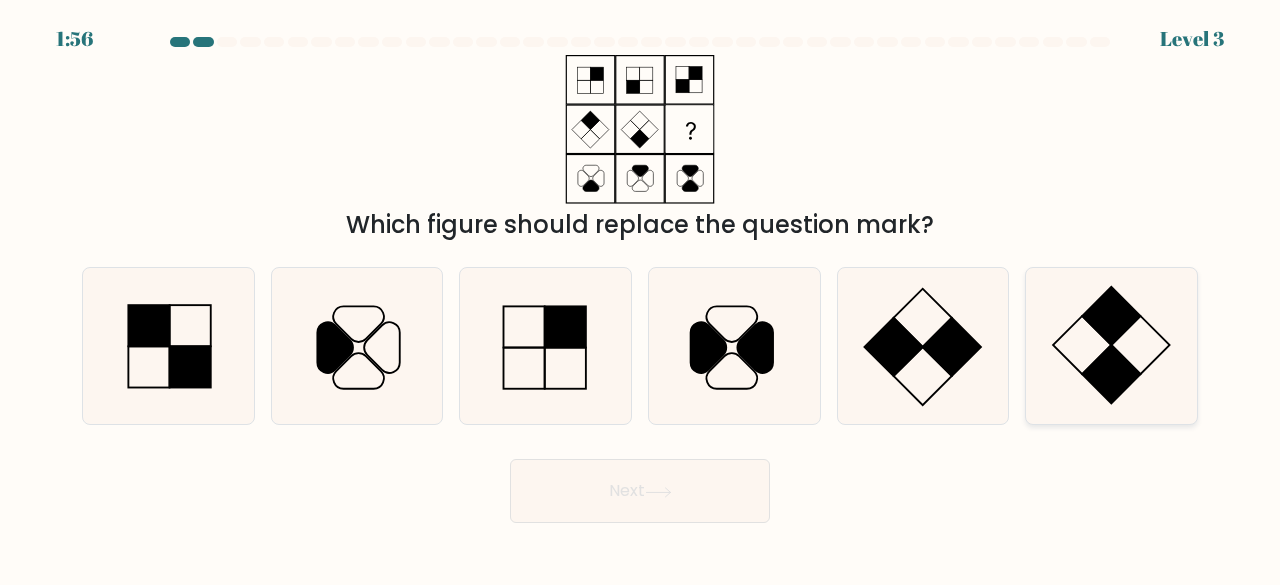 click 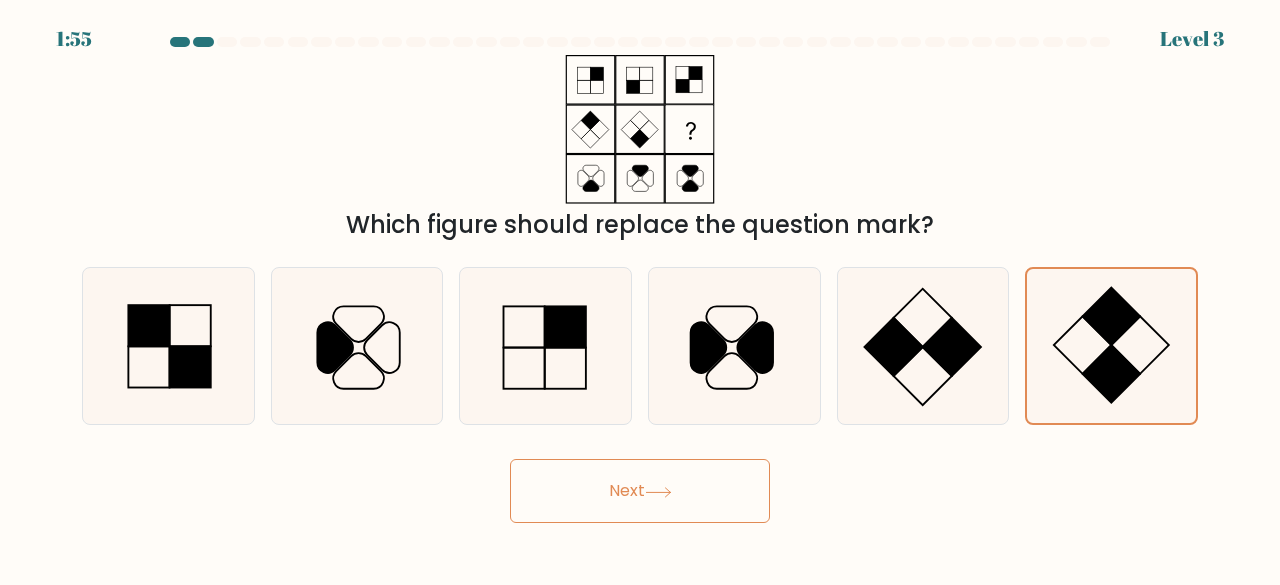 click on "Next" at bounding box center (640, 491) 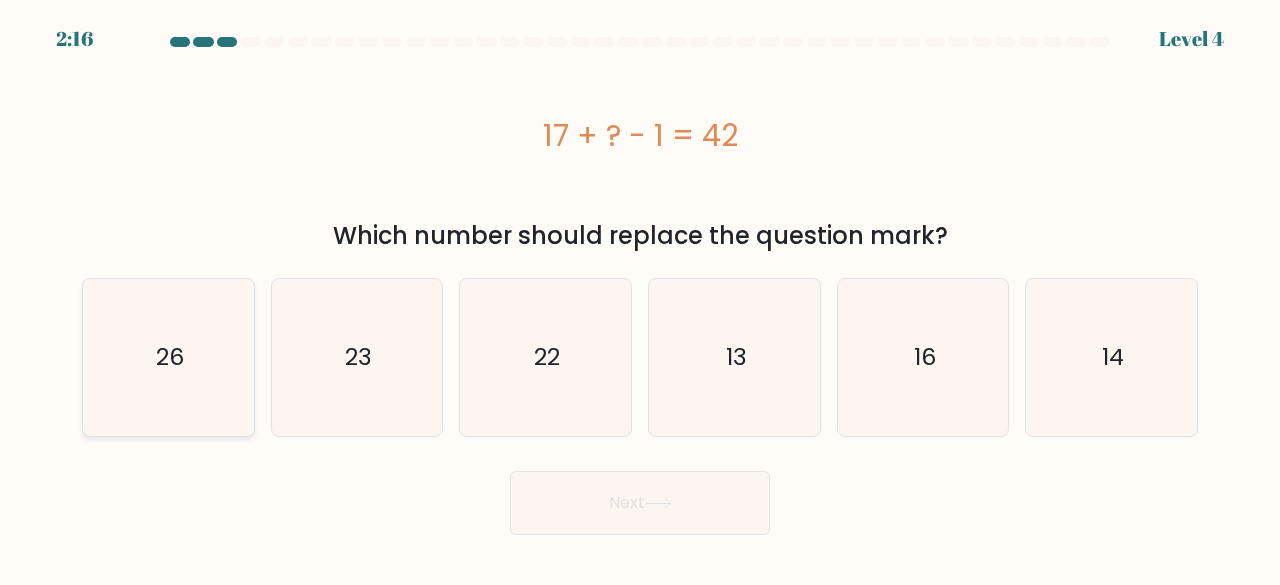 click on "26" 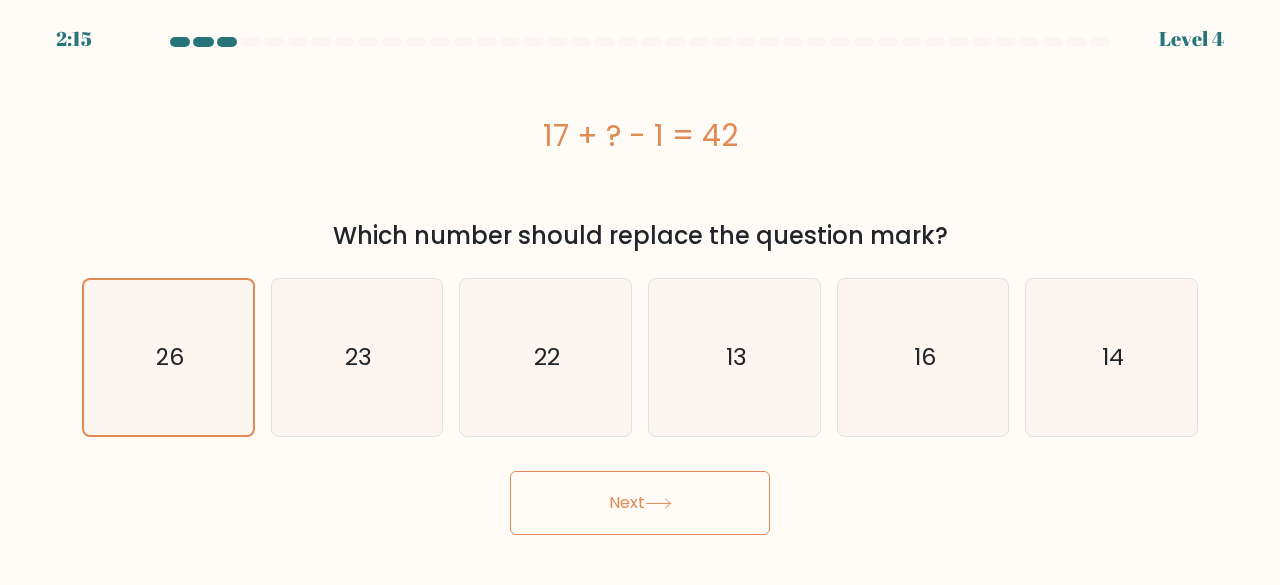 click on "Next" at bounding box center [640, 503] 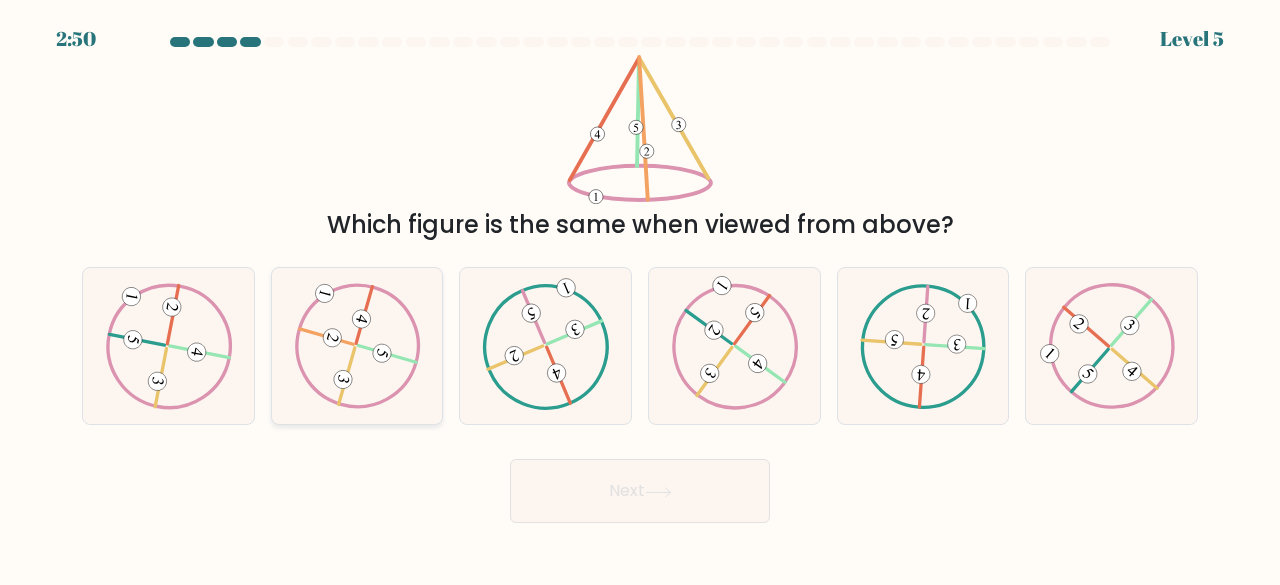 click 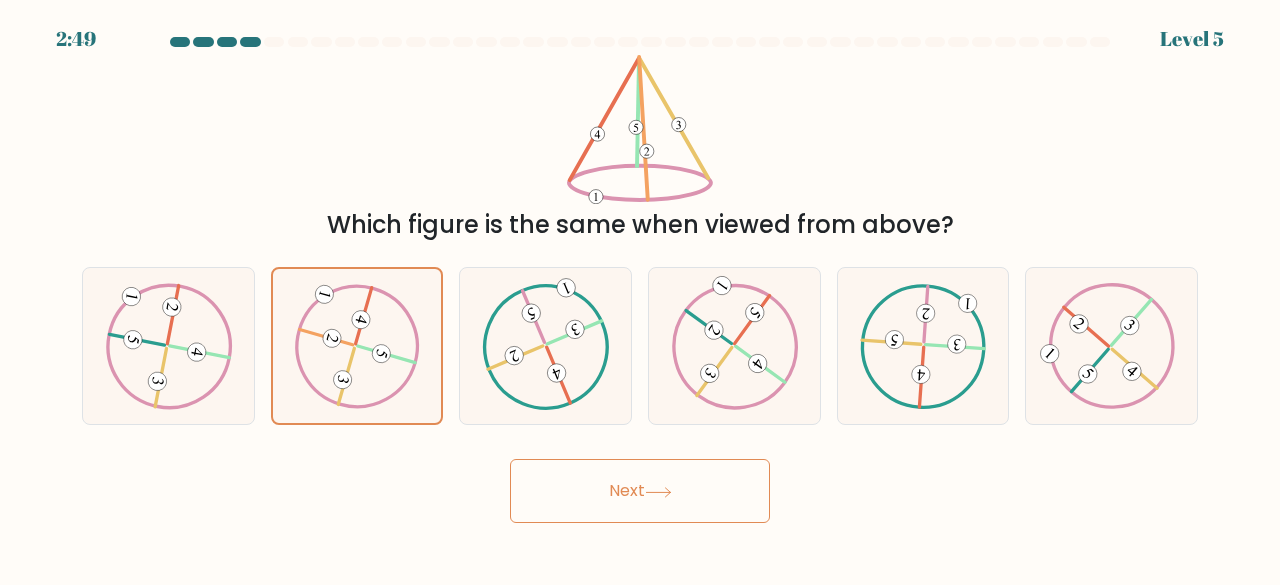 click on "Next" at bounding box center (640, 491) 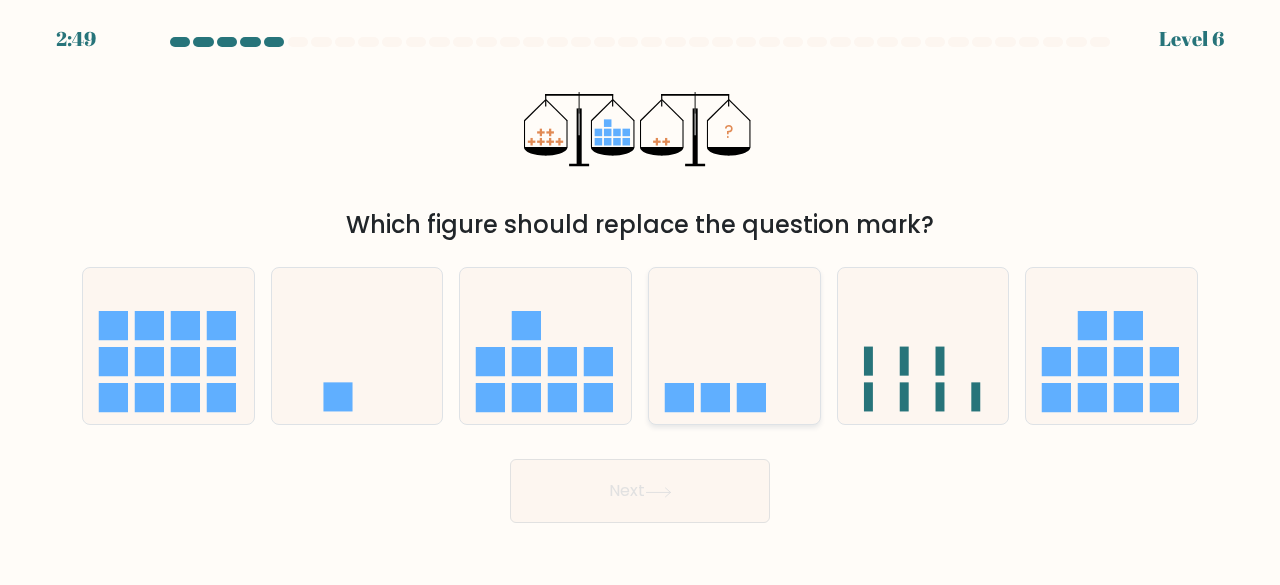 click 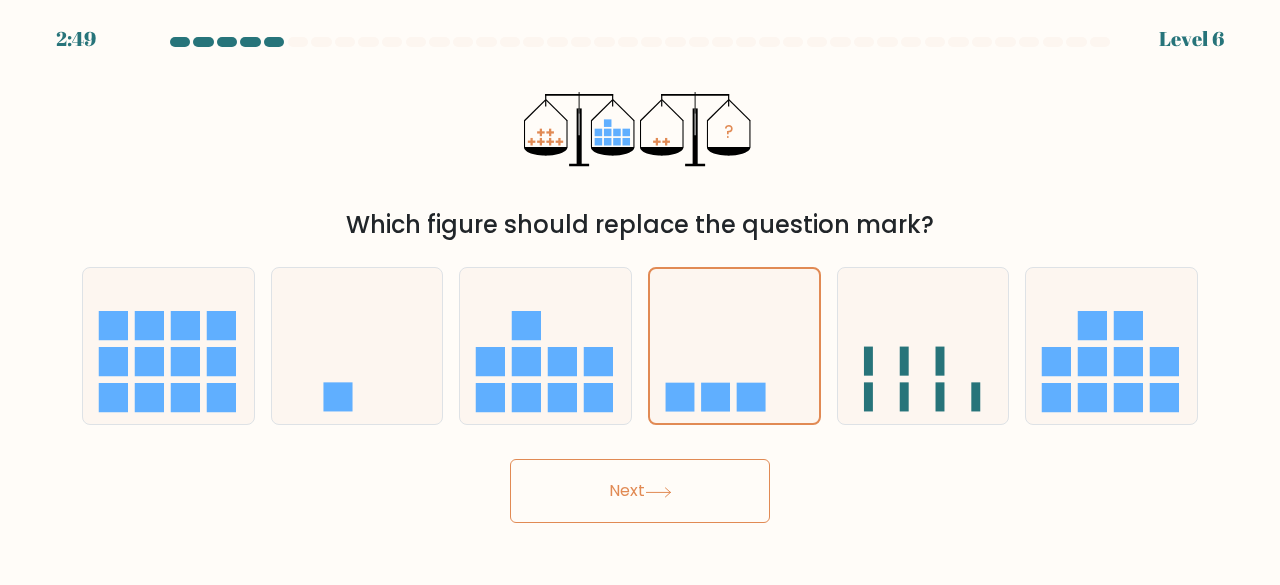 click on "Next" at bounding box center [640, 491] 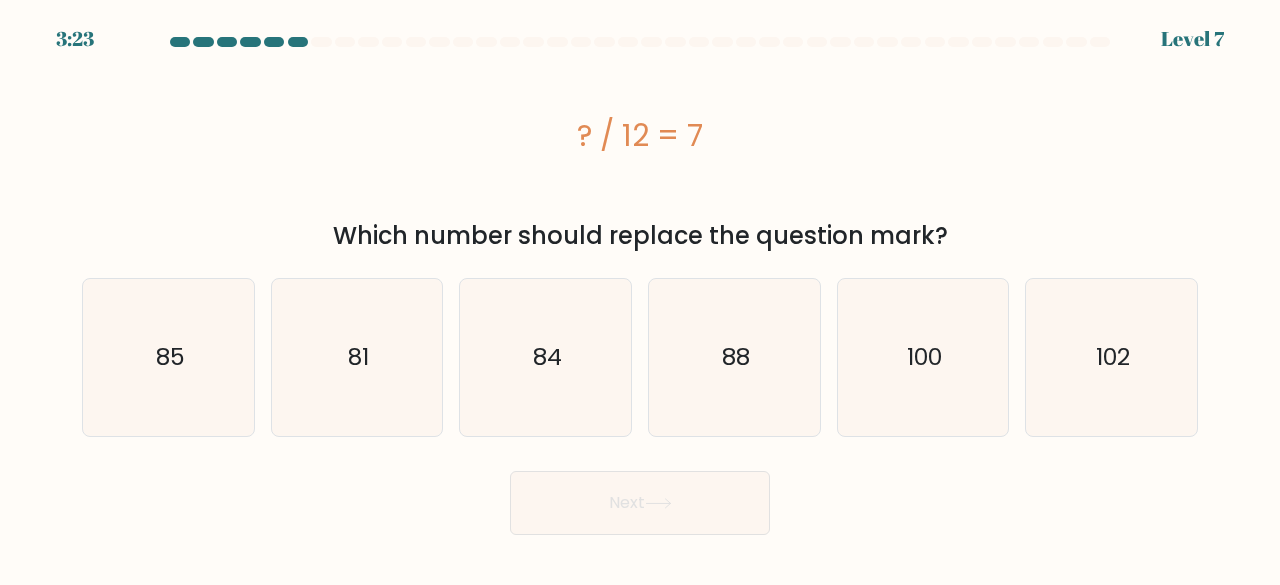 click on "a.
85
b.
81
c." at bounding box center [640, 349] 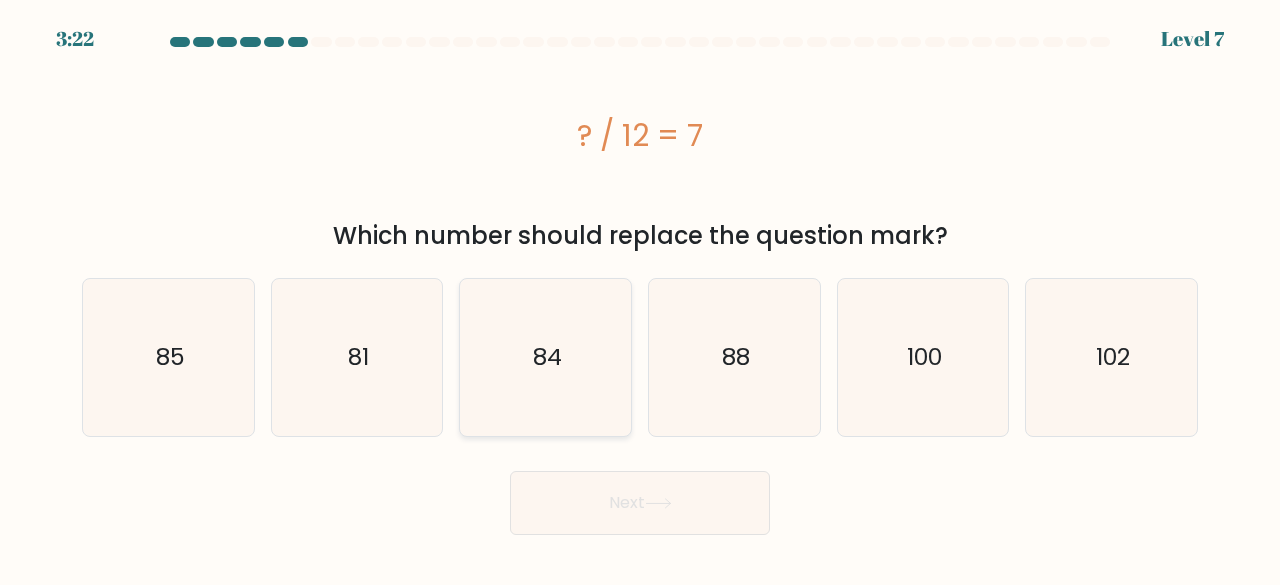 click on "84" 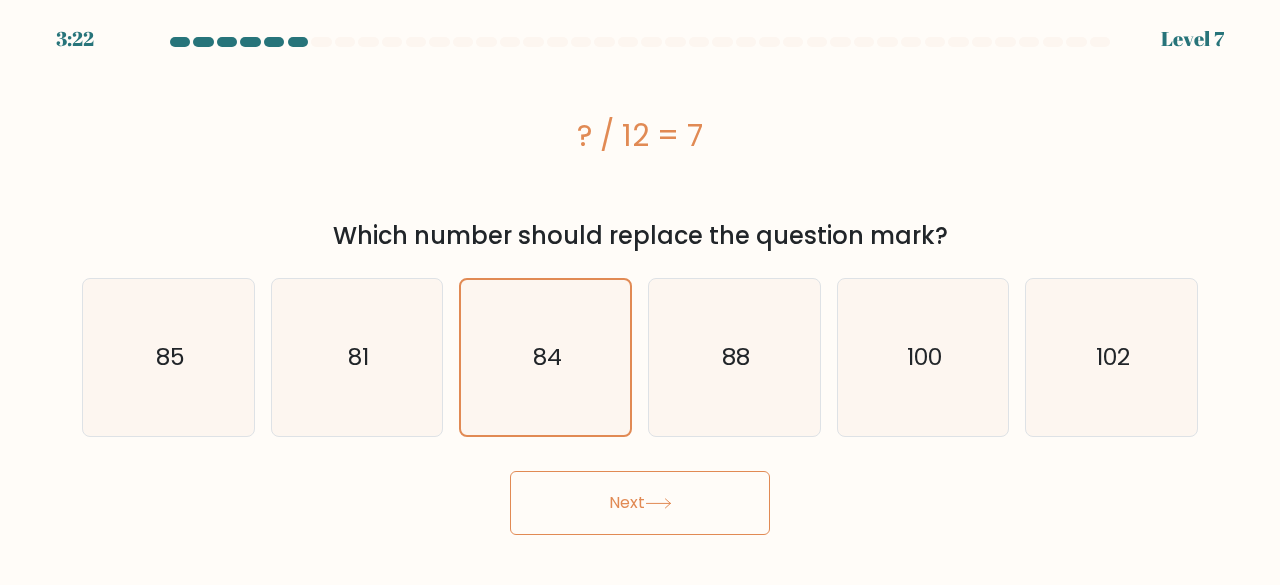 click on "Next" at bounding box center (640, 503) 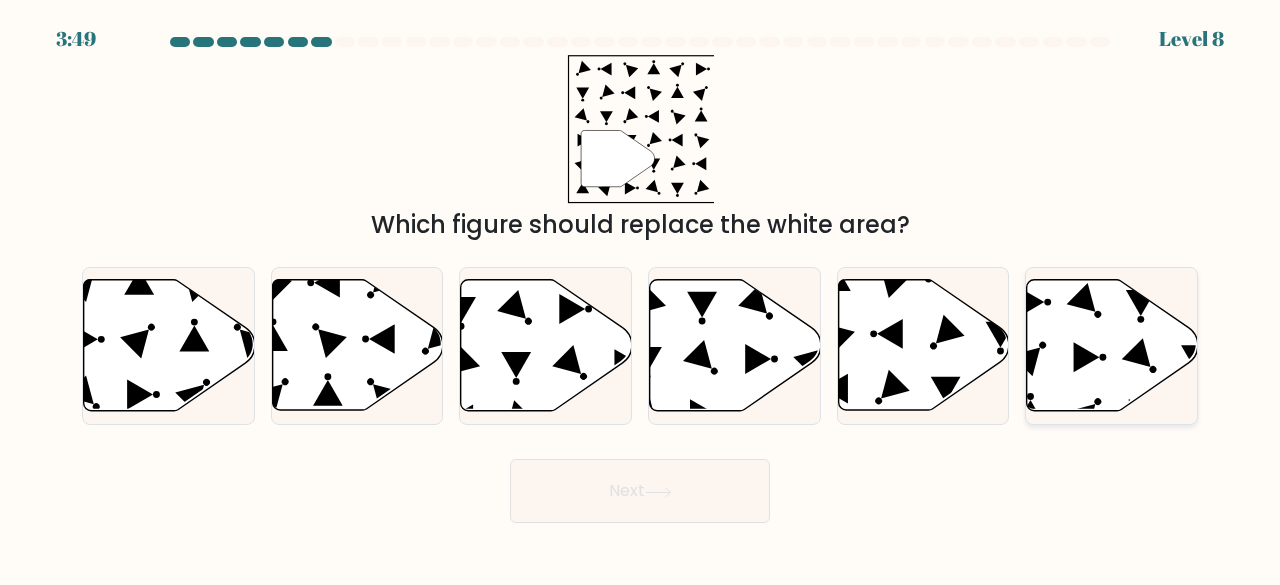 click 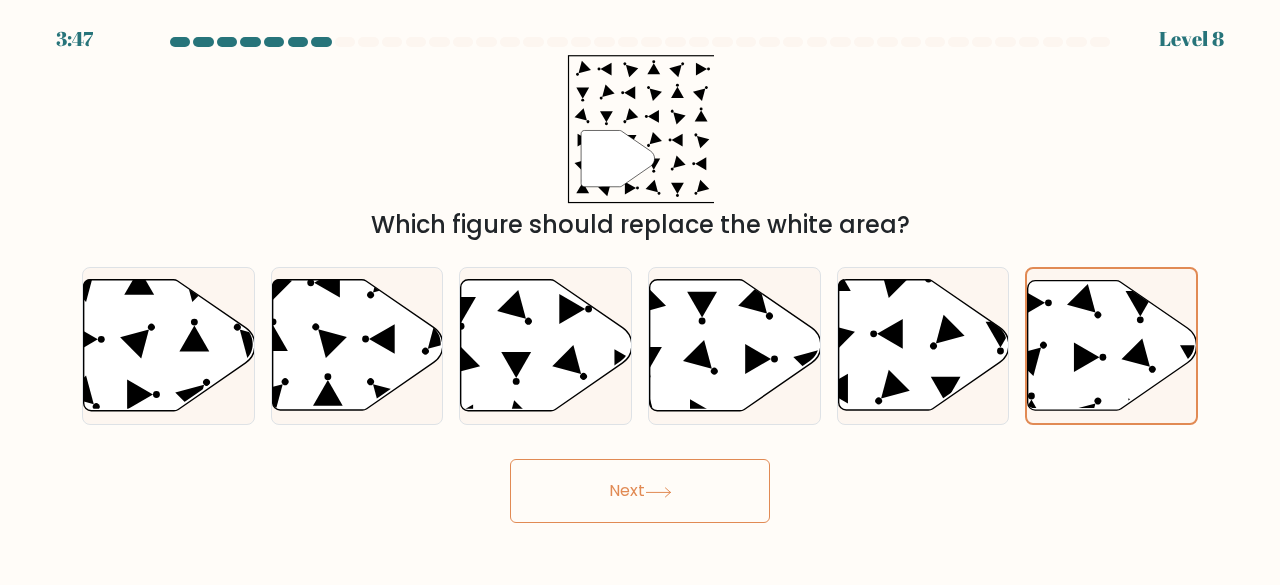 click on "Next" at bounding box center [640, 491] 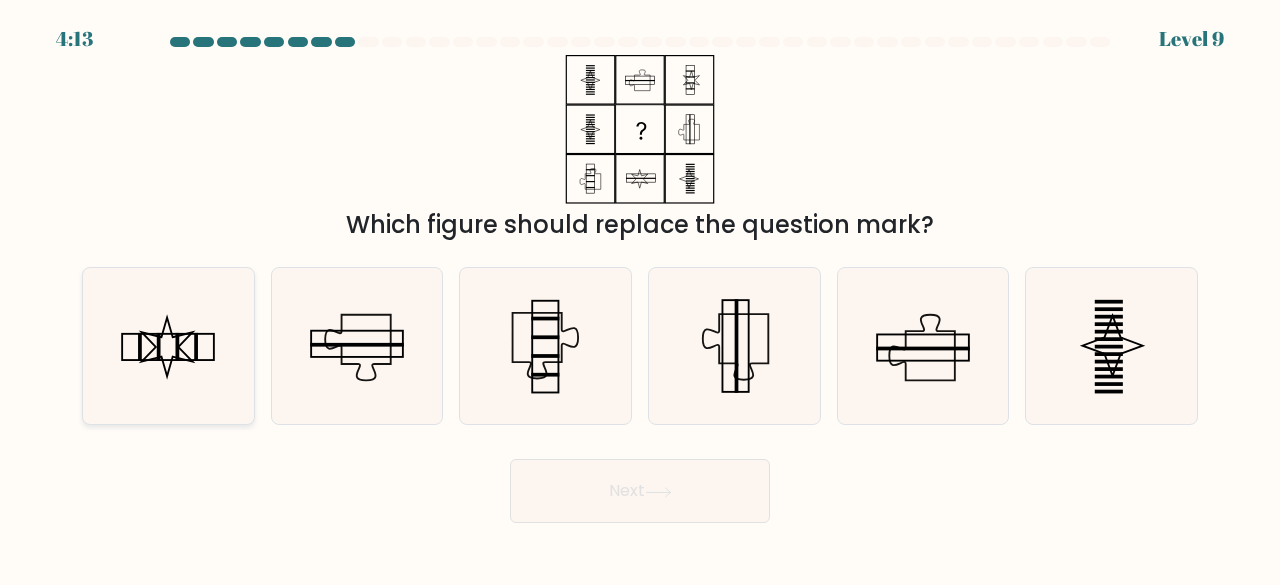 click 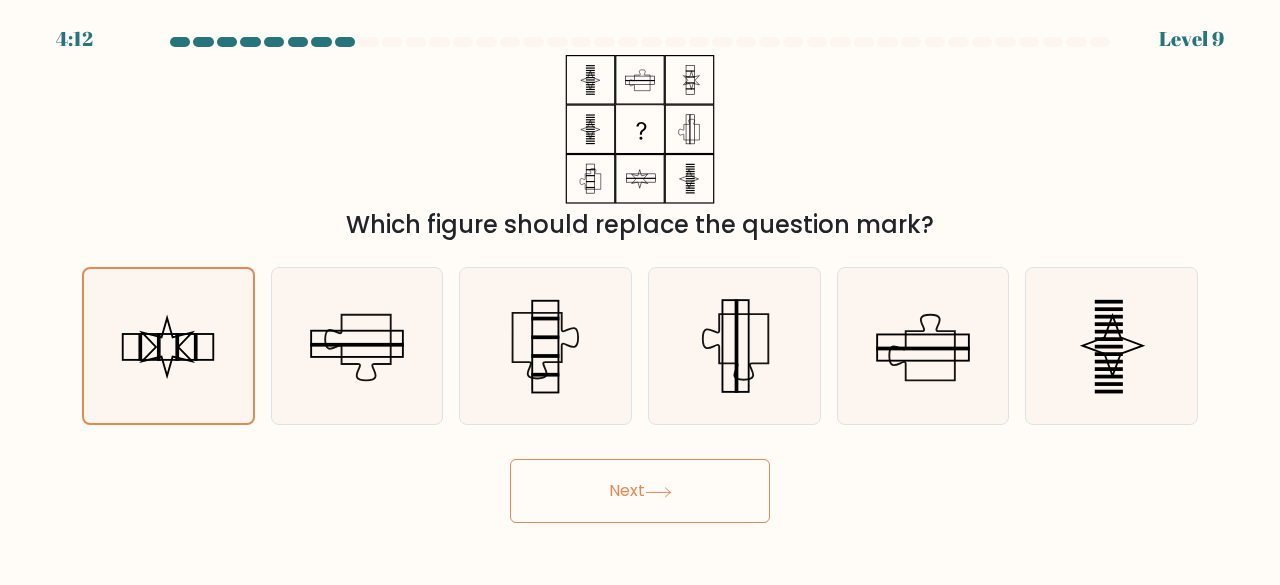 click on "Next" at bounding box center [640, 491] 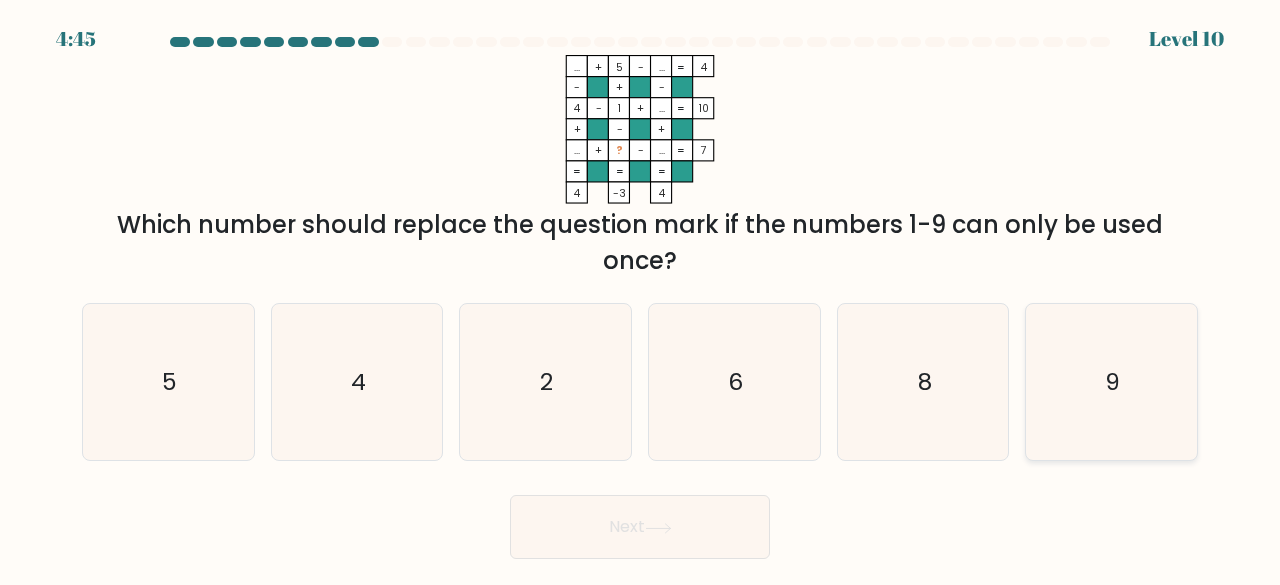 click on "9" 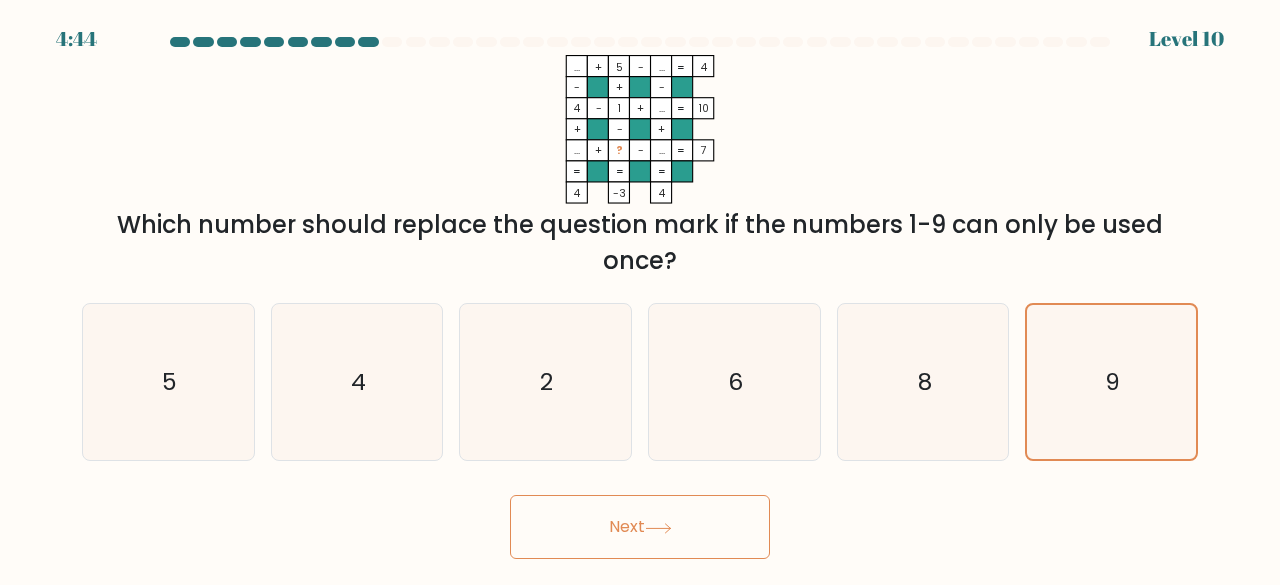 click on "Next" at bounding box center [640, 527] 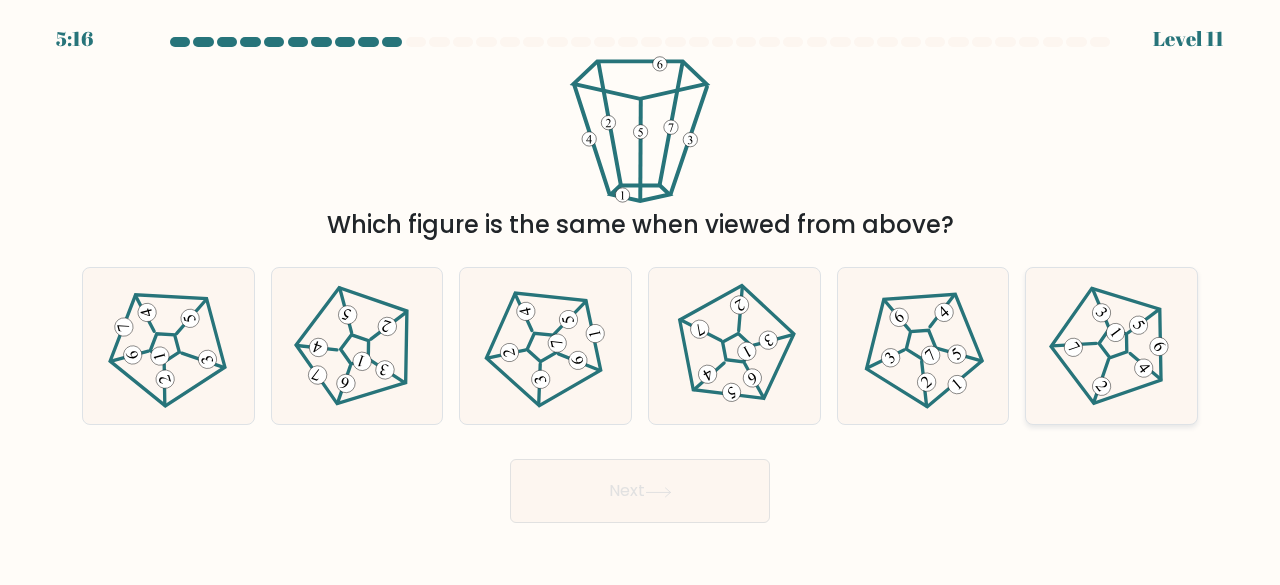 click 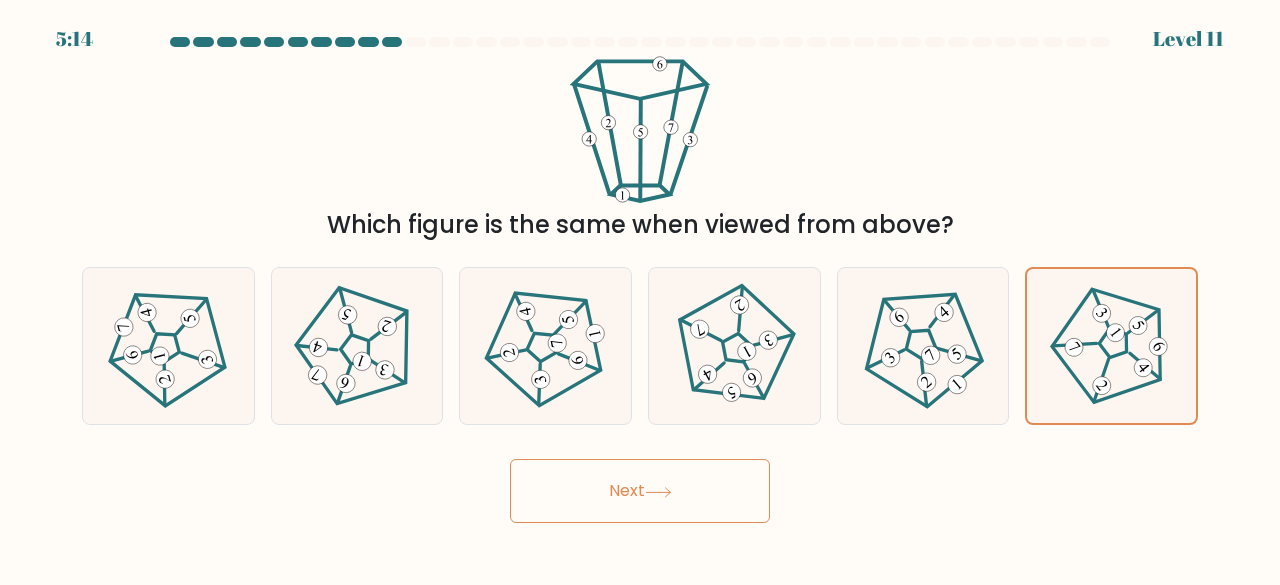 click on "Next" at bounding box center [640, 491] 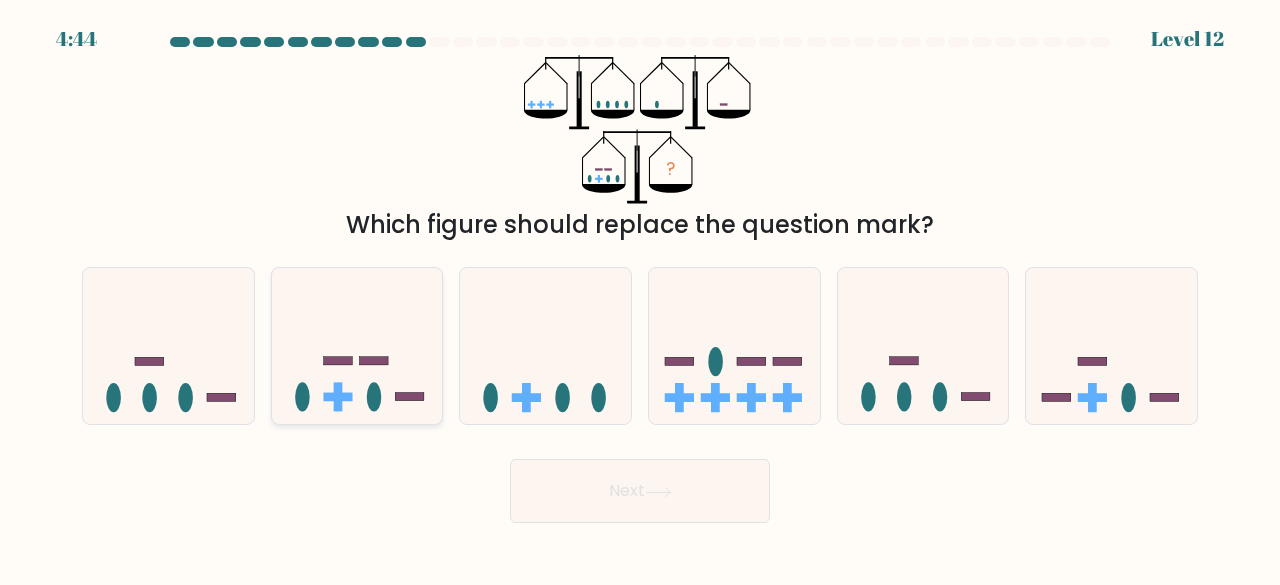 click 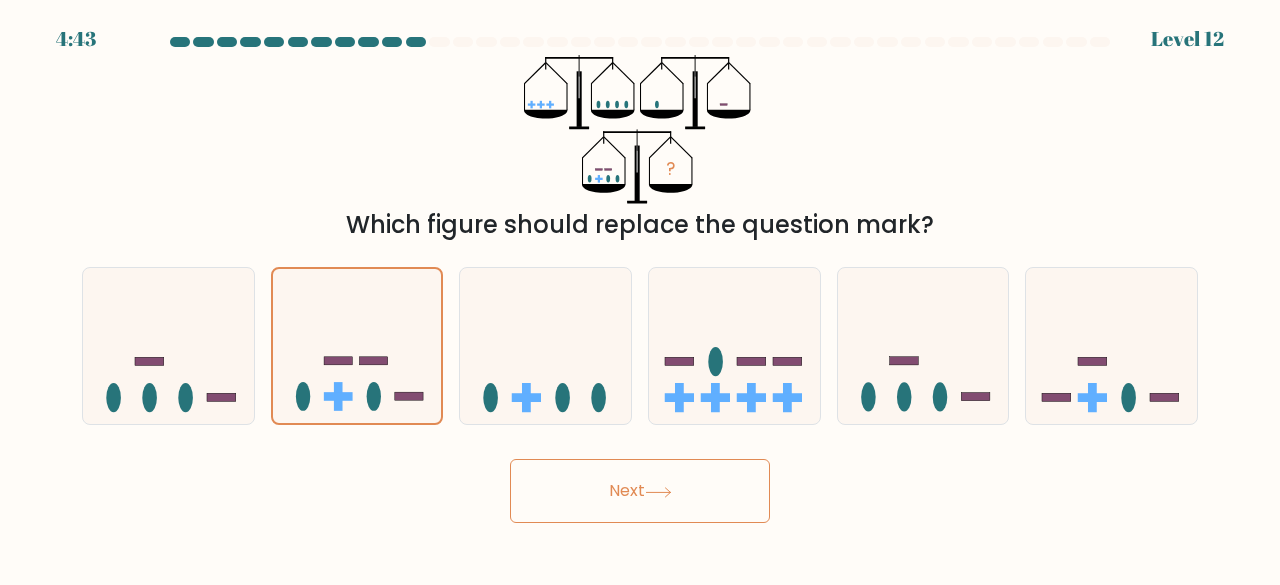 click on "Next" at bounding box center [640, 491] 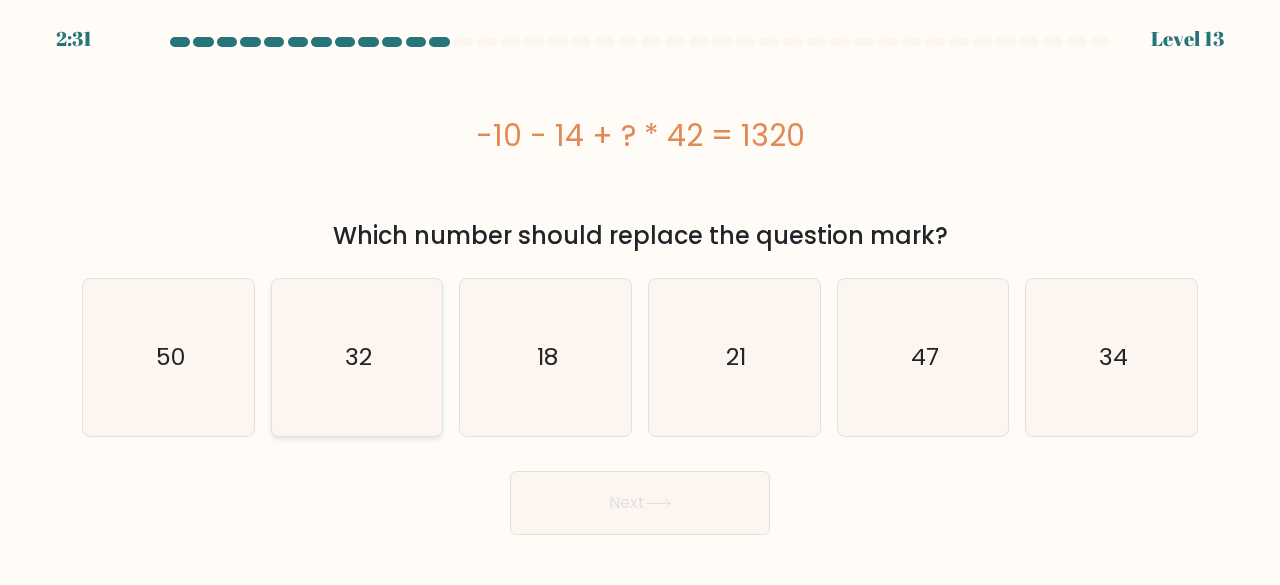 click on "32" 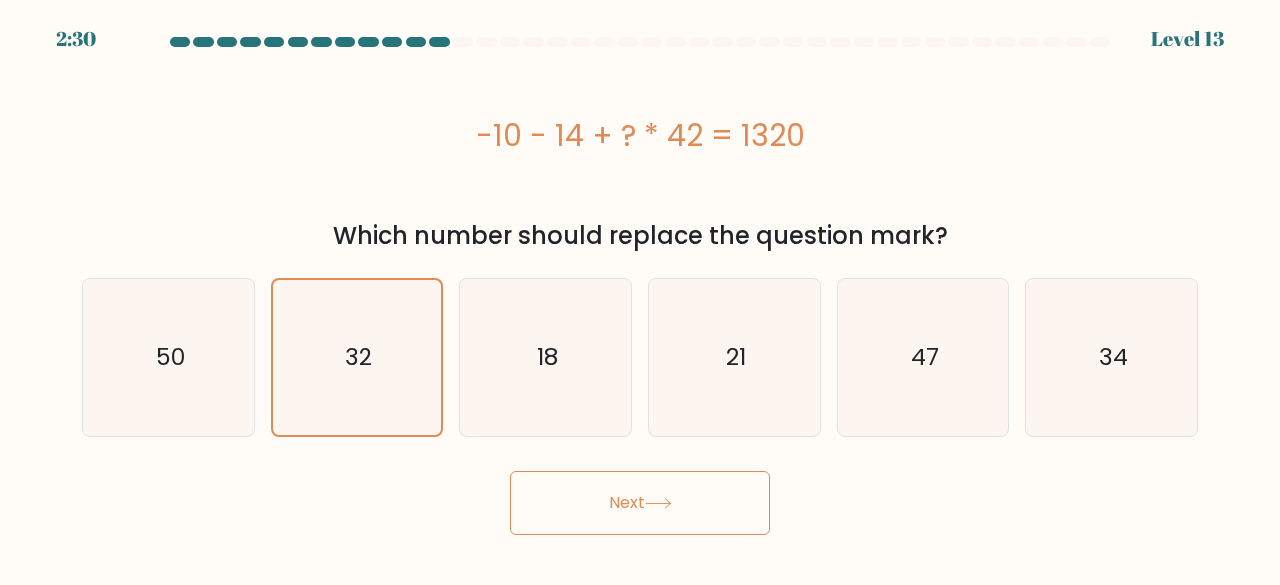 click on "Next" at bounding box center (640, 503) 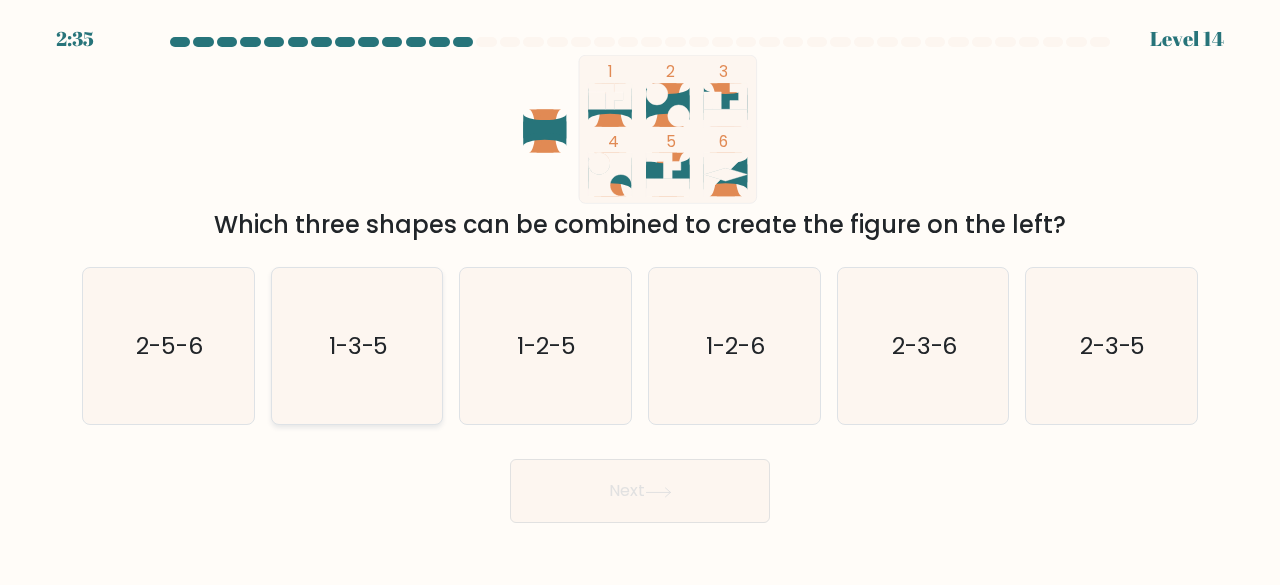 click on "1-3-5" 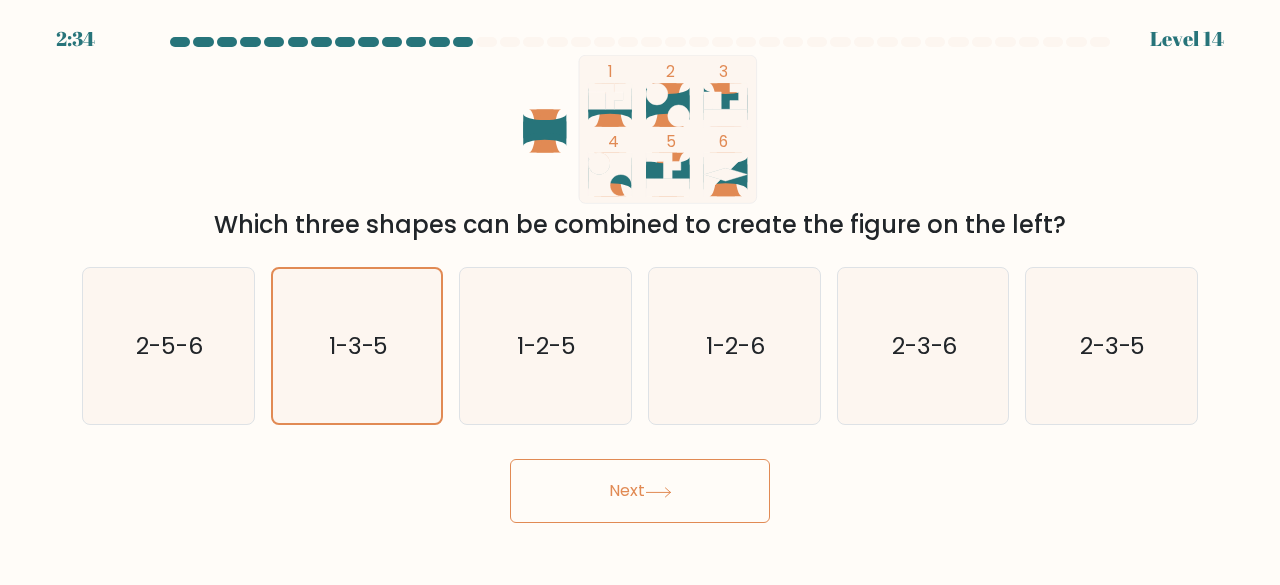 click on "Next" at bounding box center (640, 491) 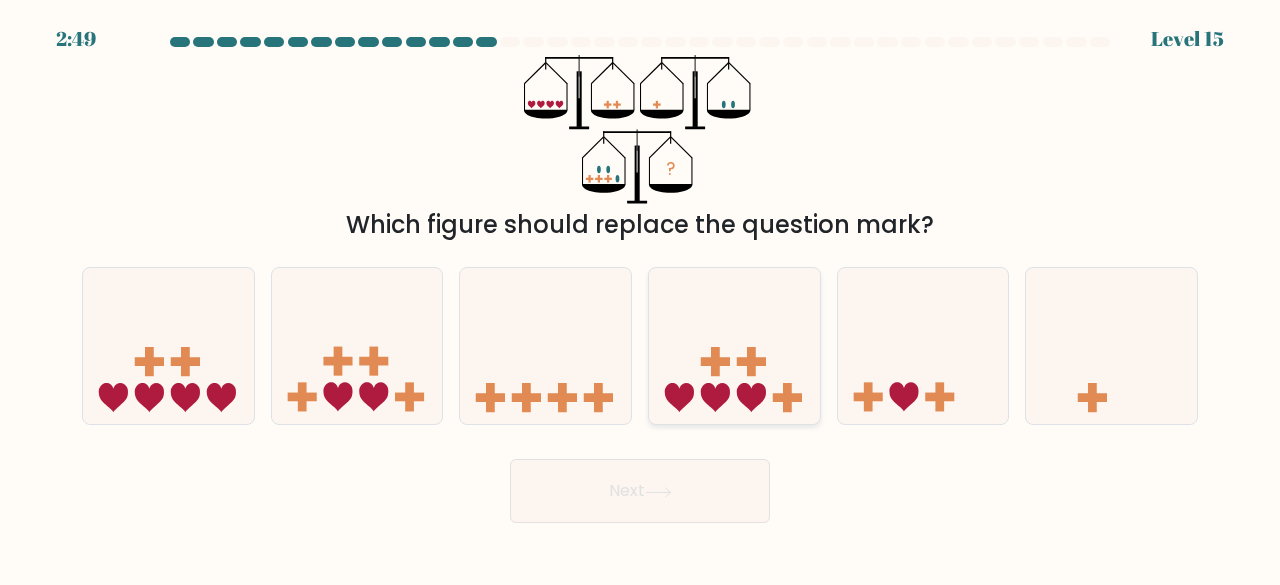 click 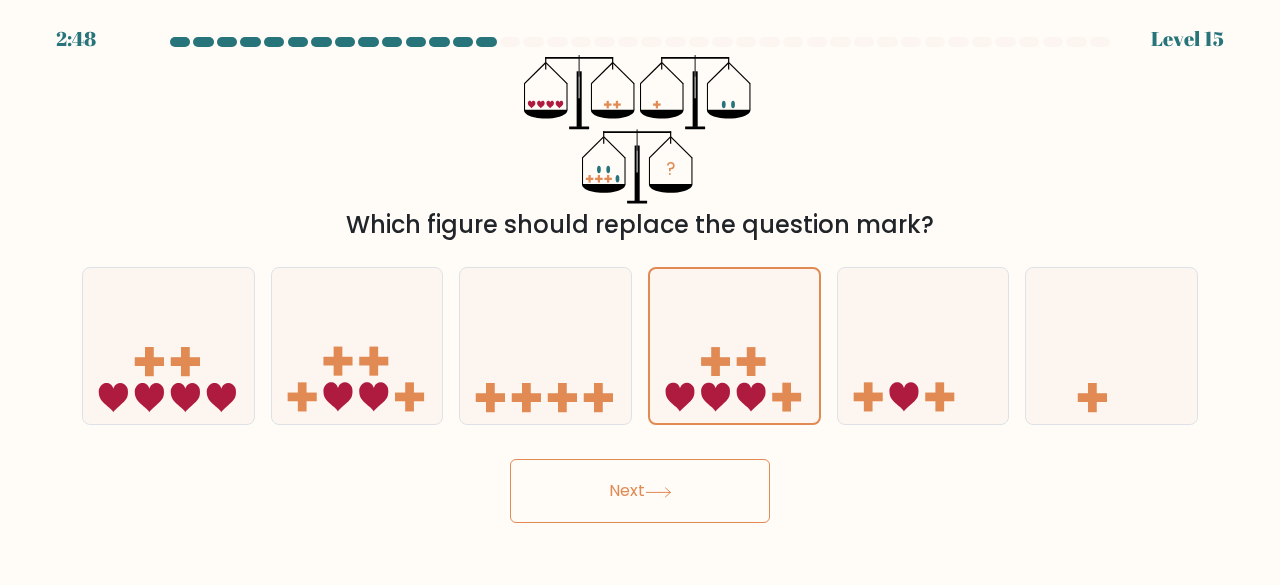 click on "Next" at bounding box center [640, 491] 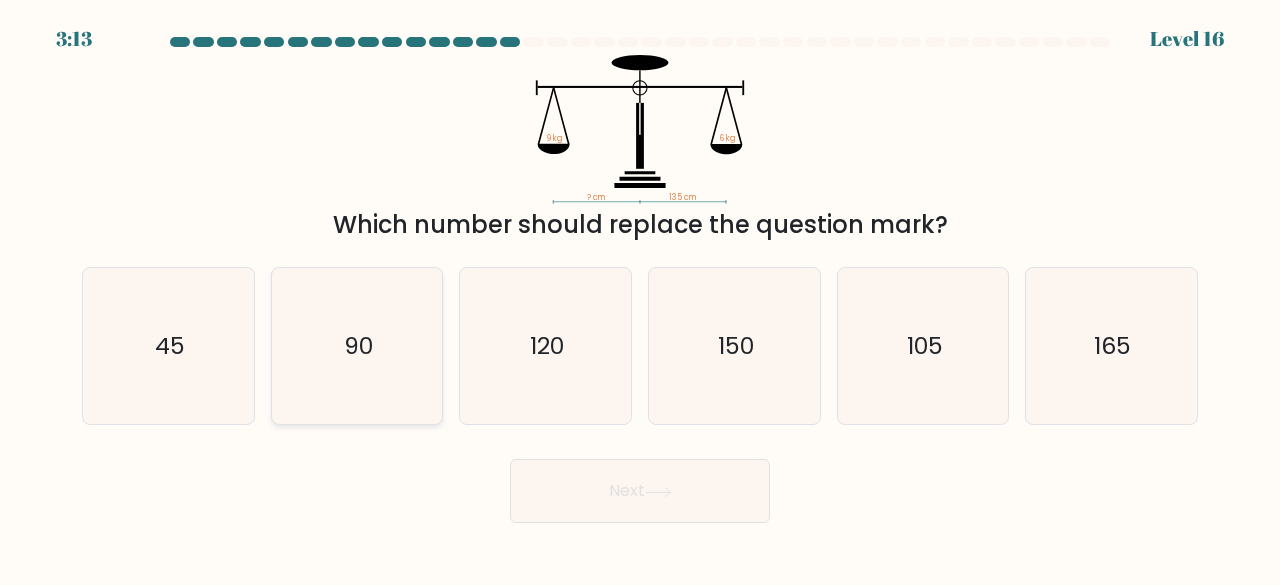 click on "90" 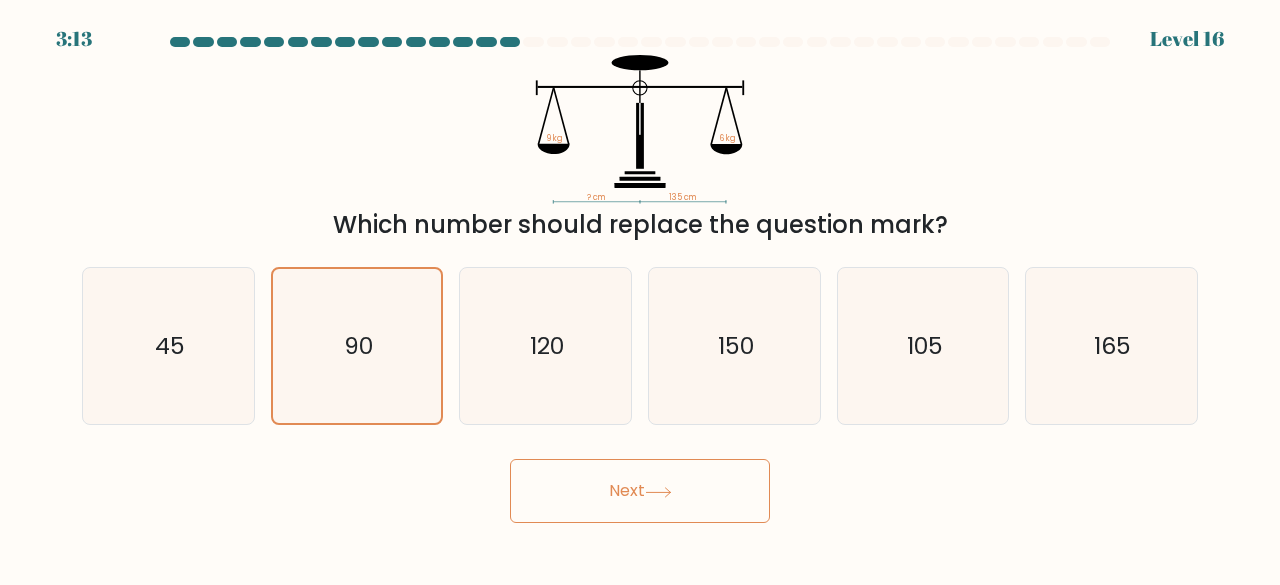 click on "Next" at bounding box center [640, 491] 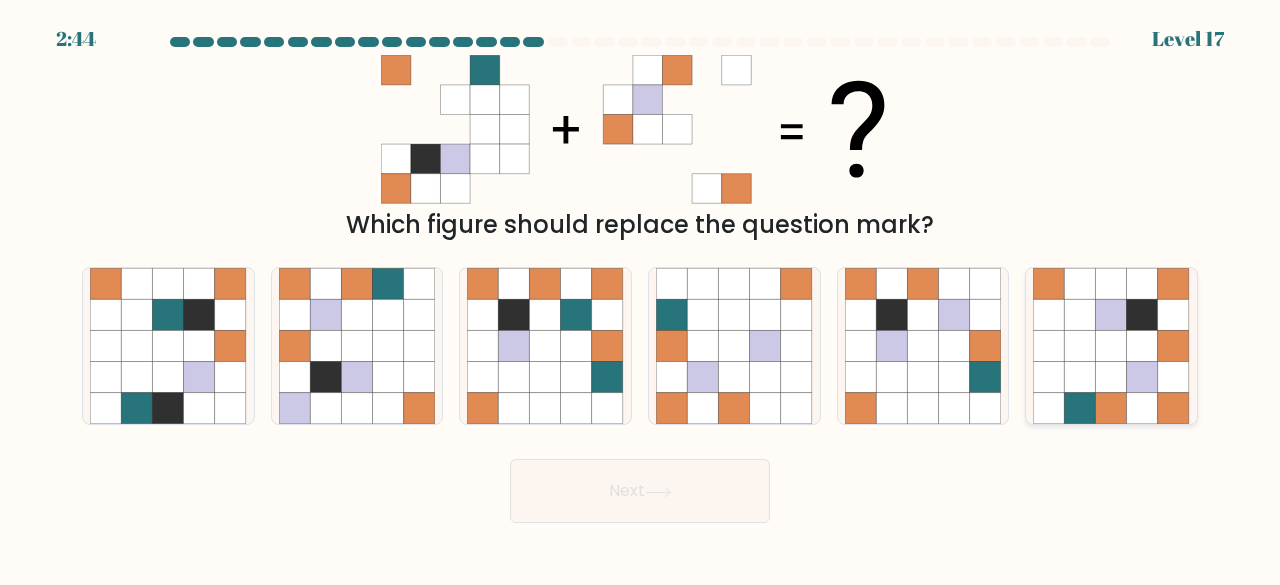 click 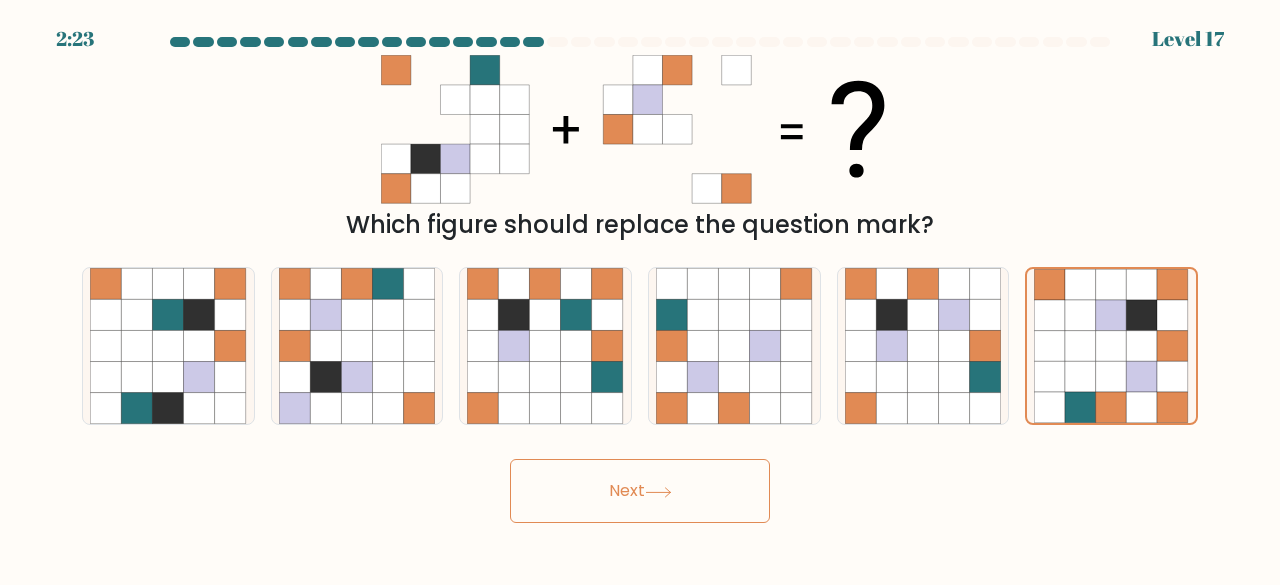 click on "Next" at bounding box center (640, 491) 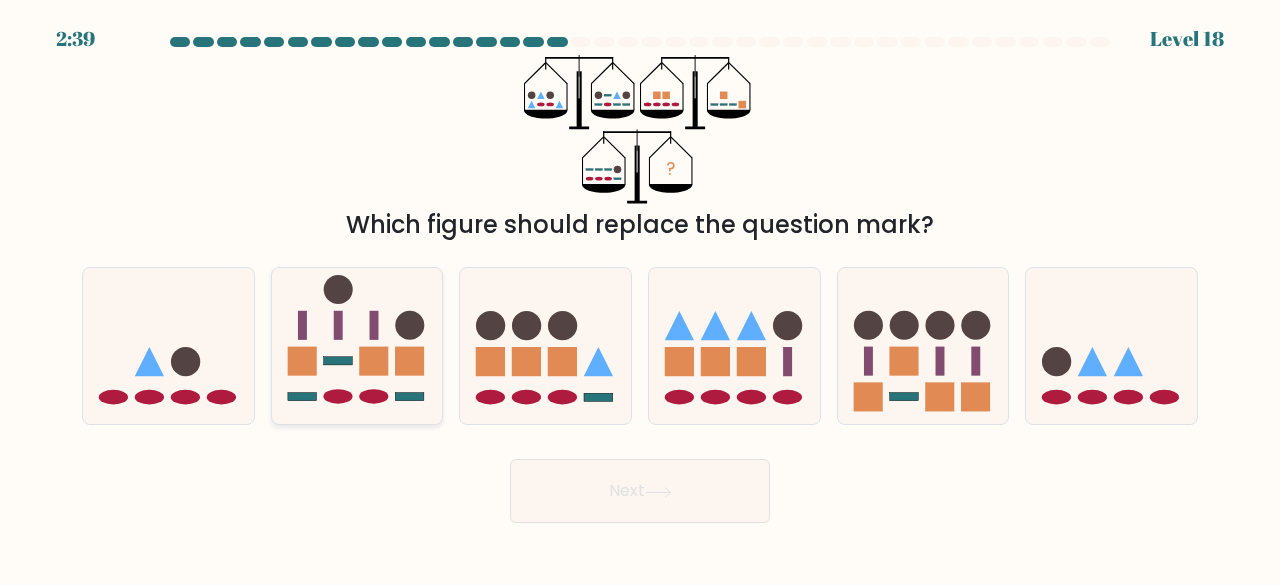 click 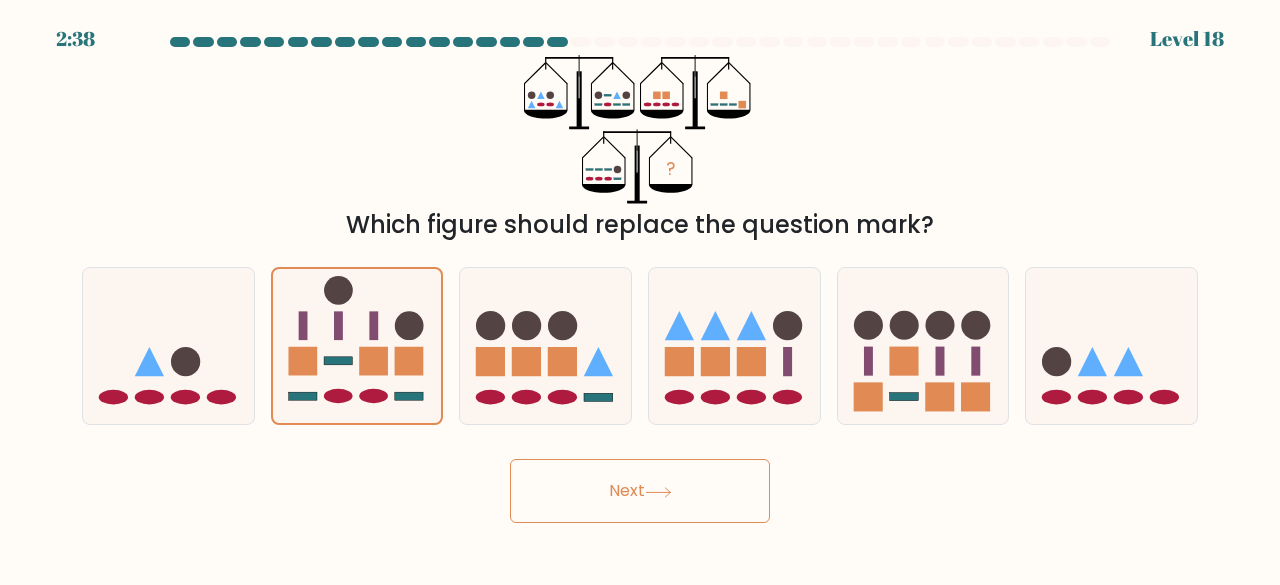 click on "Next" at bounding box center [640, 491] 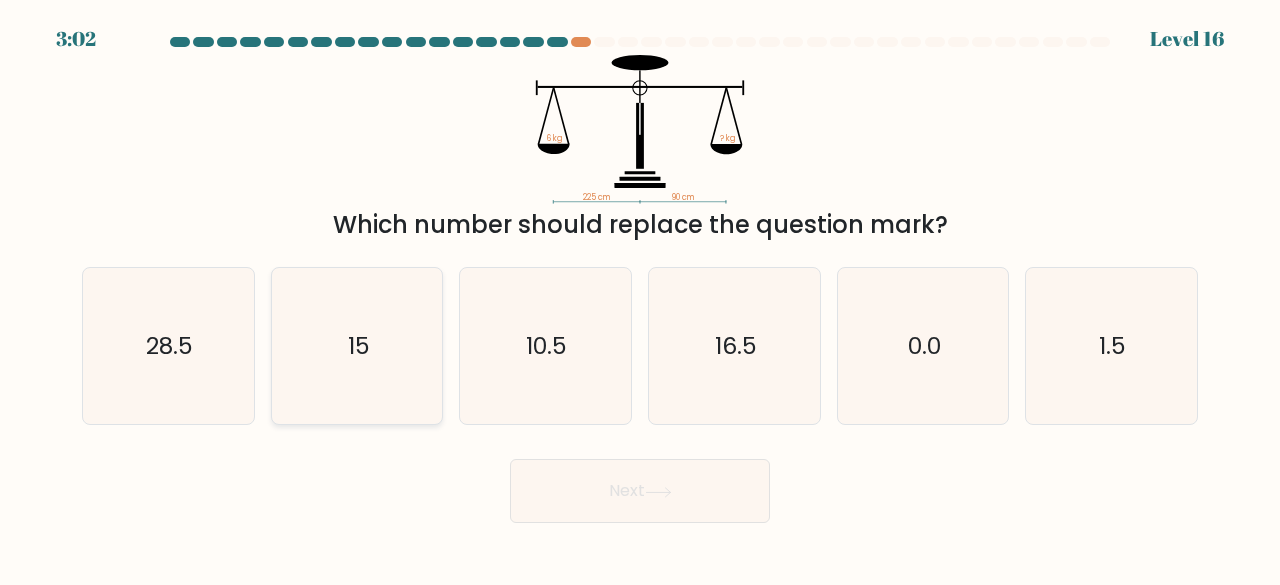click on "15" 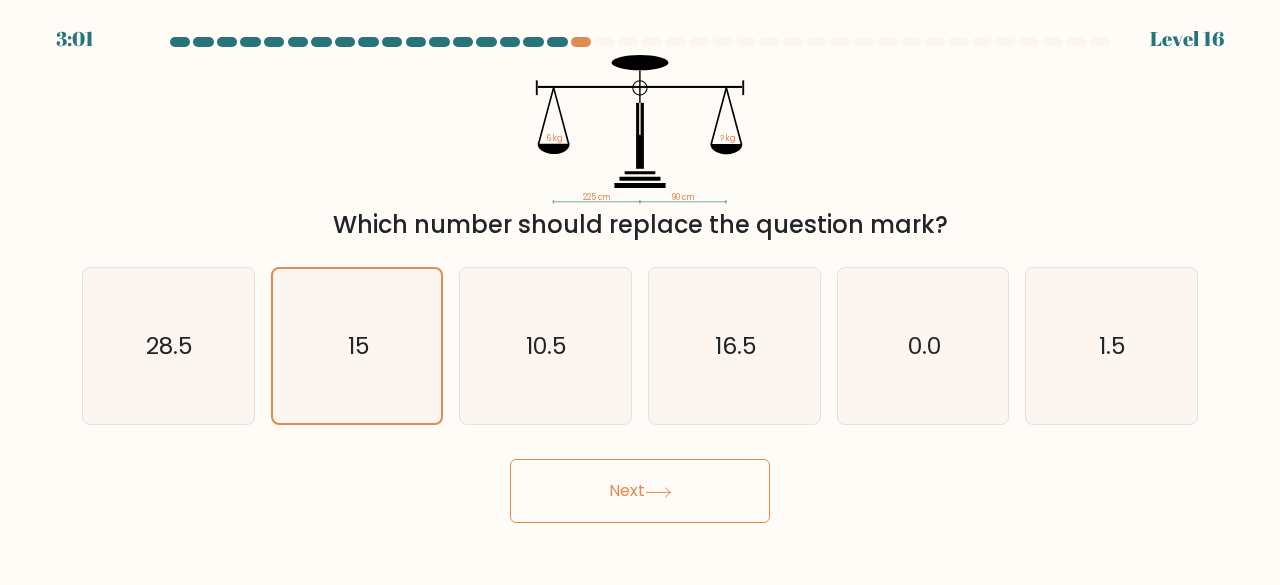 click on "Next" at bounding box center [640, 491] 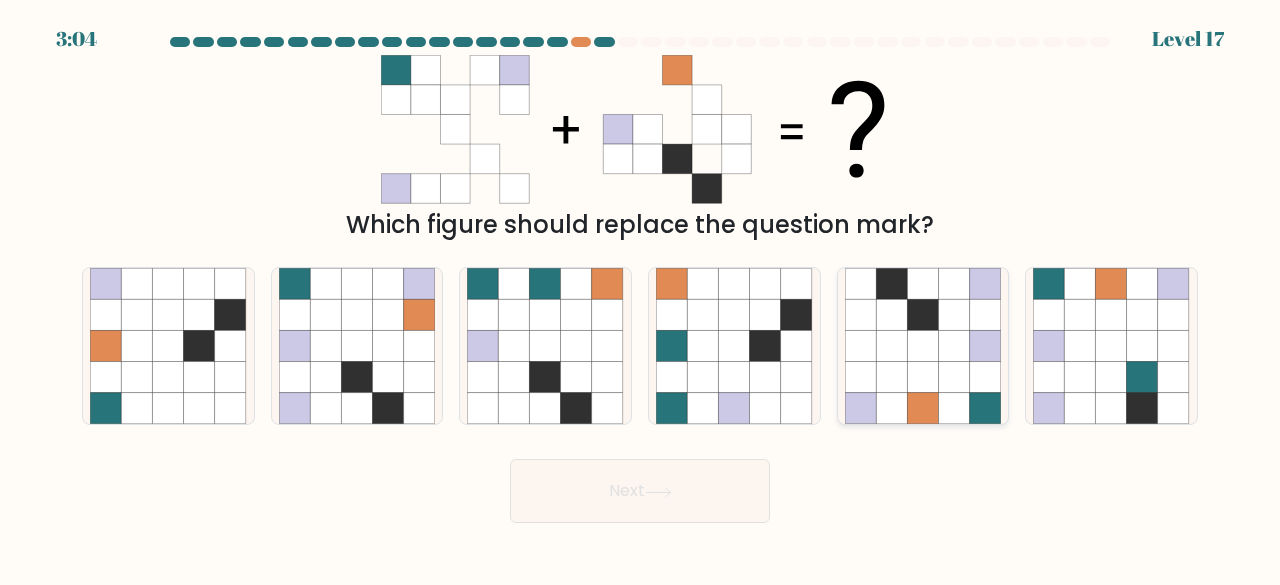 click 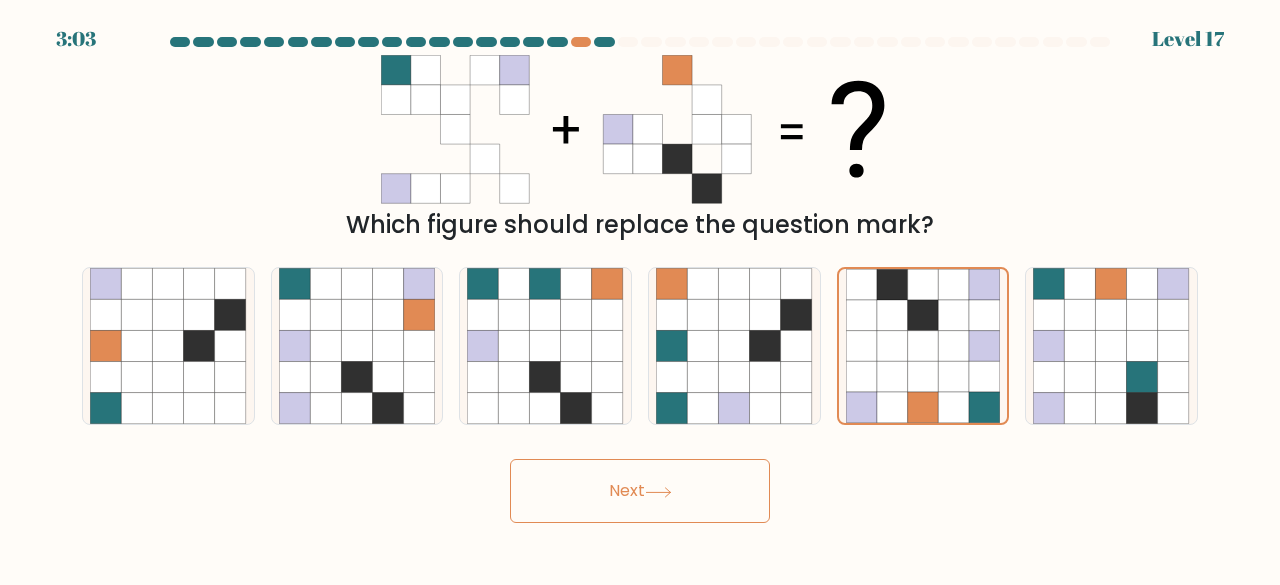 click on "Next" at bounding box center (640, 491) 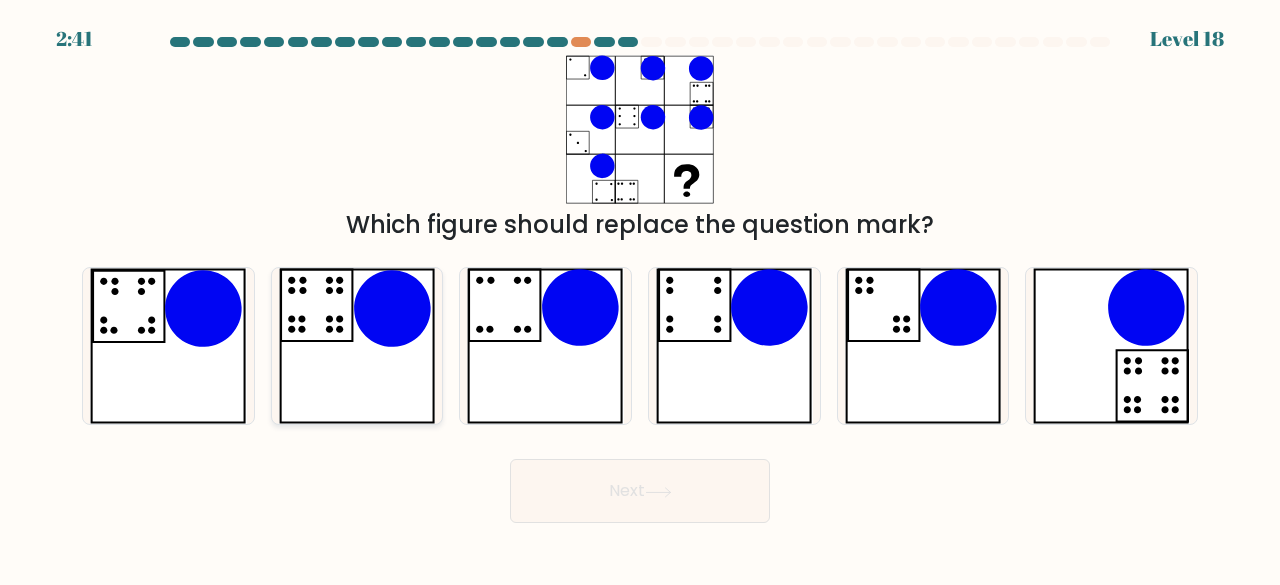 click 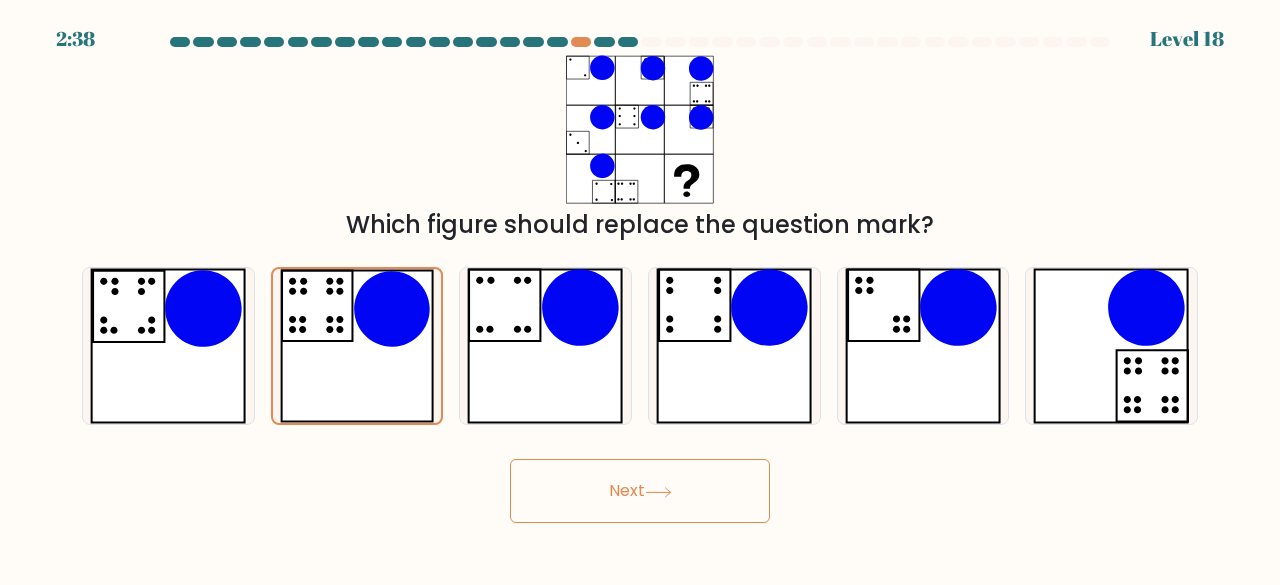 click on "Next" at bounding box center [640, 491] 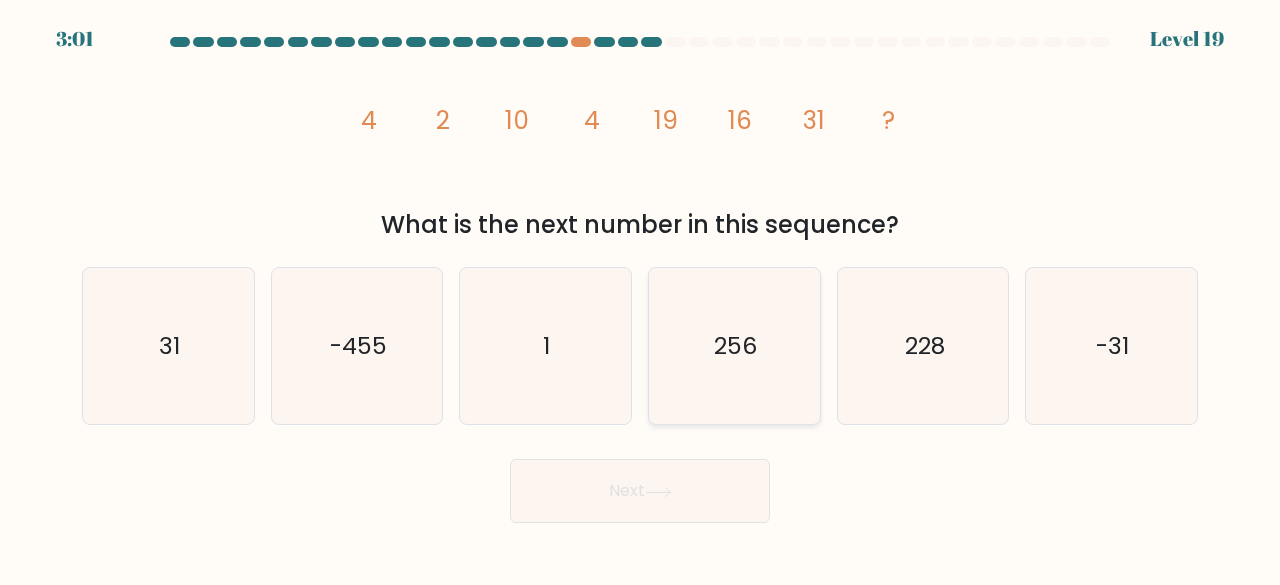click on "256" 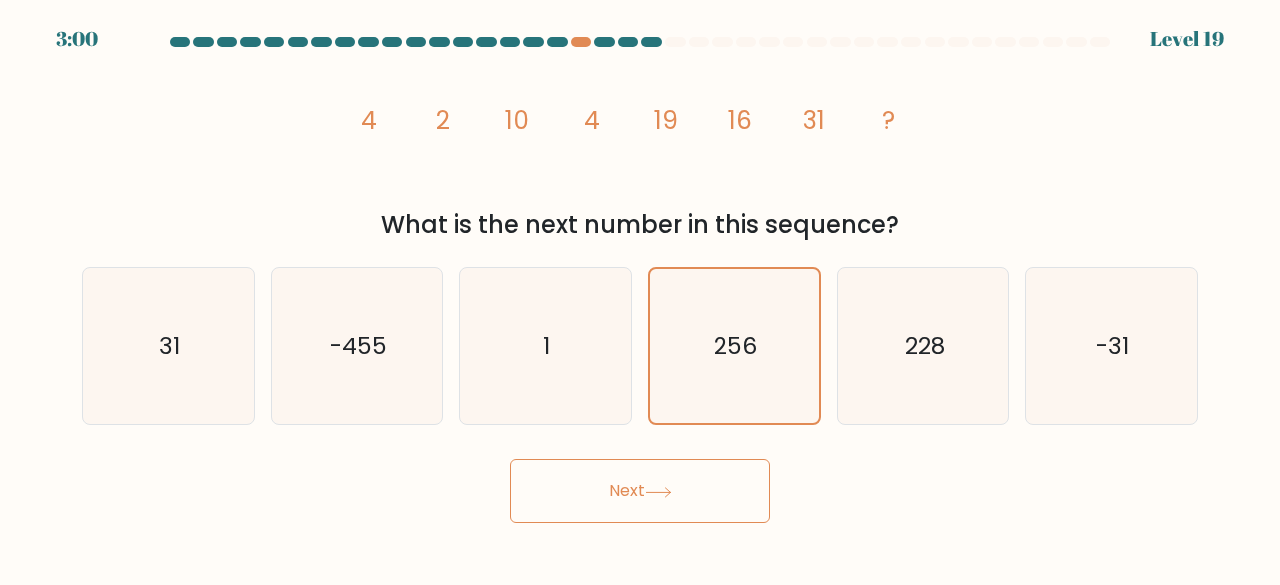 click on "Next" at bounding box center (640, 491) 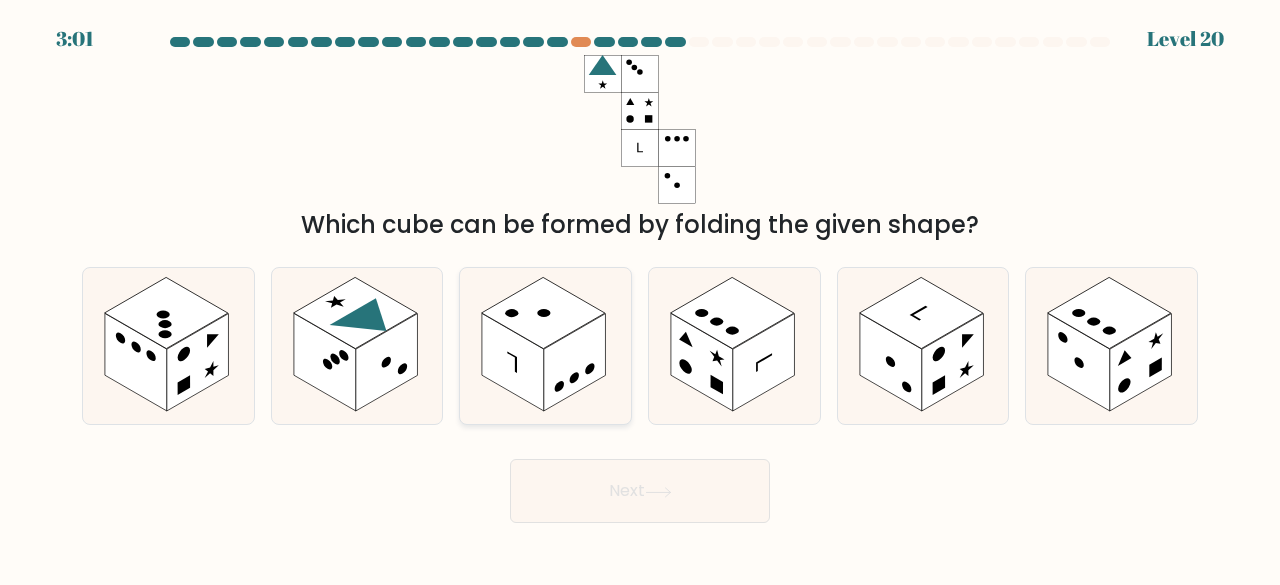 click 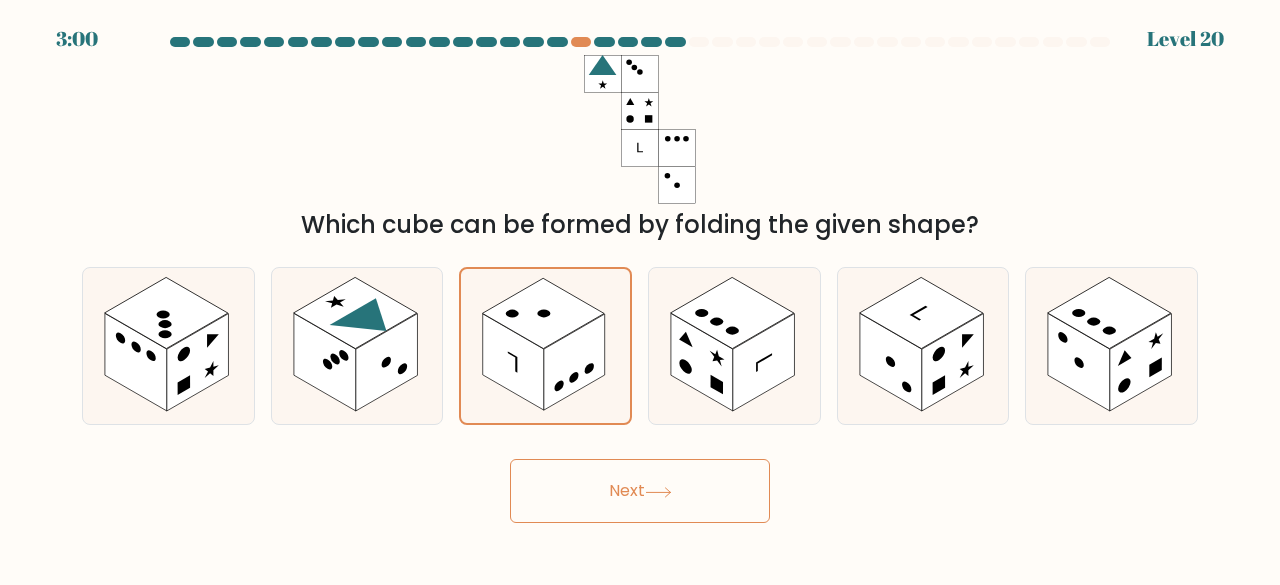 click on "Next" at bounding box center [640, 491] 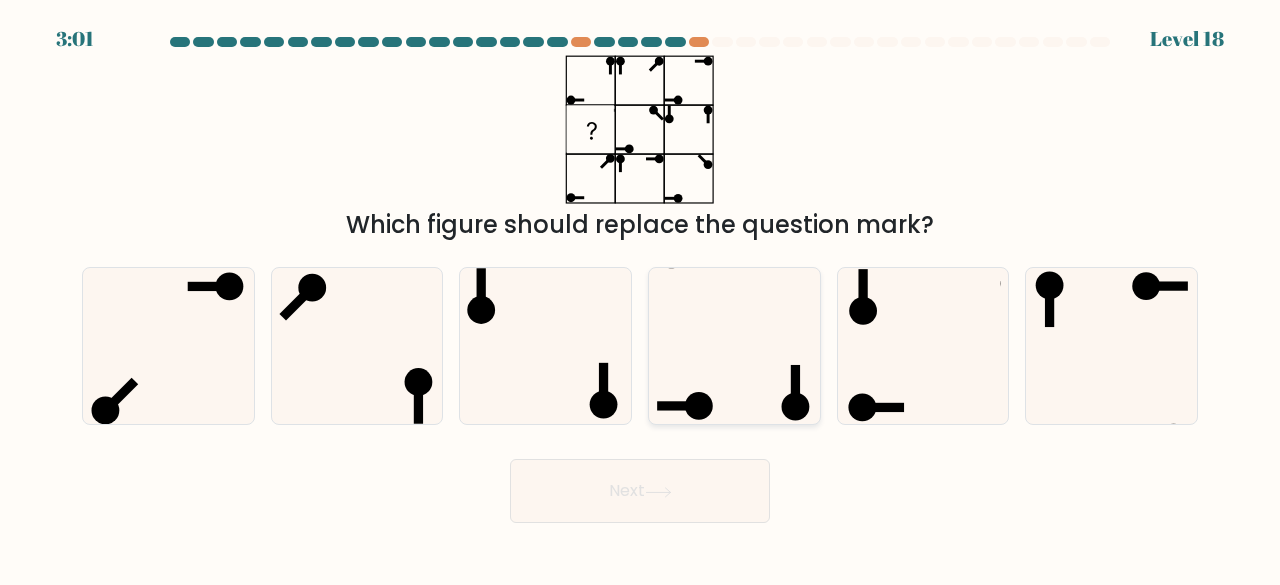 click 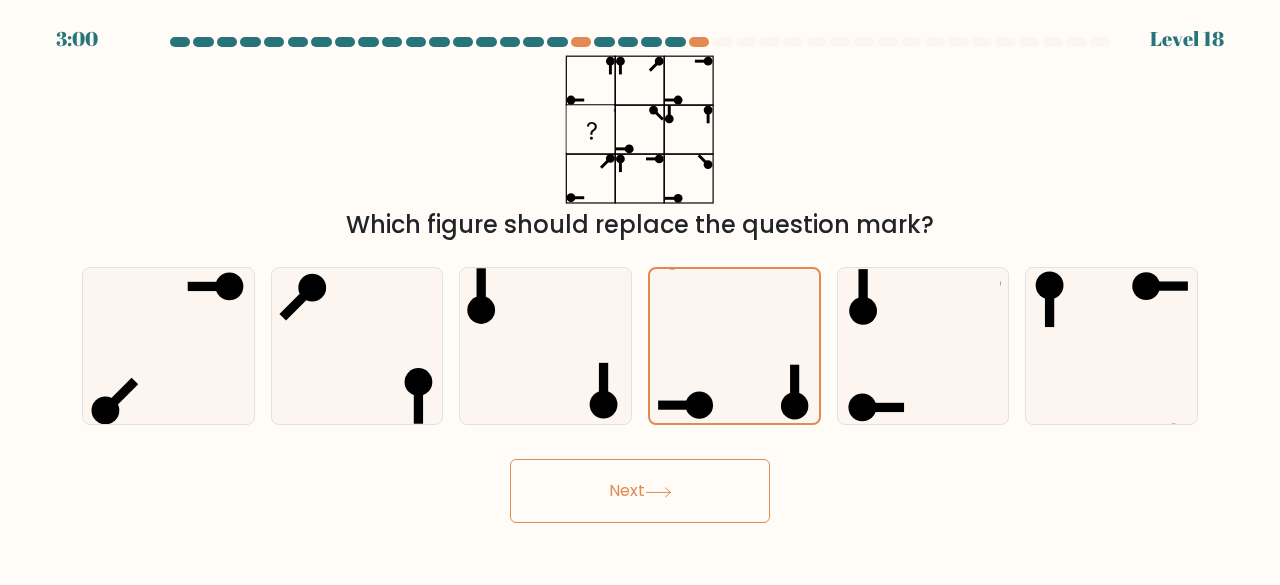 click on "Next" at bounding box center [640, 491] 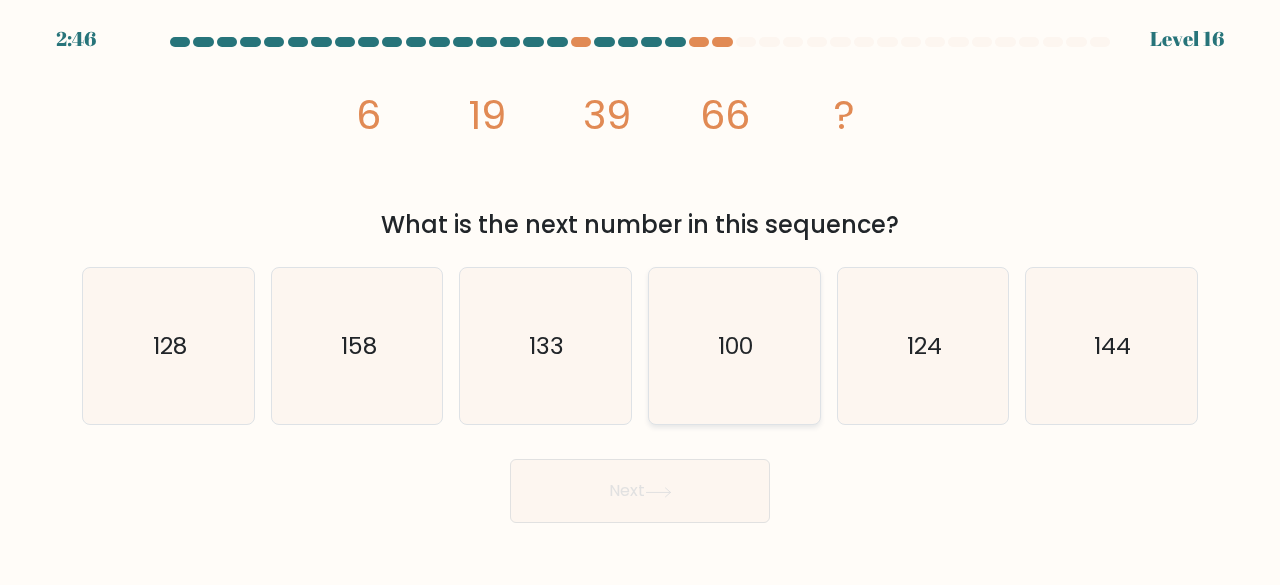 click on "100" 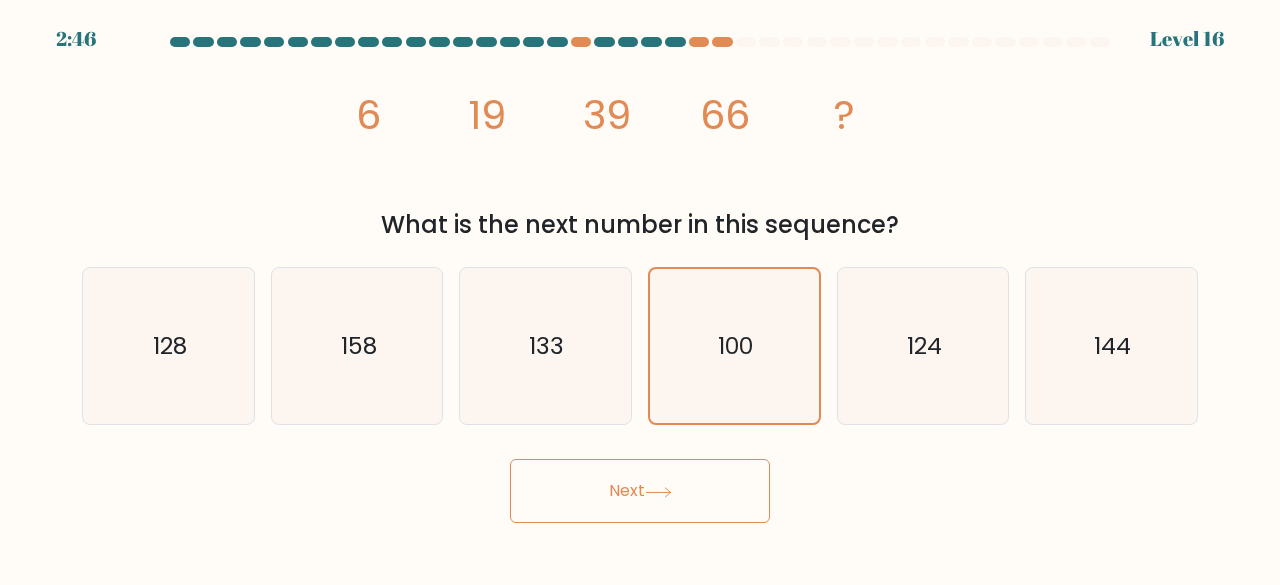 click on "Next" at bounding box center (640, 491) 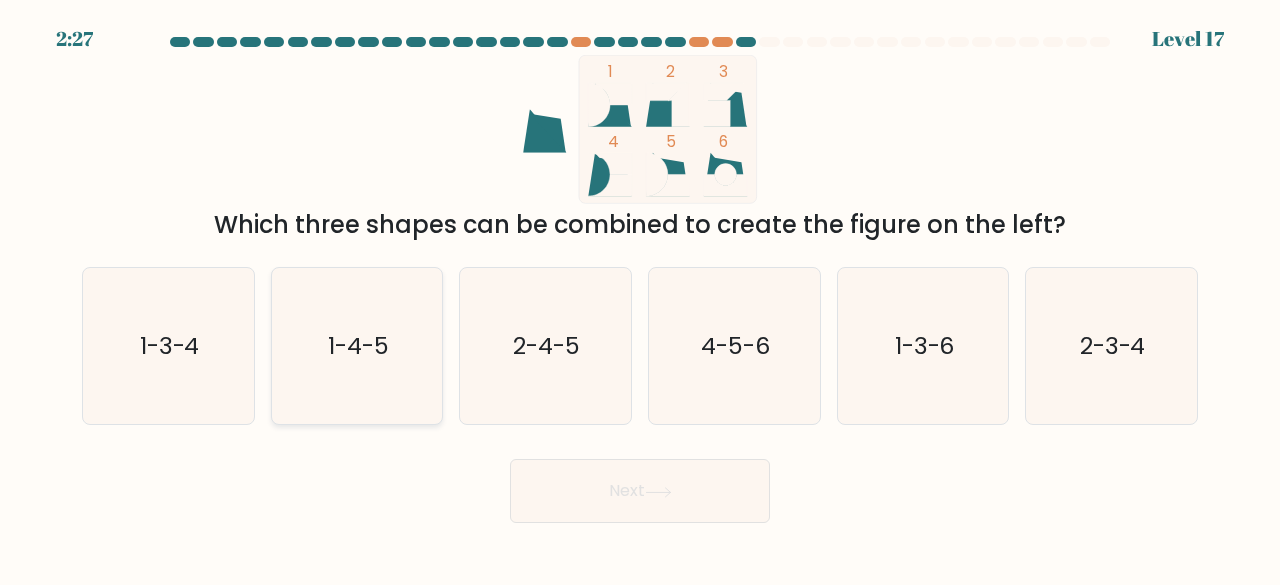 click on "1-4-5" 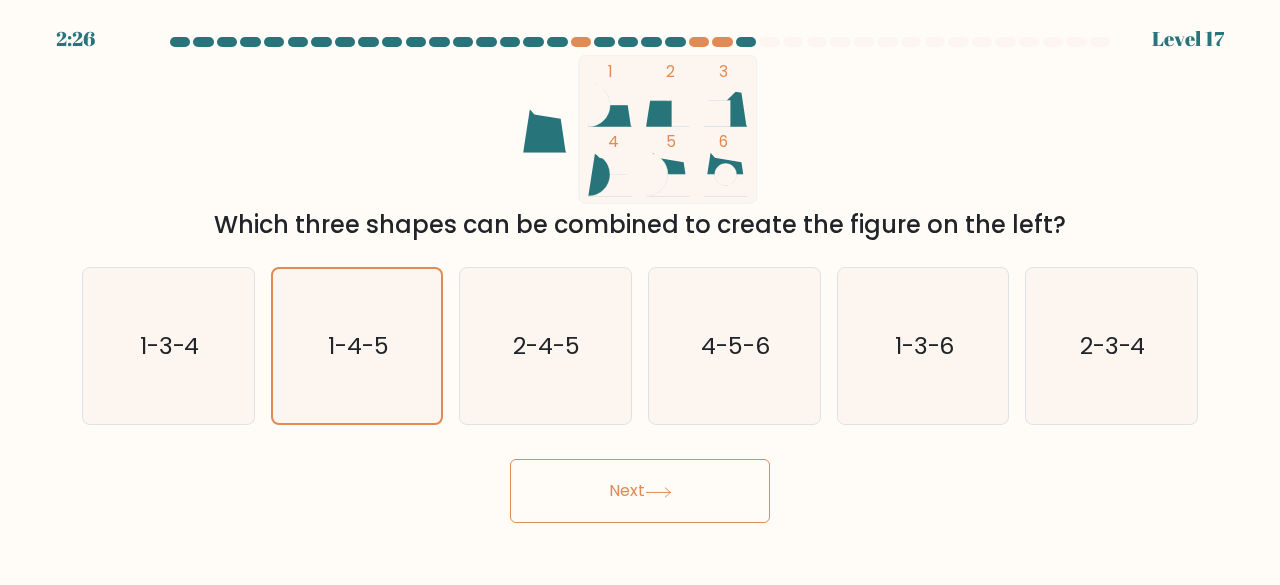 click on "Next" at bounding box center [640, 491] 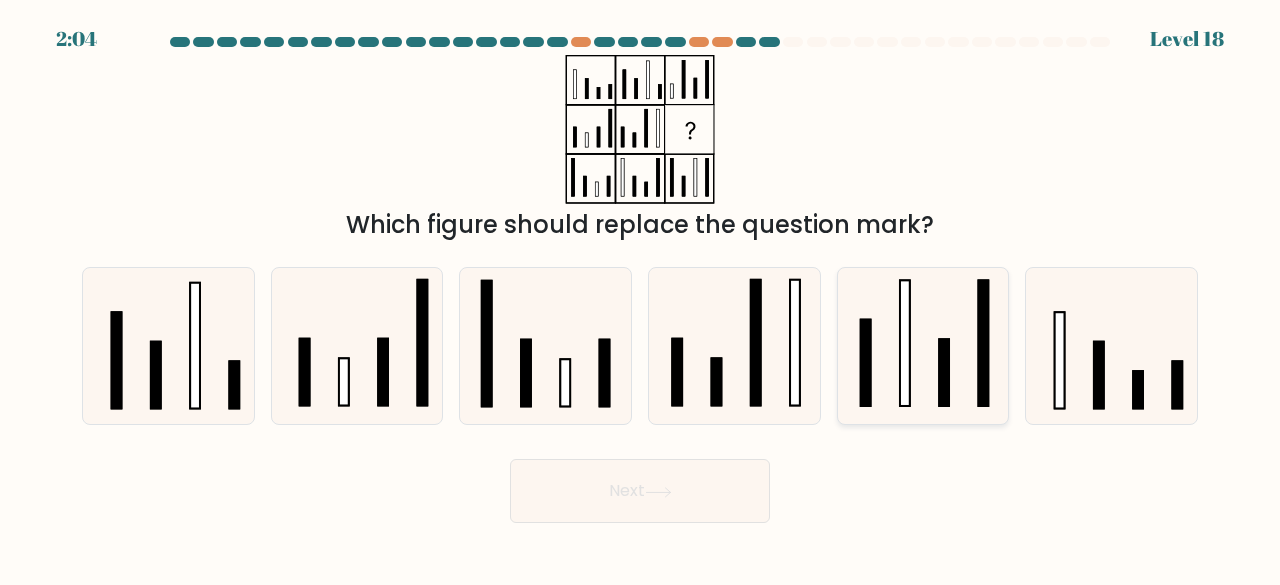 click 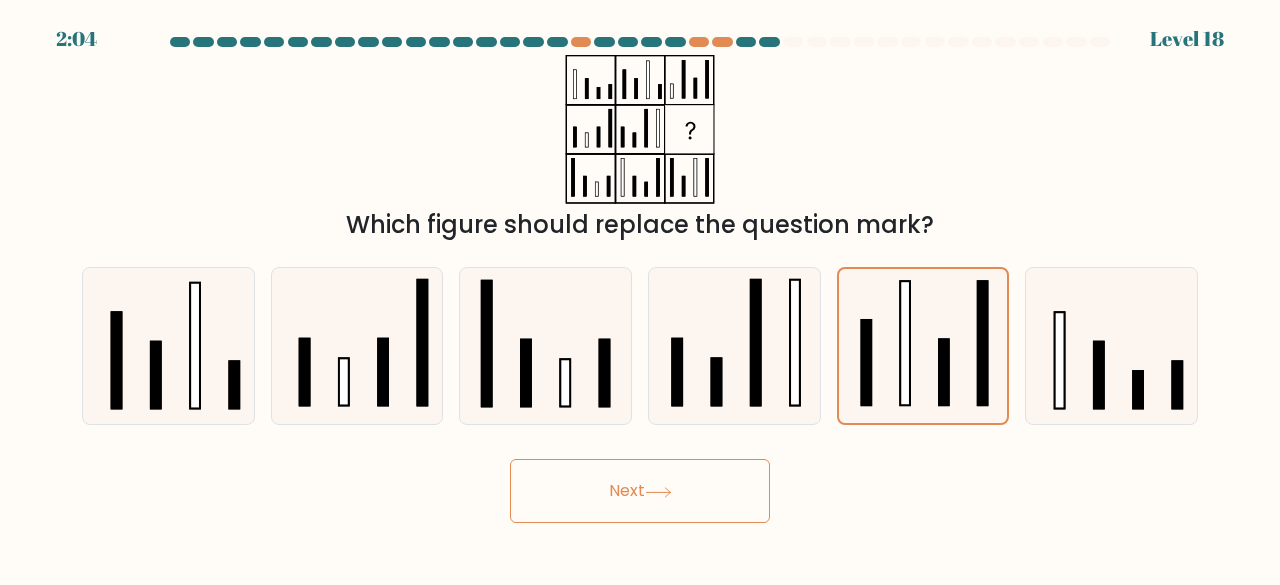 click on "Next" at bounding box center [640, 491] 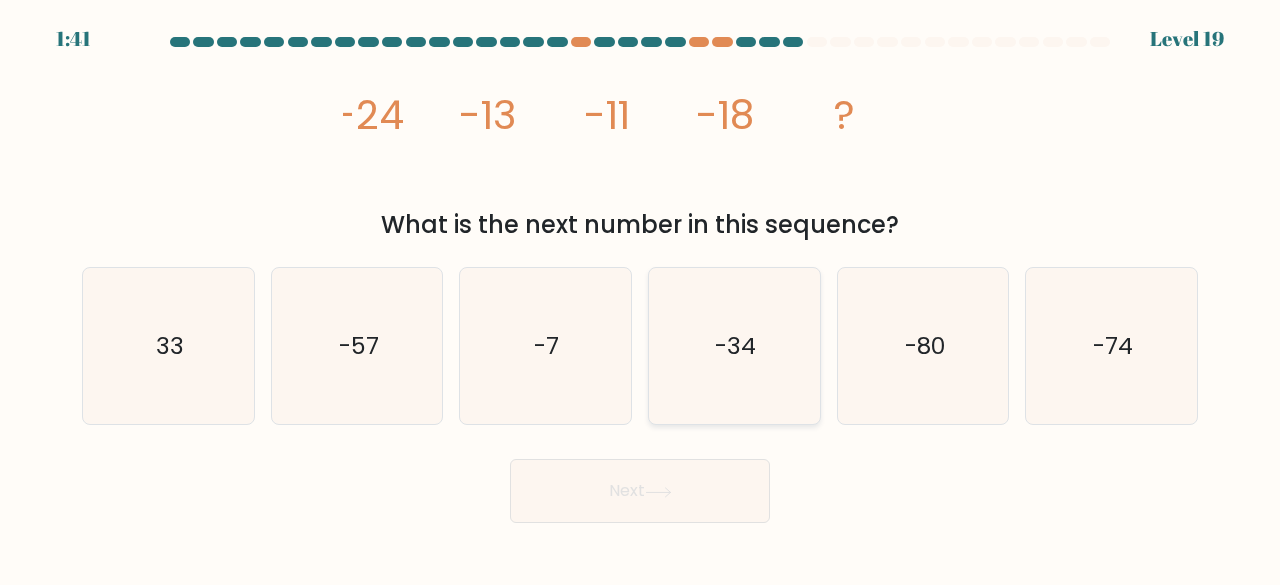 click on "-34" 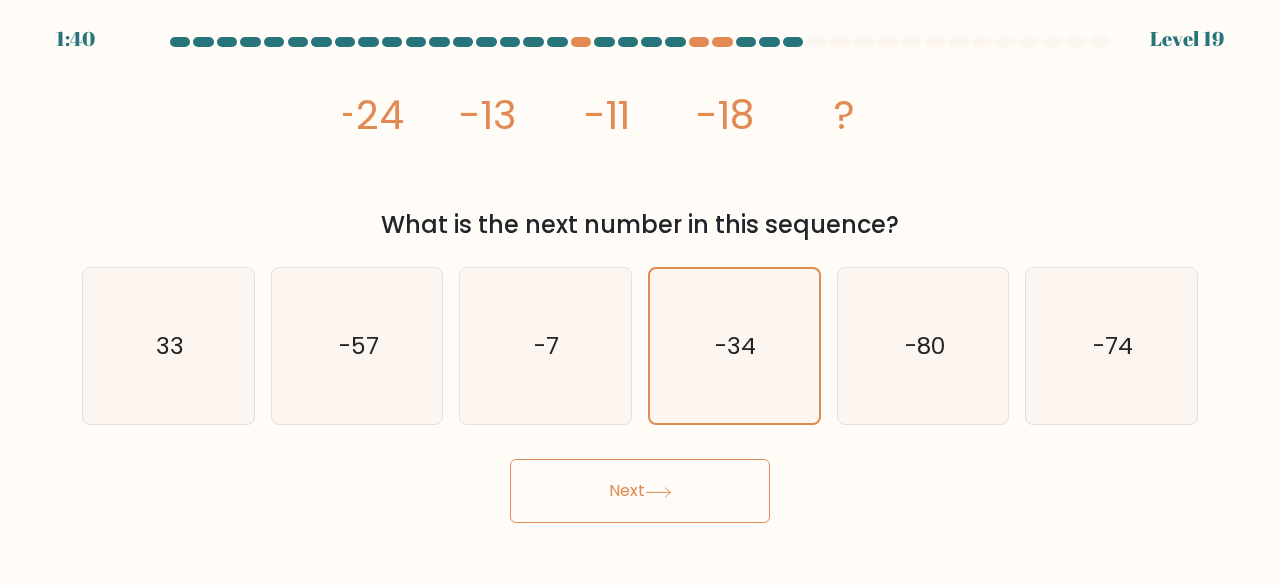 click on "Next" at bounding box center [640, 491] 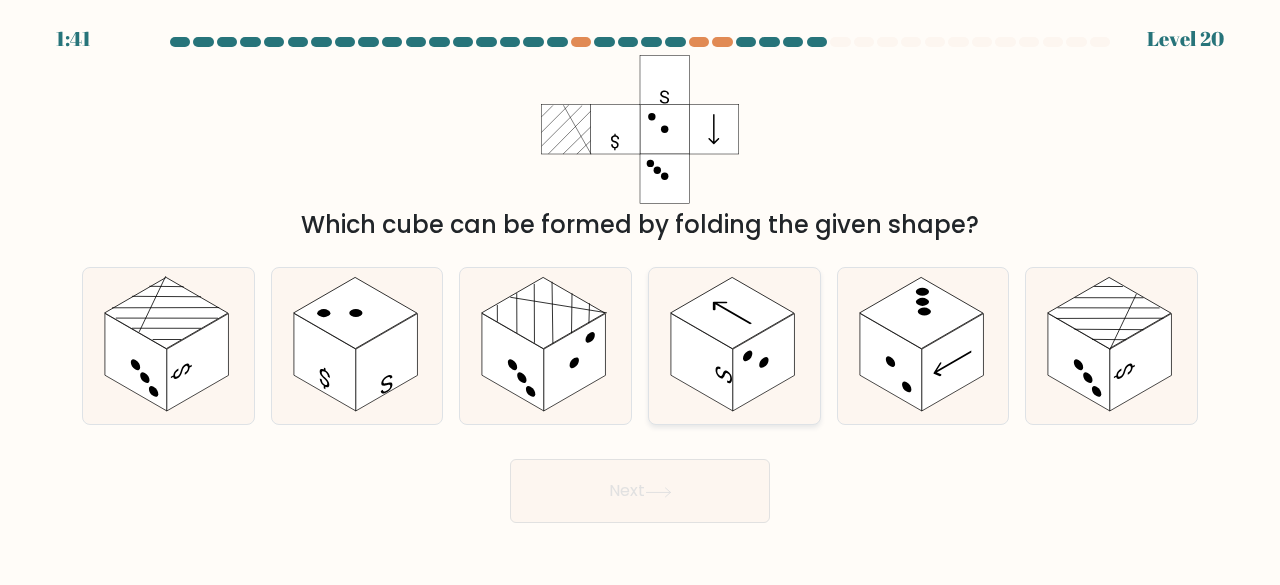 click 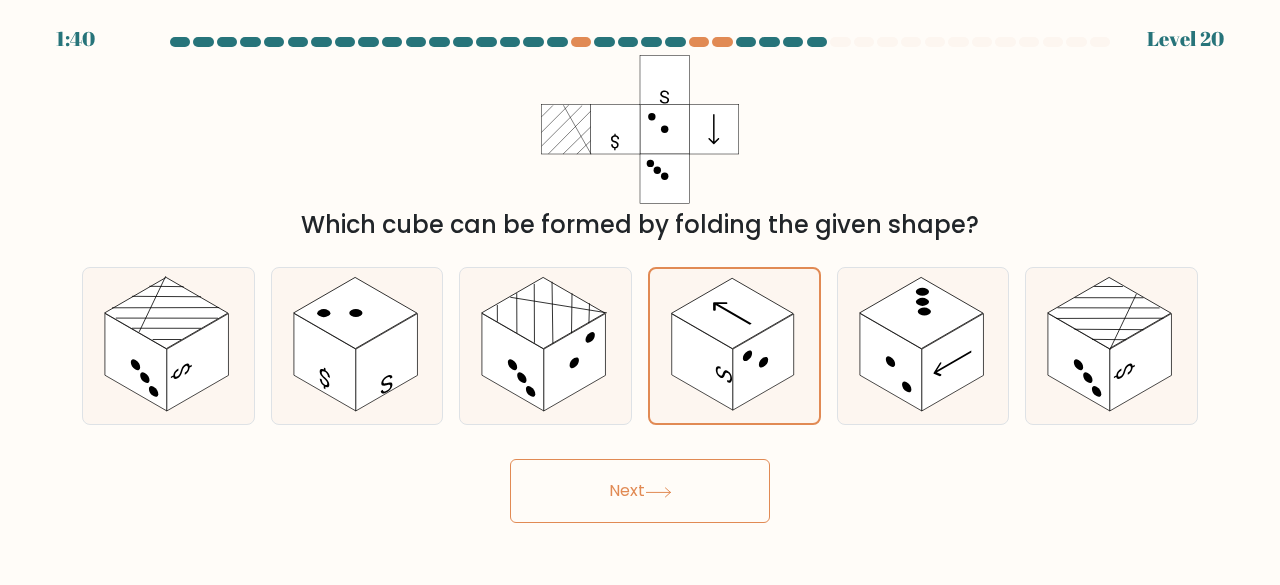click on "Next" at bounding box center (640, 491) 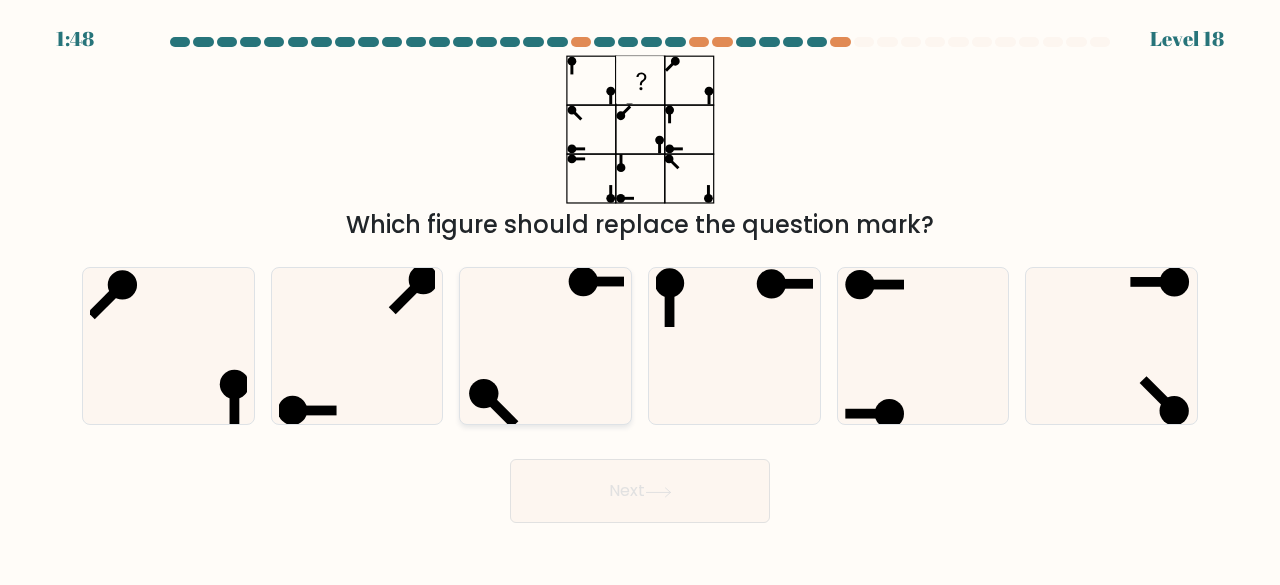click 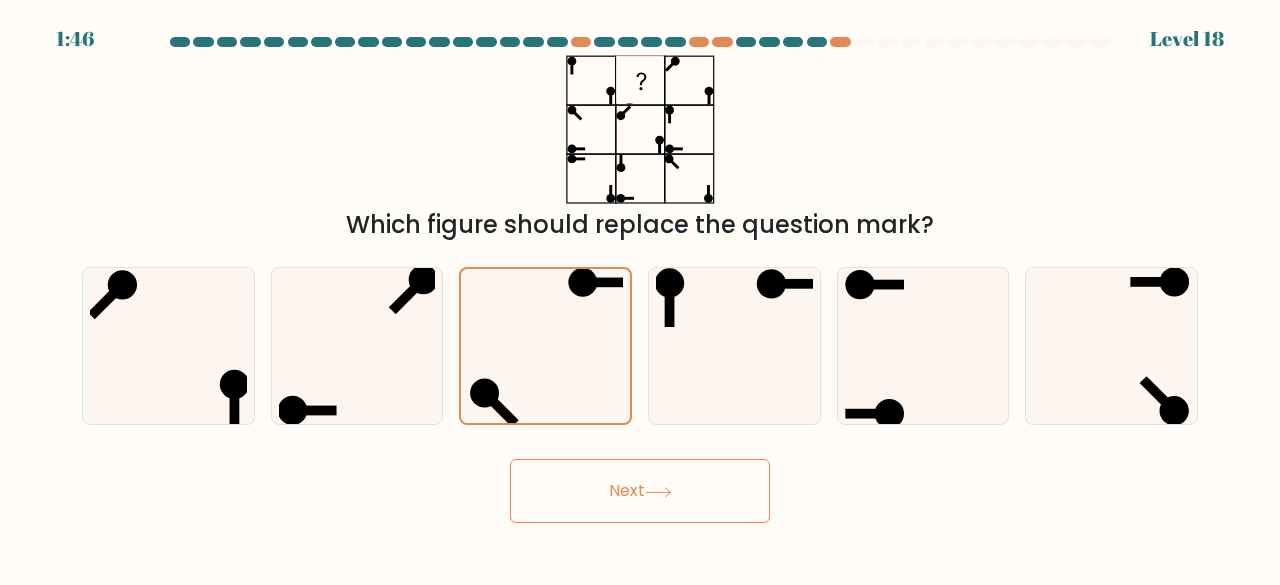 click on "Next" at bounding box center [640, 491] 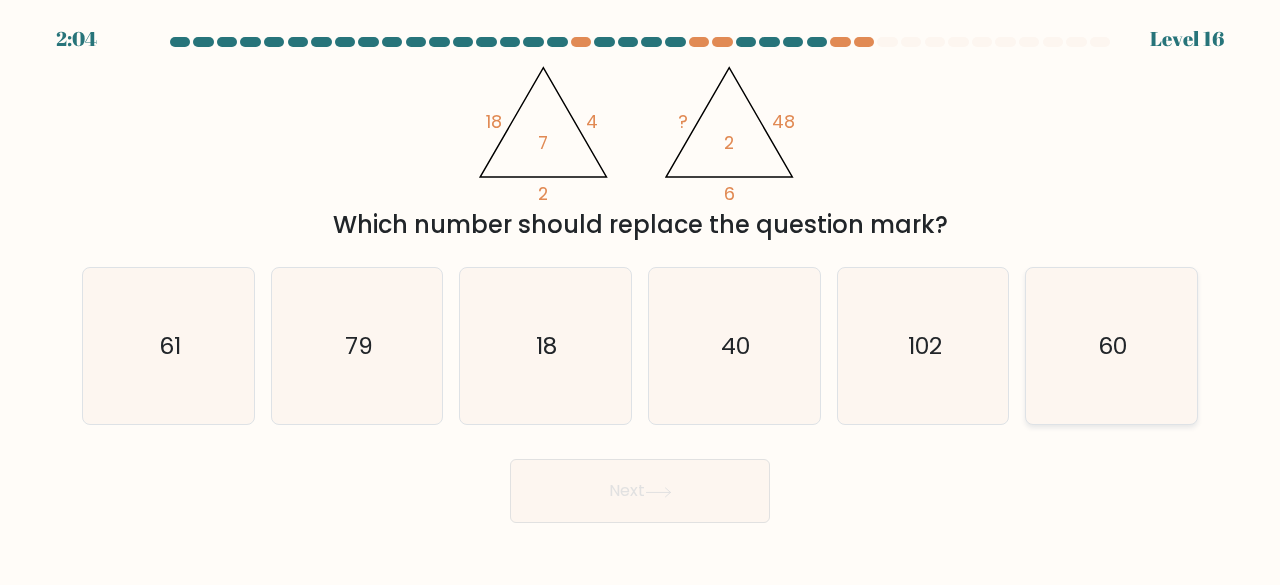 click on "60" 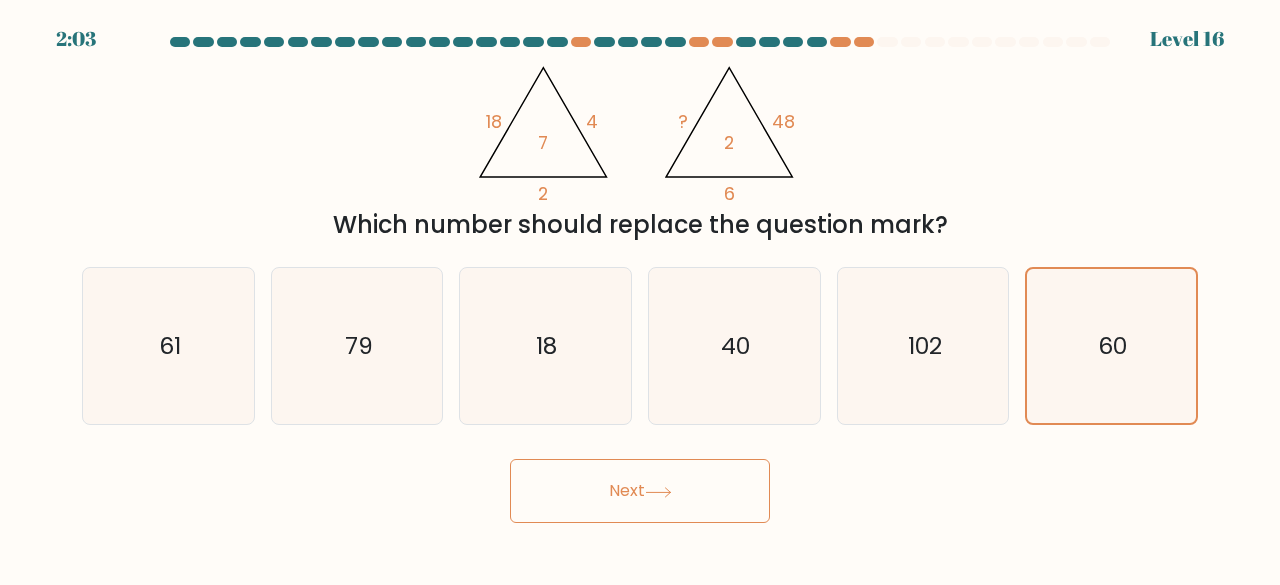 click on "Next" at bounding box center [640, 491] 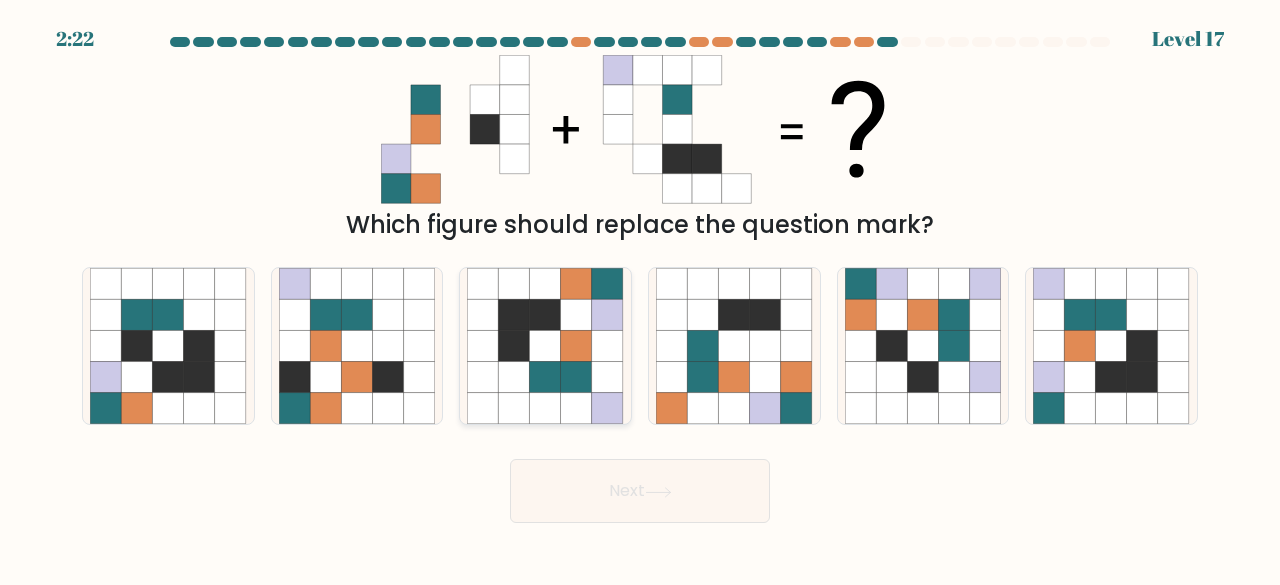 click 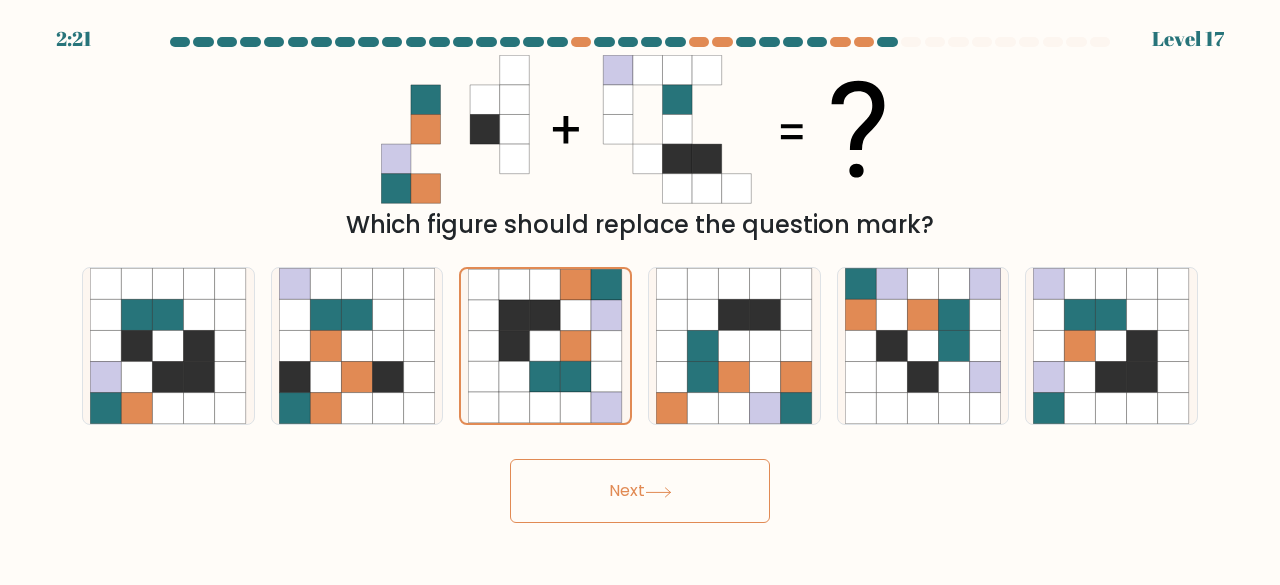 click on "Next" at bounding box center [640, 491] 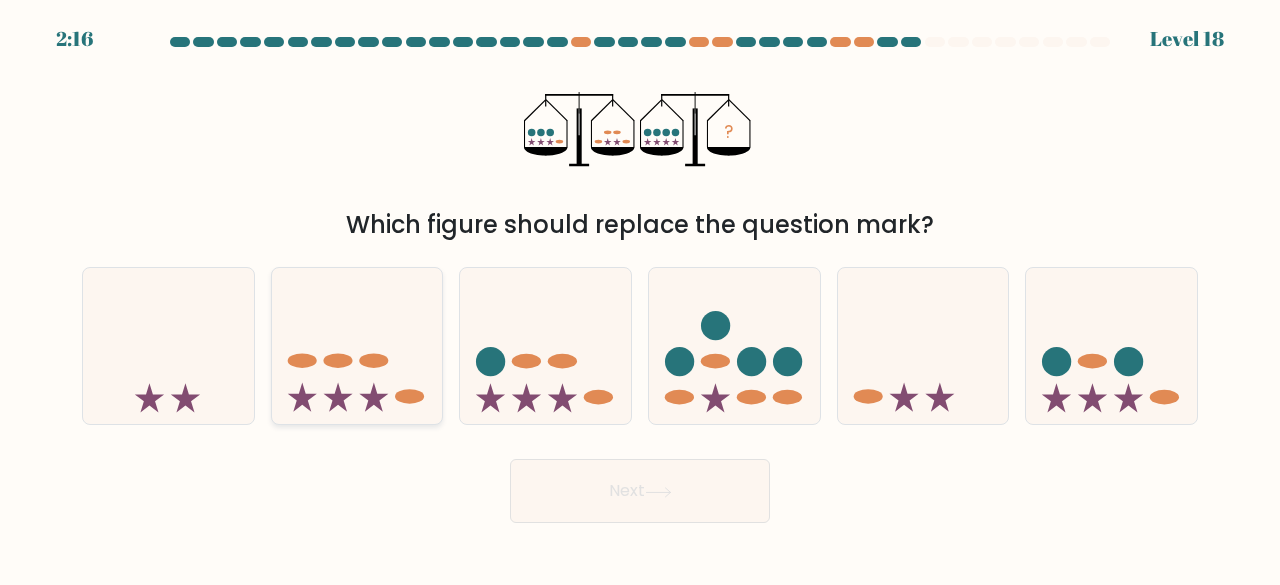 click 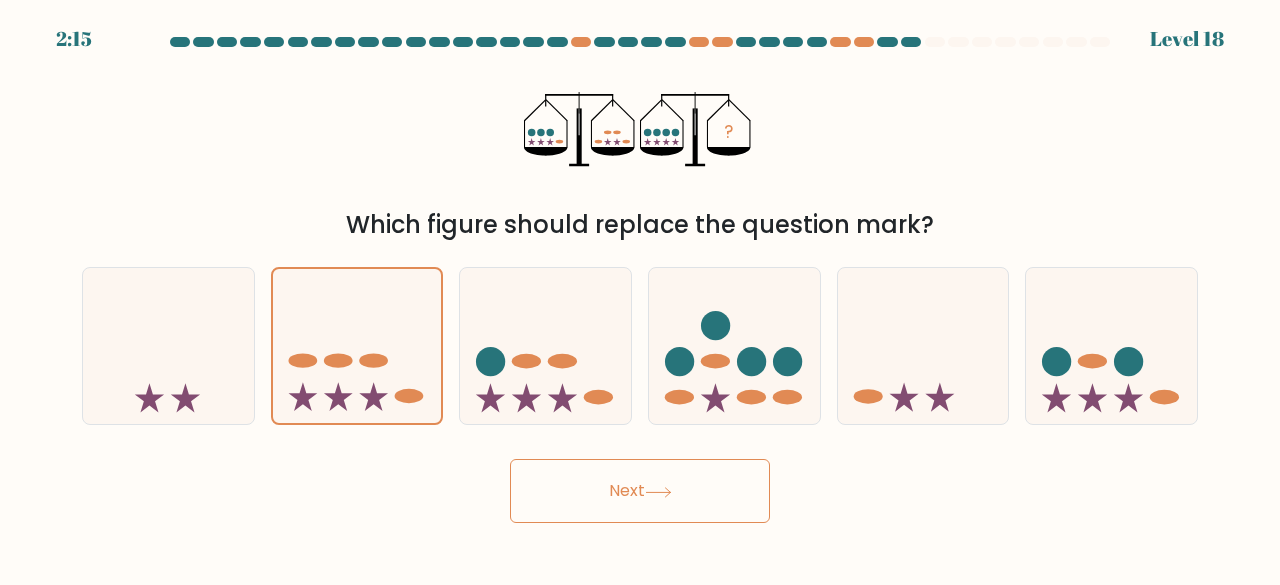 click on "Next" at bounding box center [640, 491] 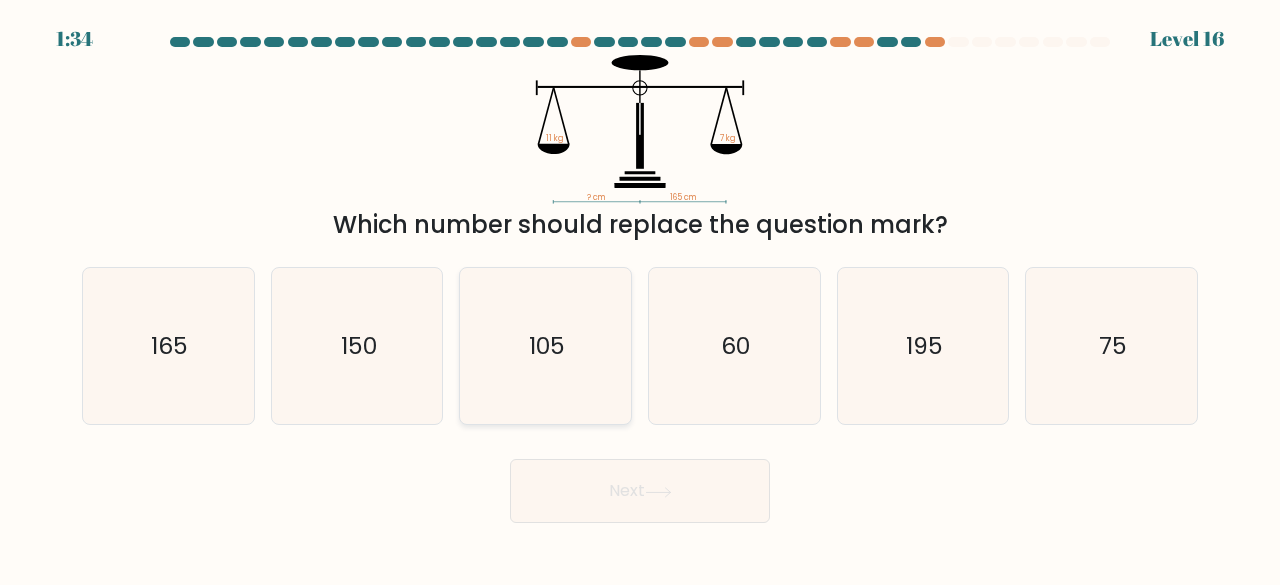 click on "105" 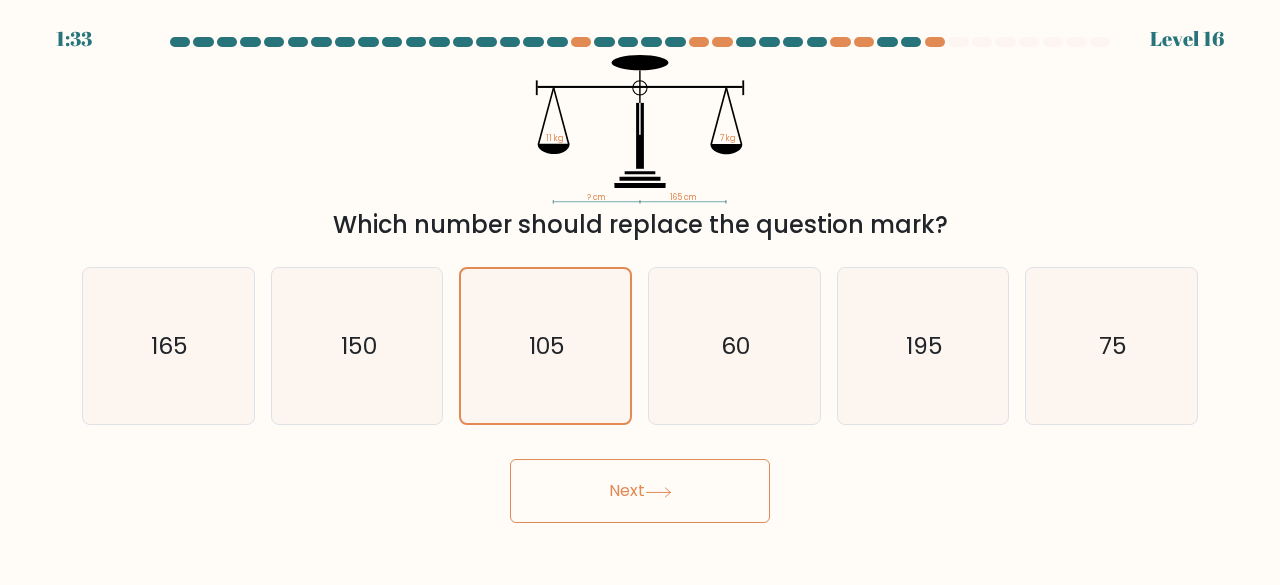 click on "Next" at bounding box center (640, 491) 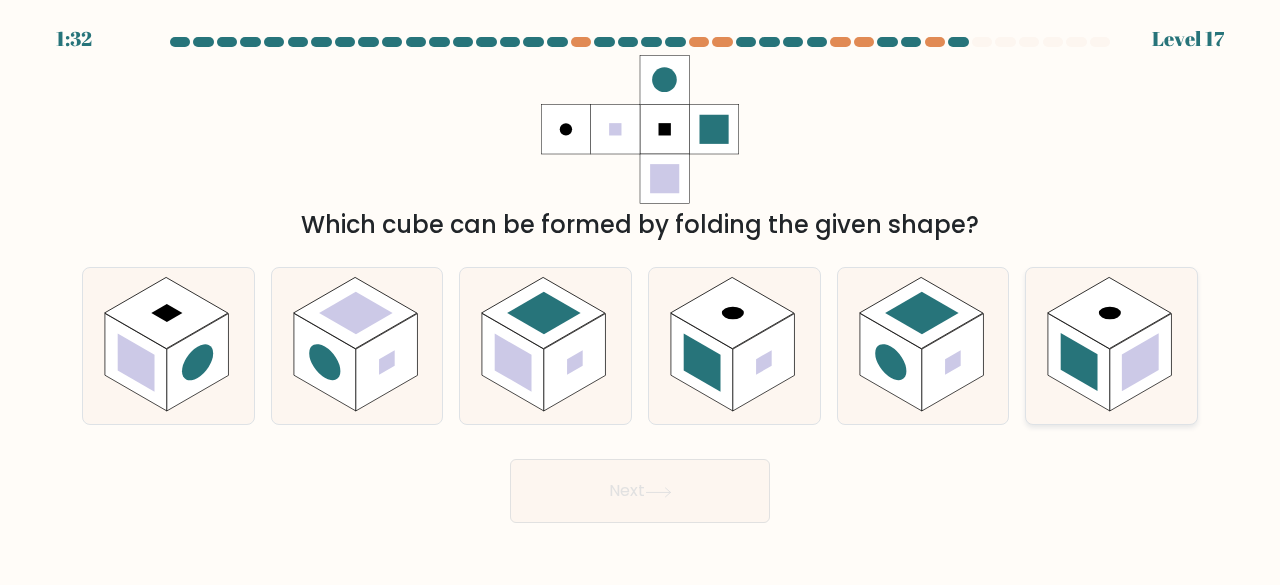 drag, startPoint x: 1070, startPoint y: 396, endPoint x: 1178, endPoint y: 371, distance: 110.85576 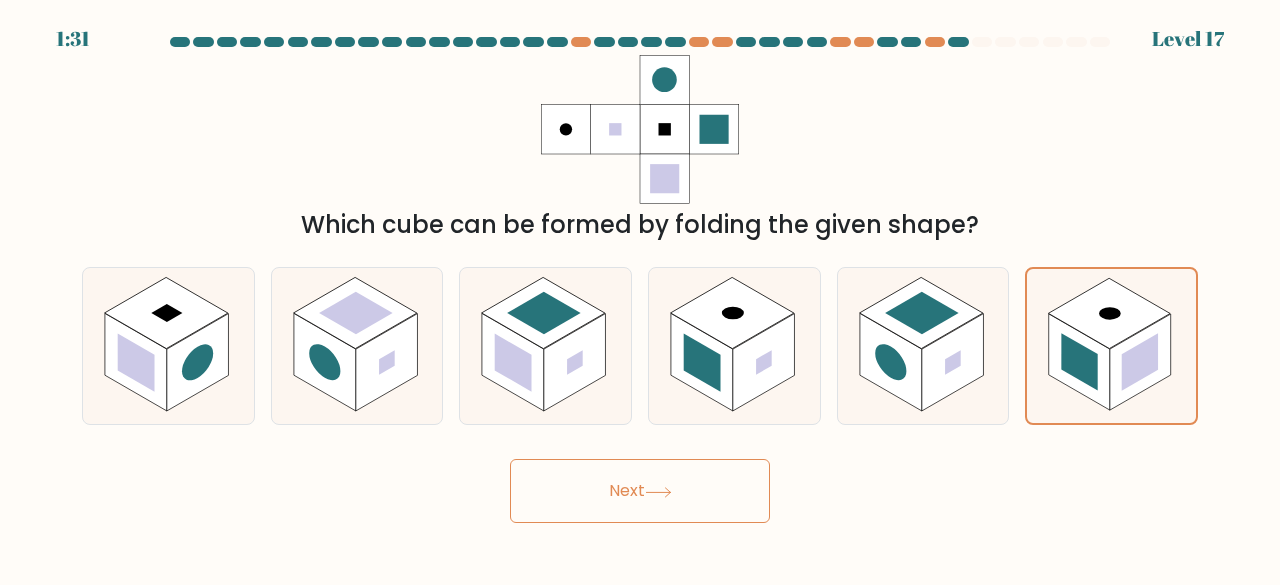 click on "Next" at bounding box center [640, 491] 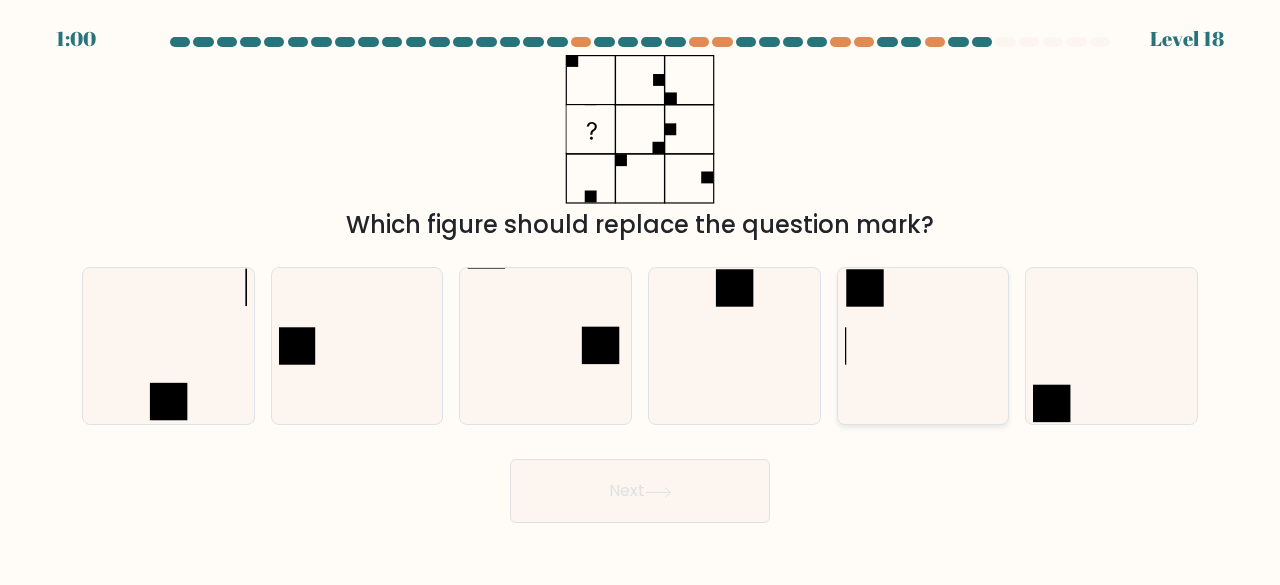 click 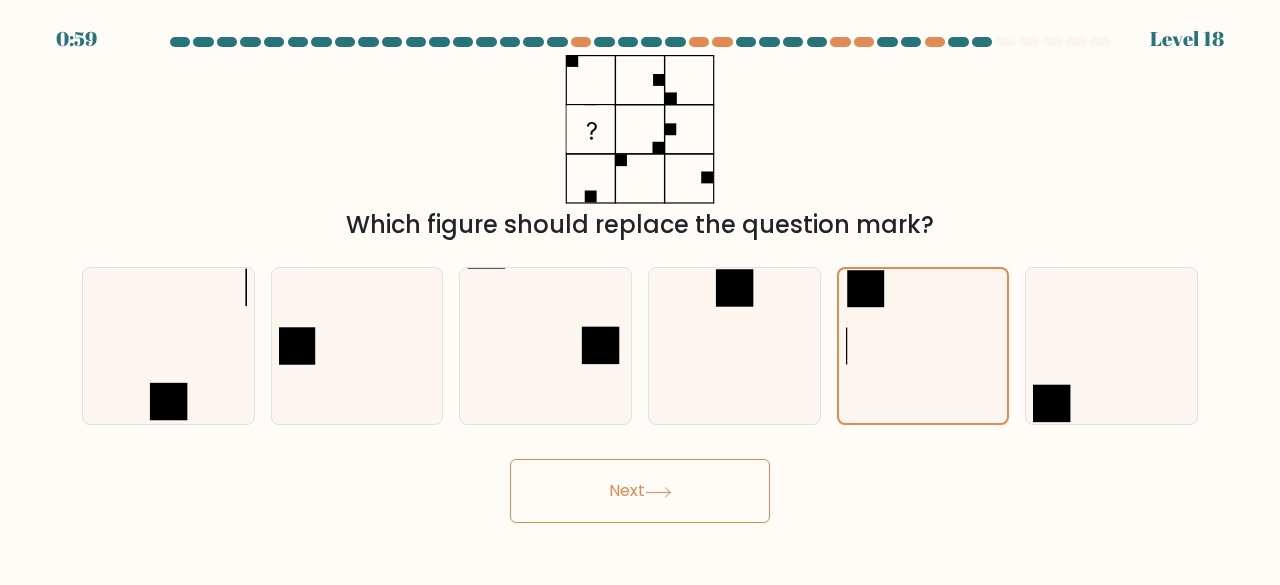 click on "Next" at bounding box center [640, 491] 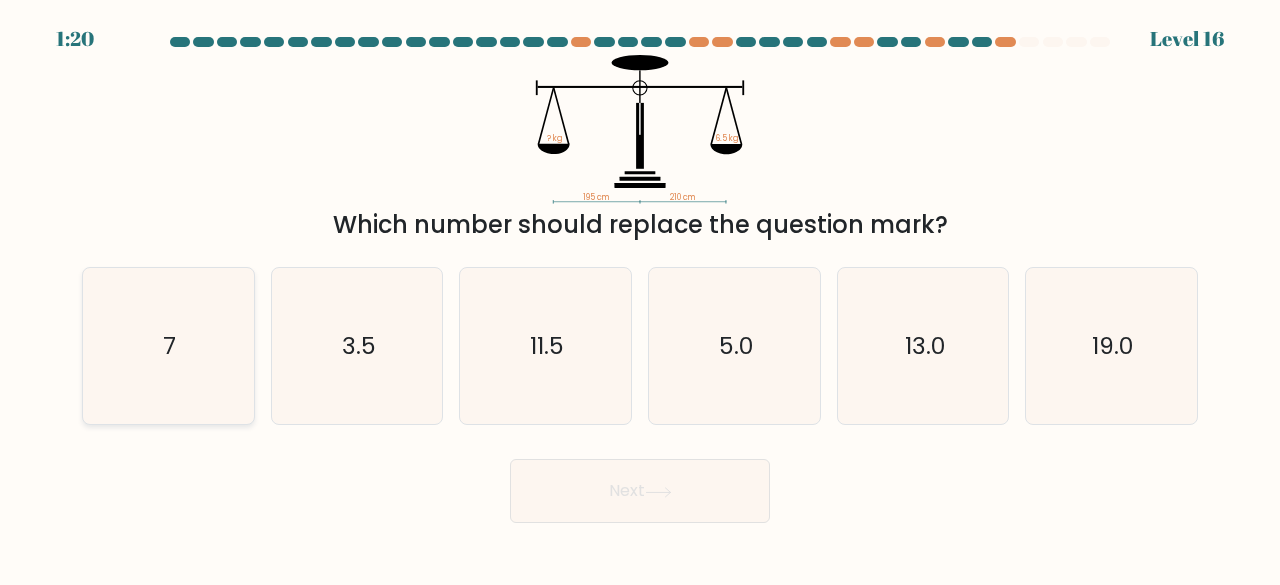 click on "7" 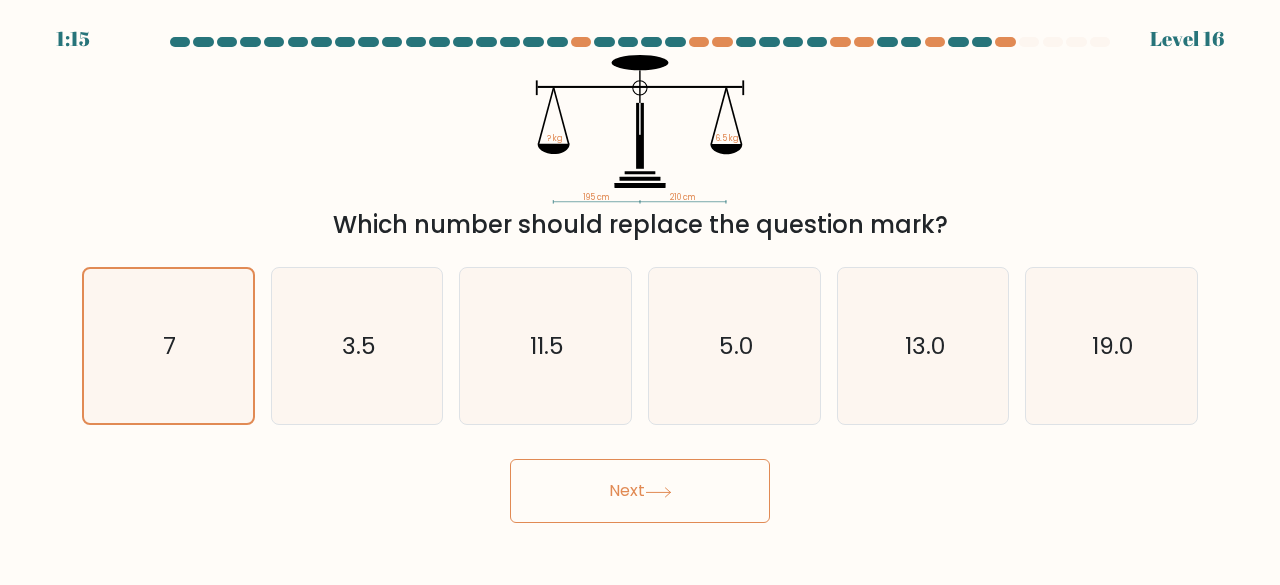 click 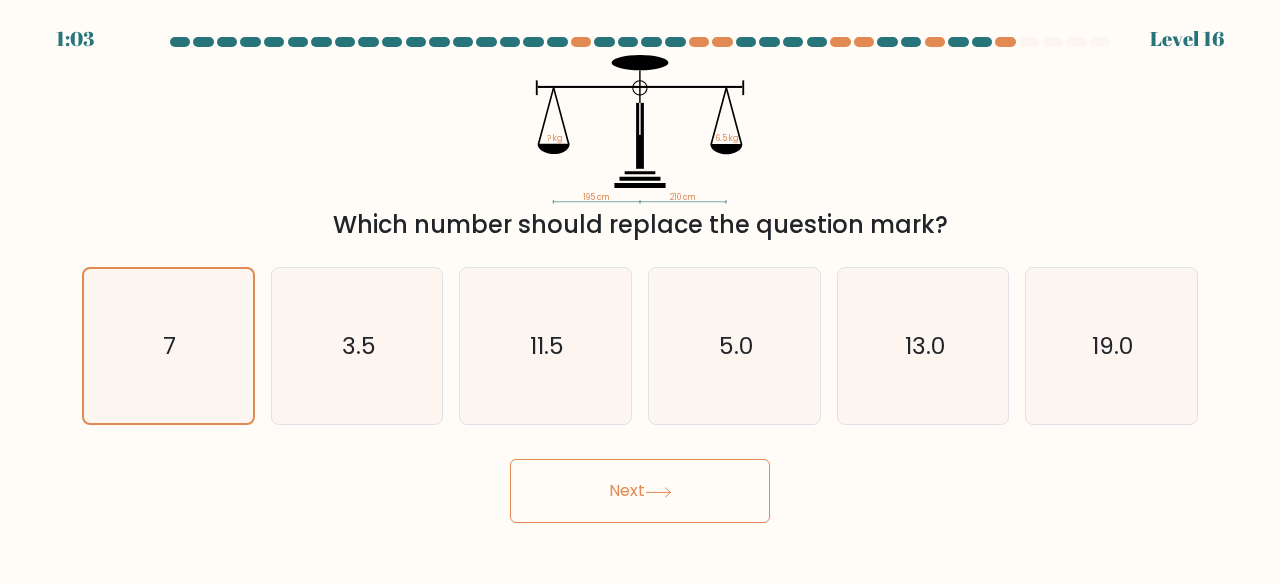 click on "Next" at bounding box center [640, 491] 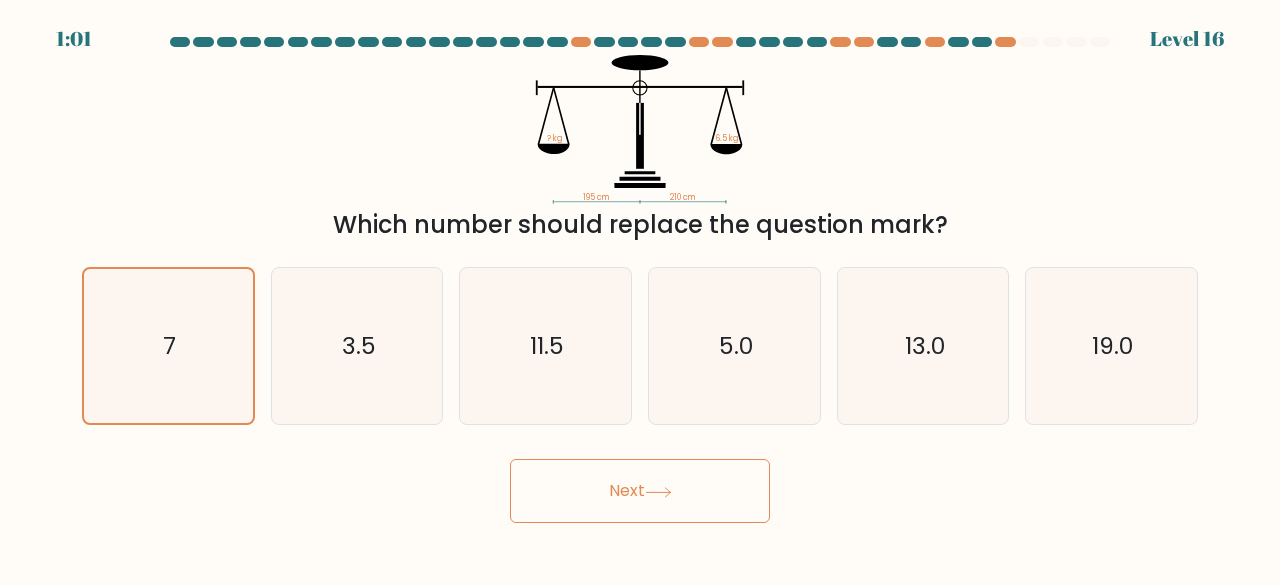 click on "Next" at bounding box center (640, 491) 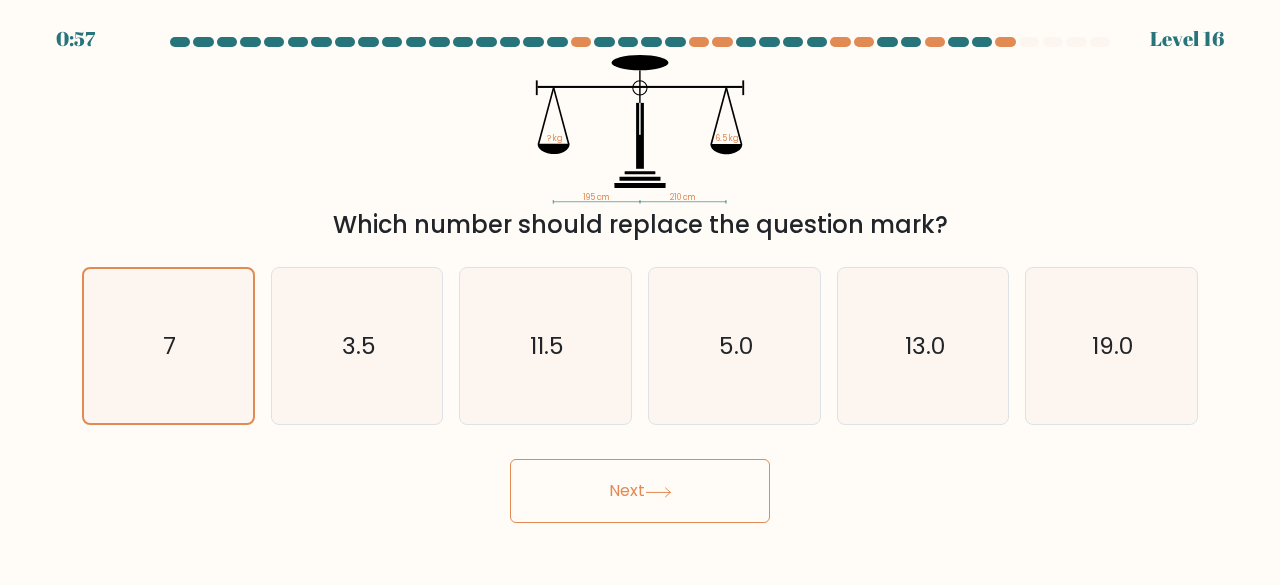 click on "0:57
Level 16" at bounding box center [640, 292] 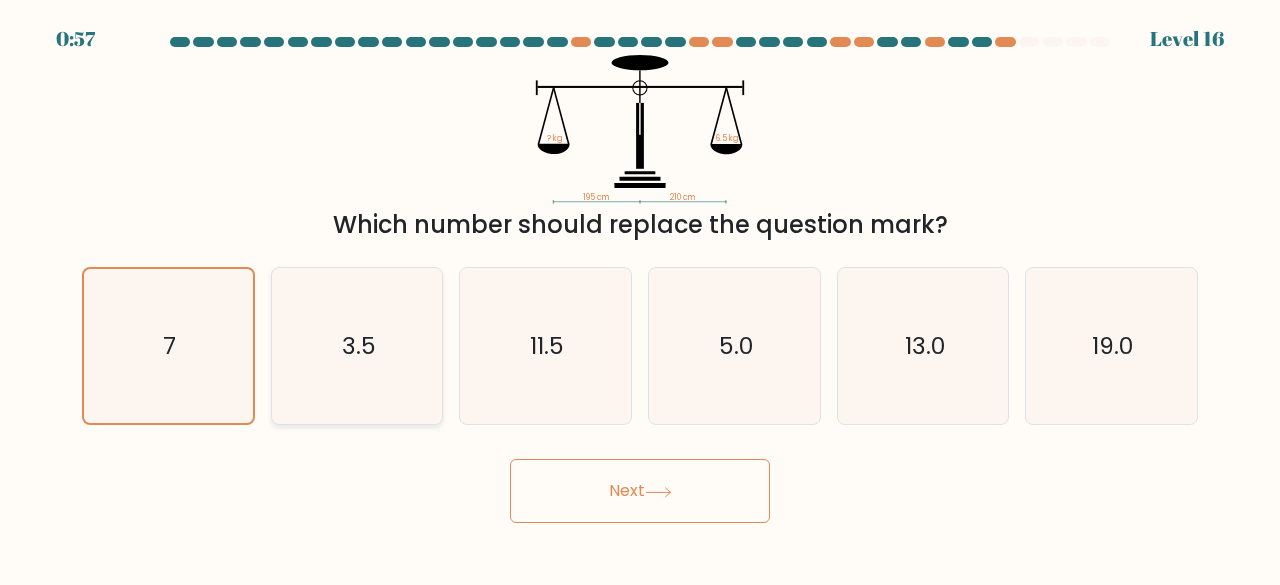 click on "3.5" 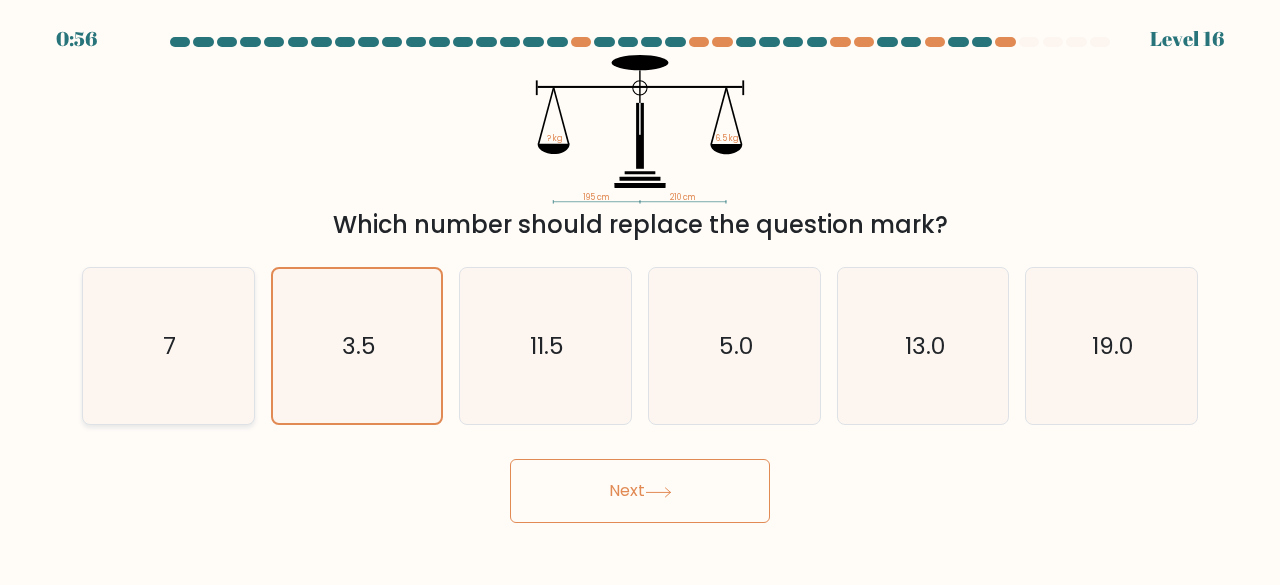 click on "7" 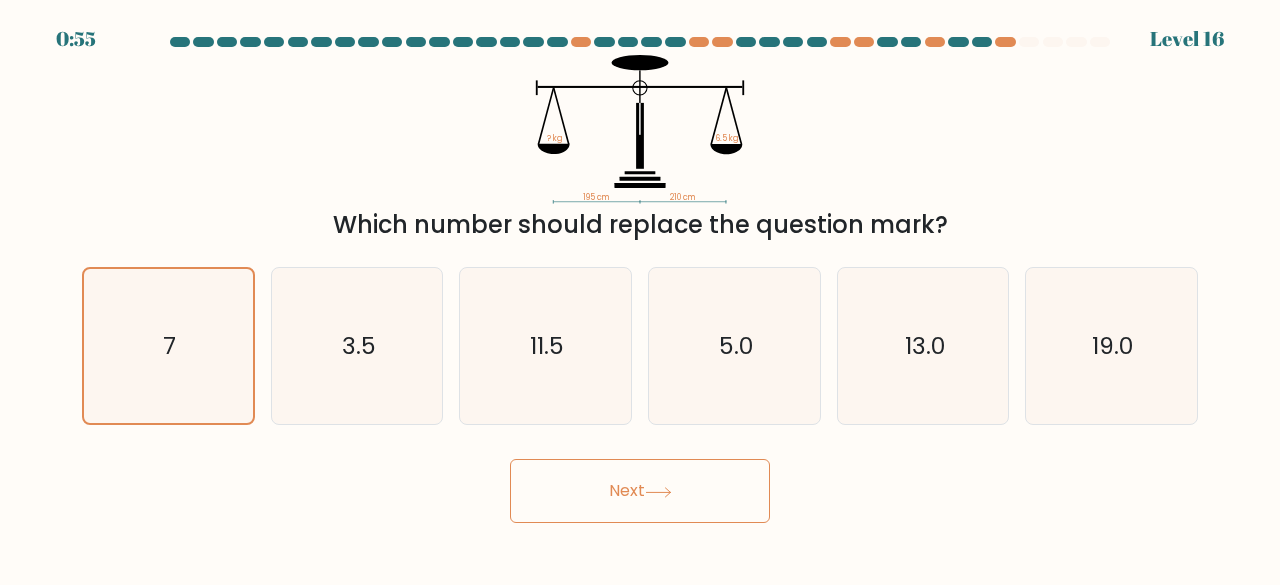 click on "Next" at bounding box center [640, 491] 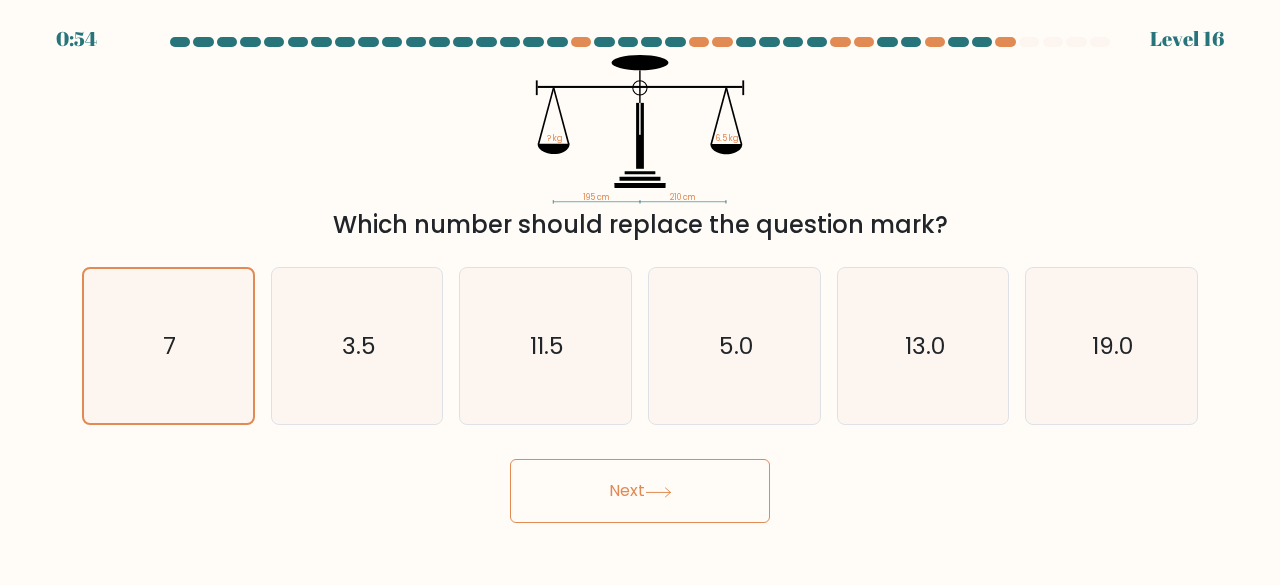 type 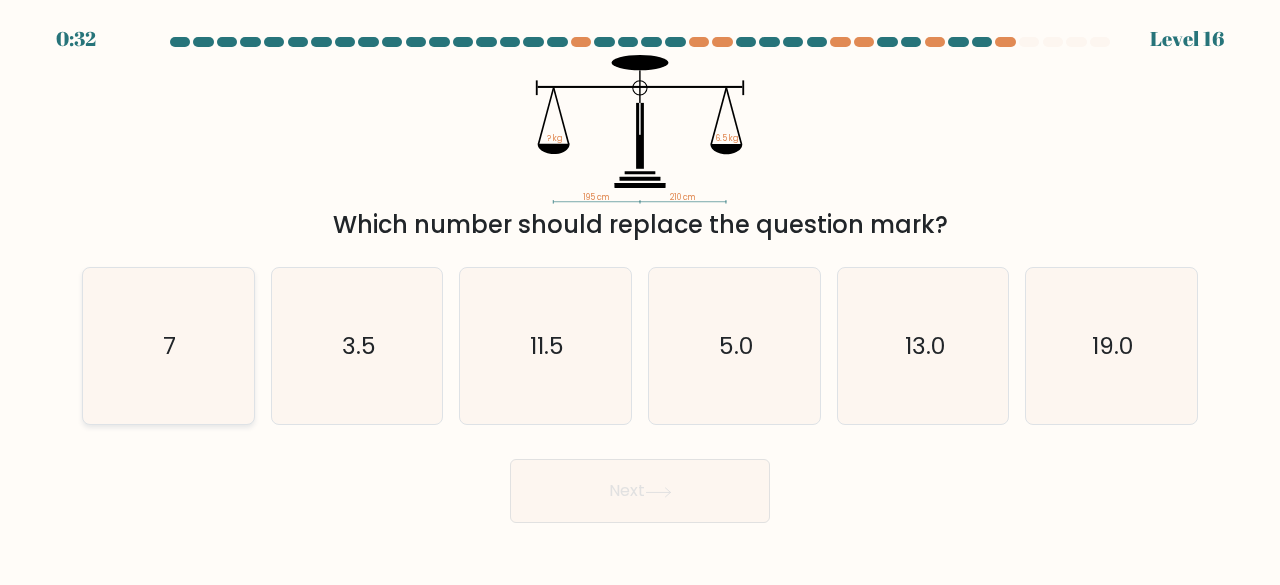 scroll, scrollTop: 0, scrollLeft: 0, axis: both 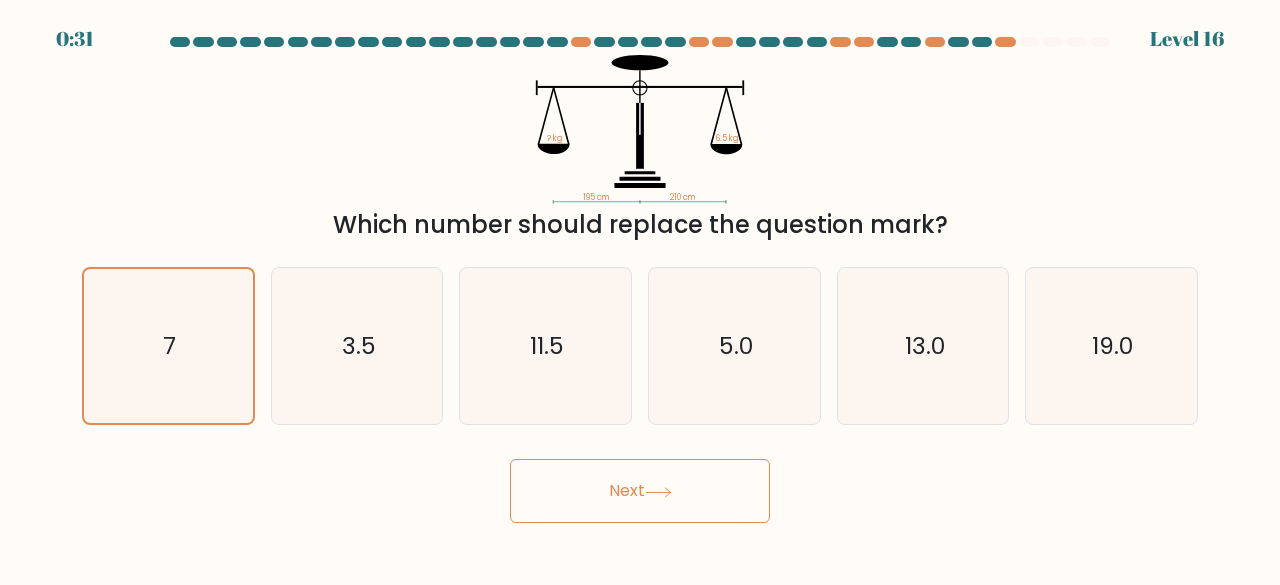 click on "Next" at bounding box center (640, 491) 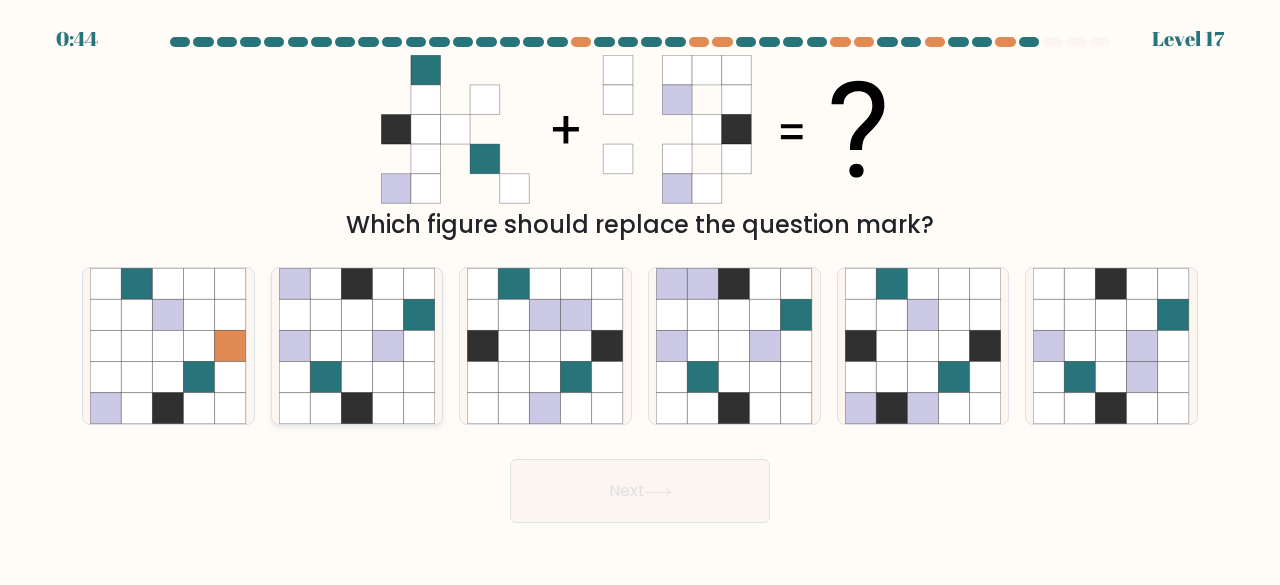 click 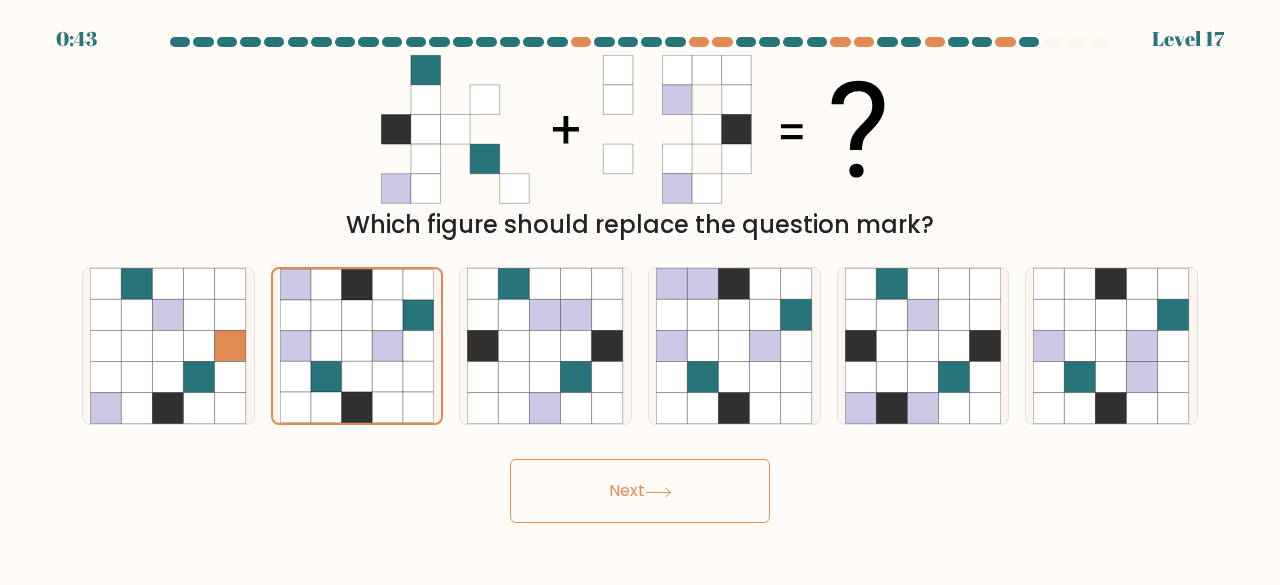 click on "Next" at bounding box center [640, 491] 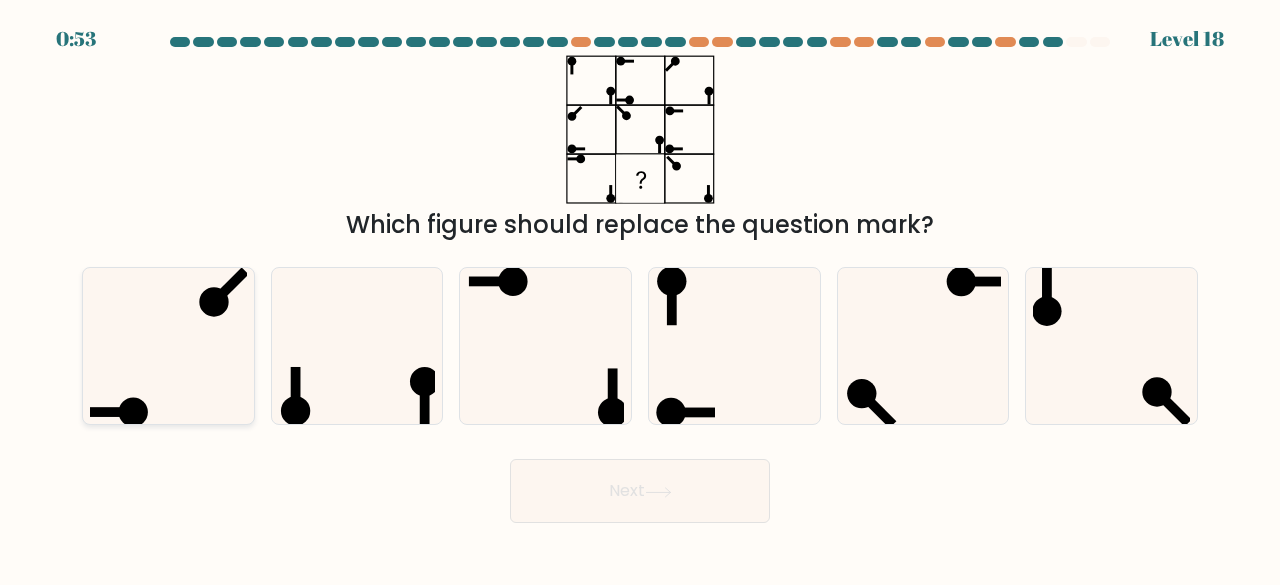 click 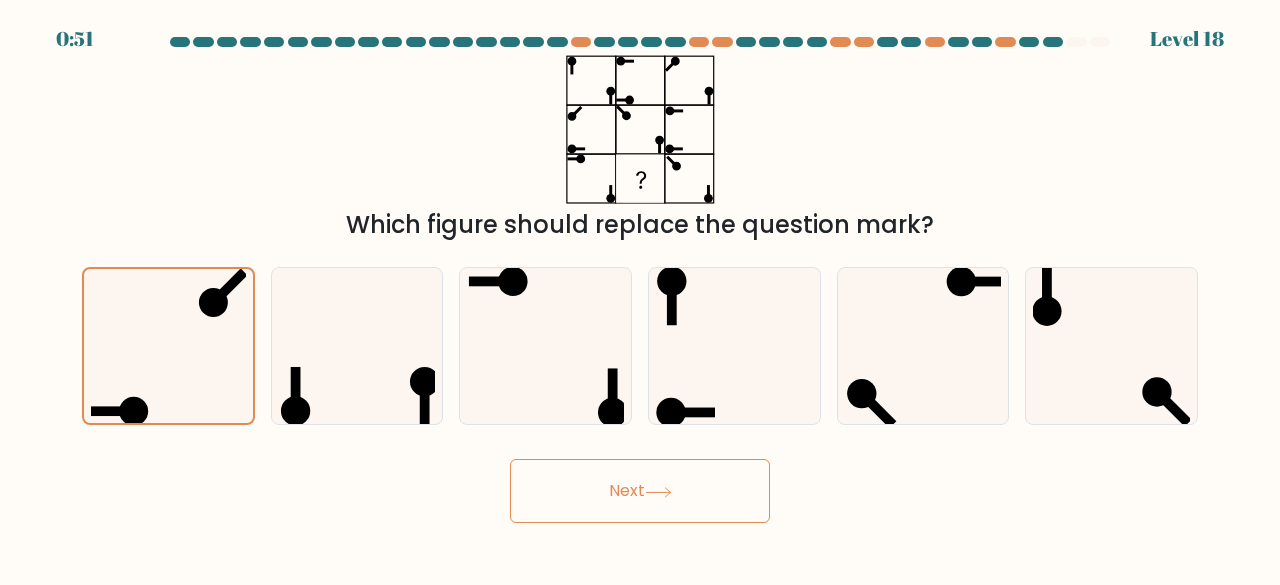 click on "Next" at bounding box center [640, 491] 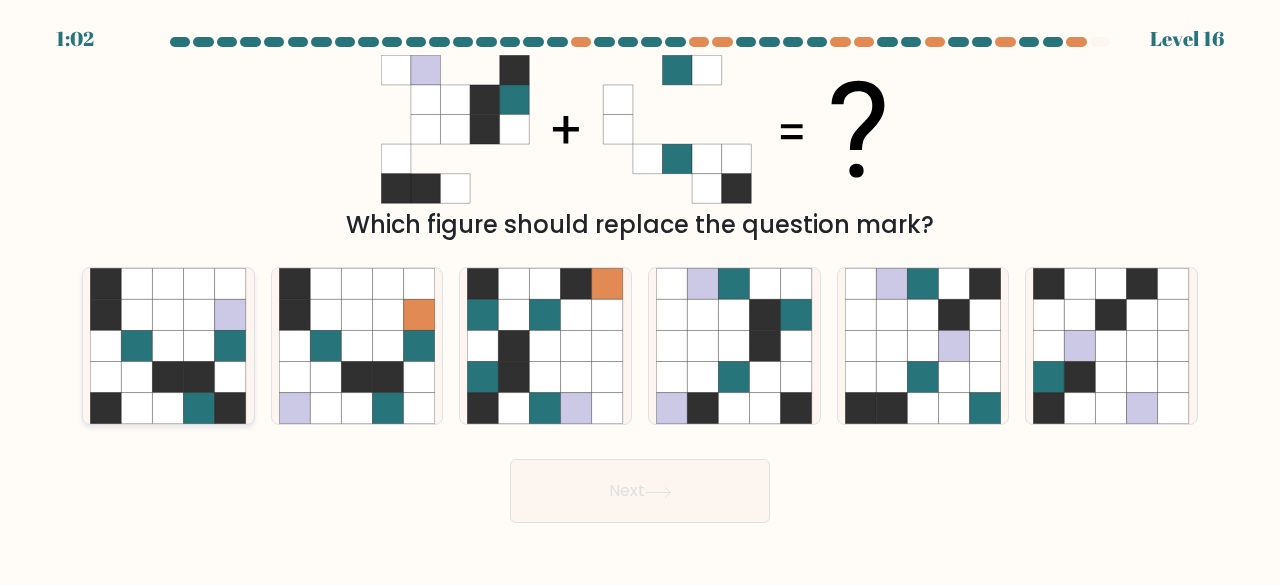 click 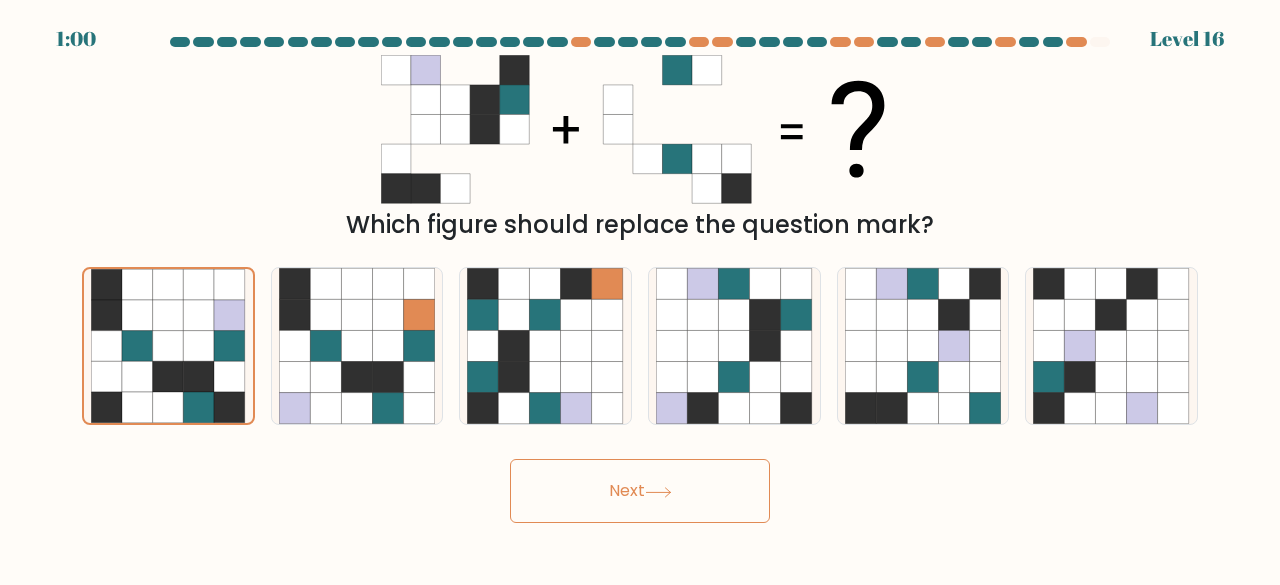 click on "Next" at bounding box center [640, 491] 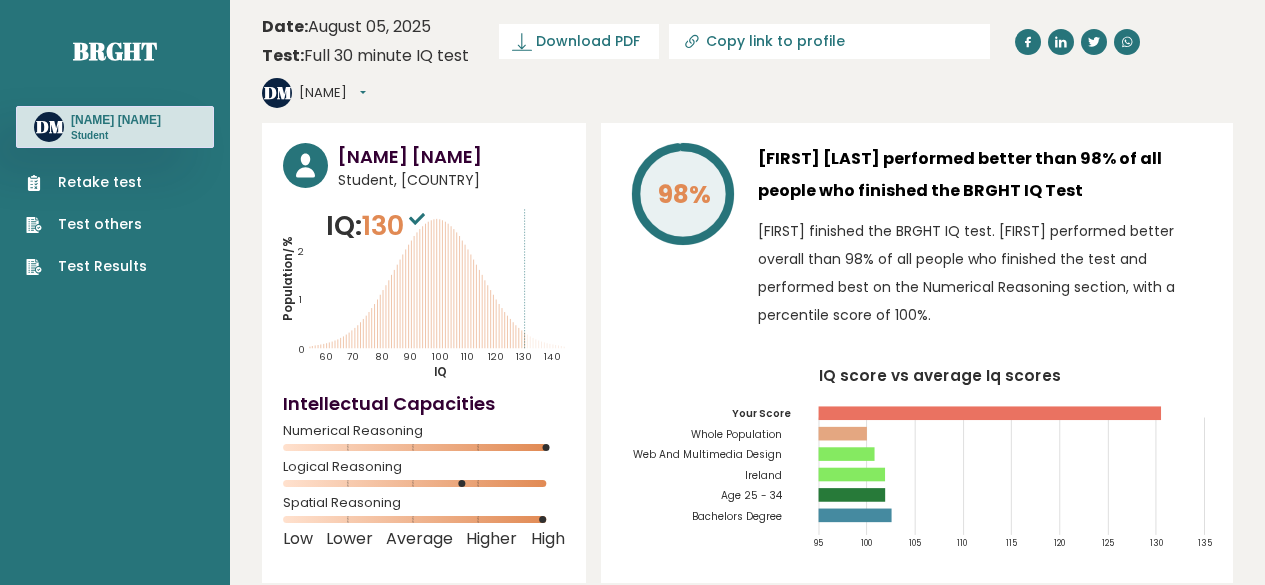 scroll, scrollTop: 0, scrollLeft: 0, axis: both 